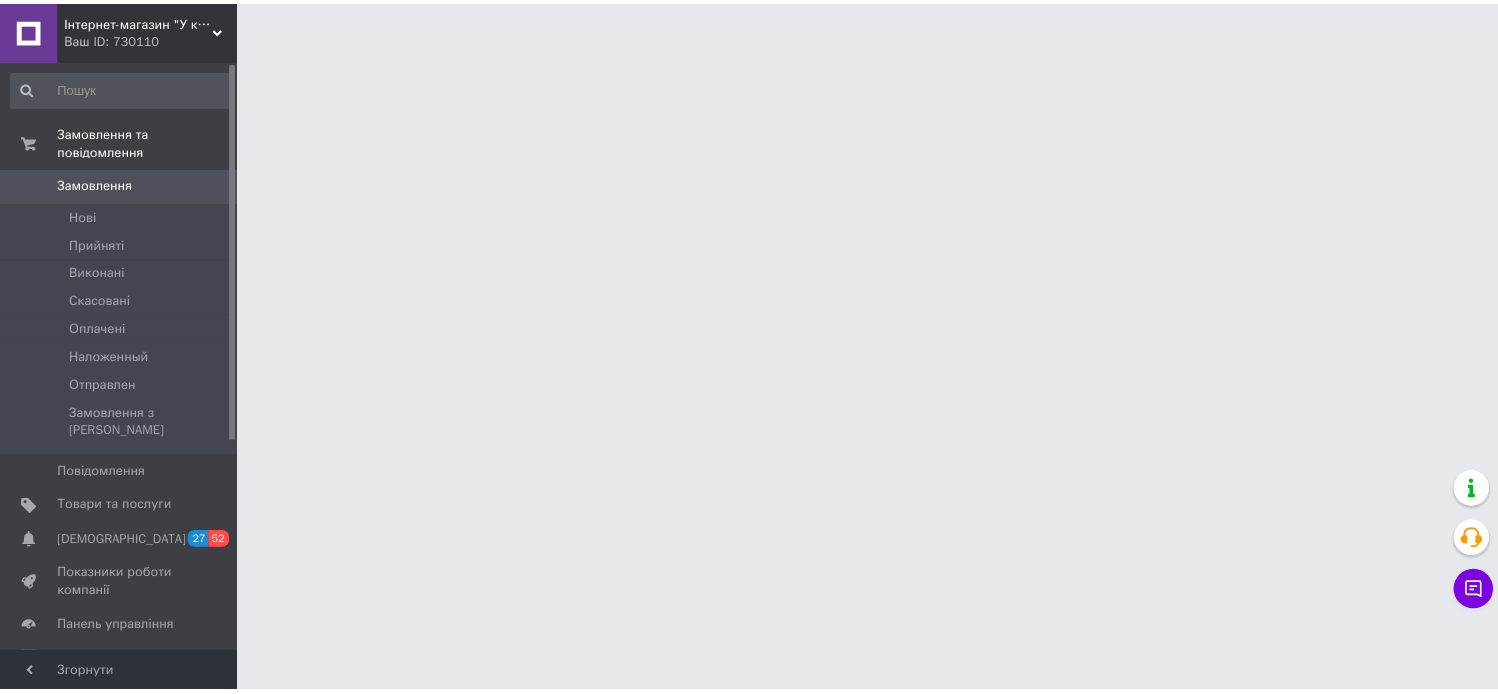 scroll, scrollTop: 0, scrollLeft: 0, axis: both 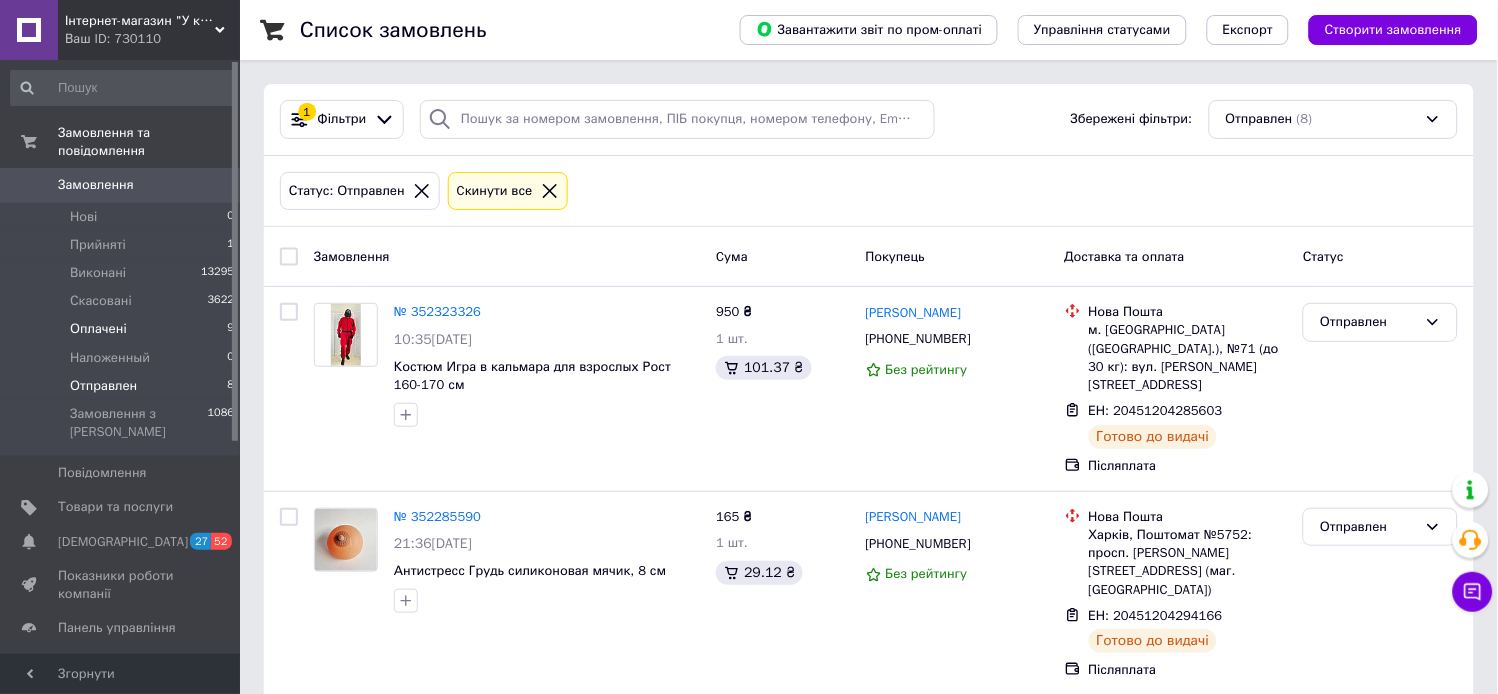 click on "Оплачені" at bounding box center (98, 329) 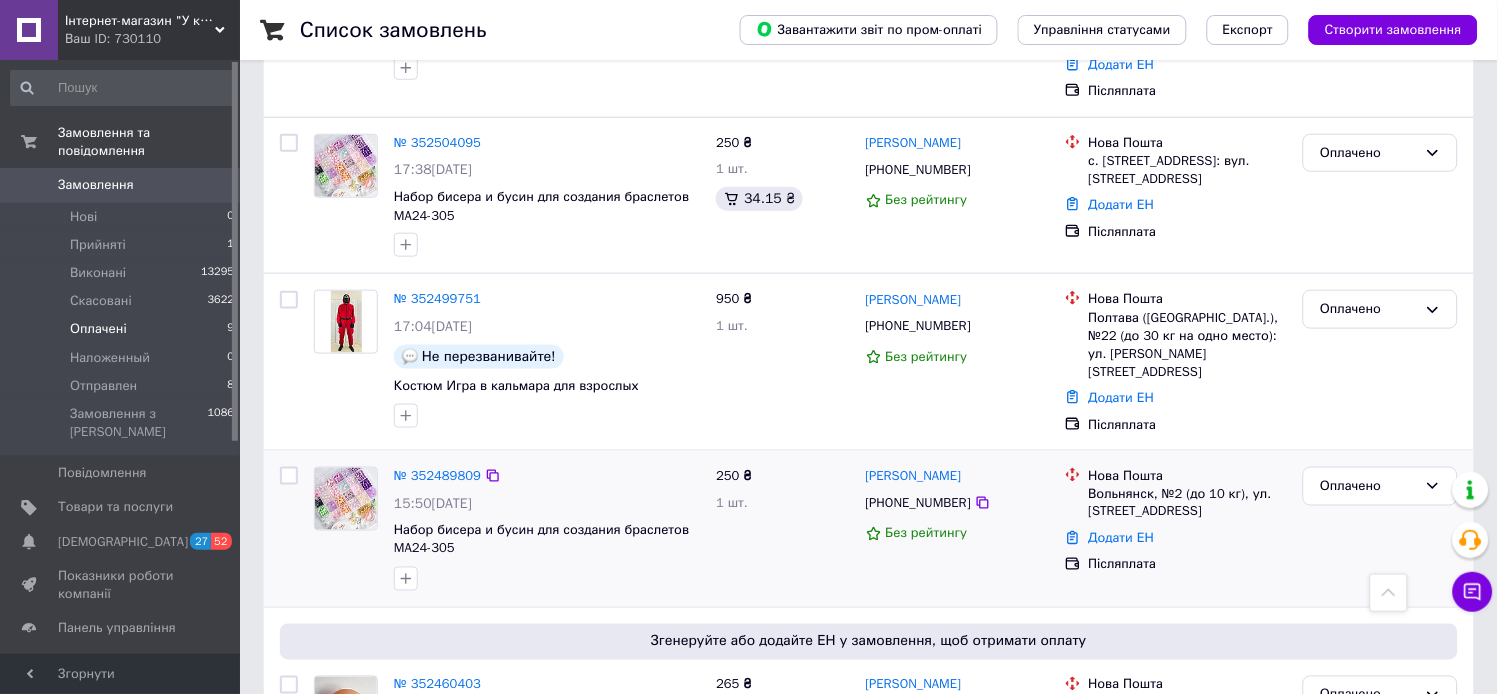 scroll, scrollTop: 327, scrollLeft: 0, axis: vertical 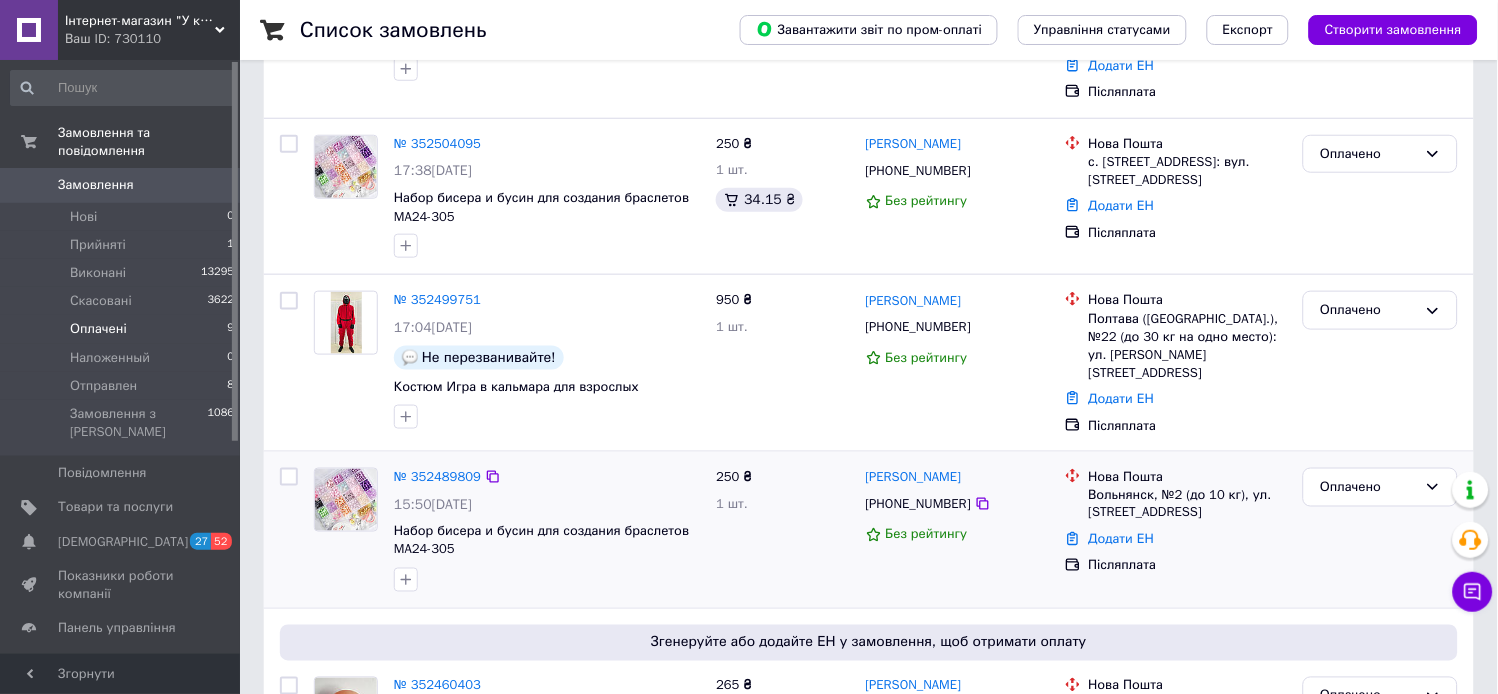 click on "№ 352489809" at bounding box center [437, 477] 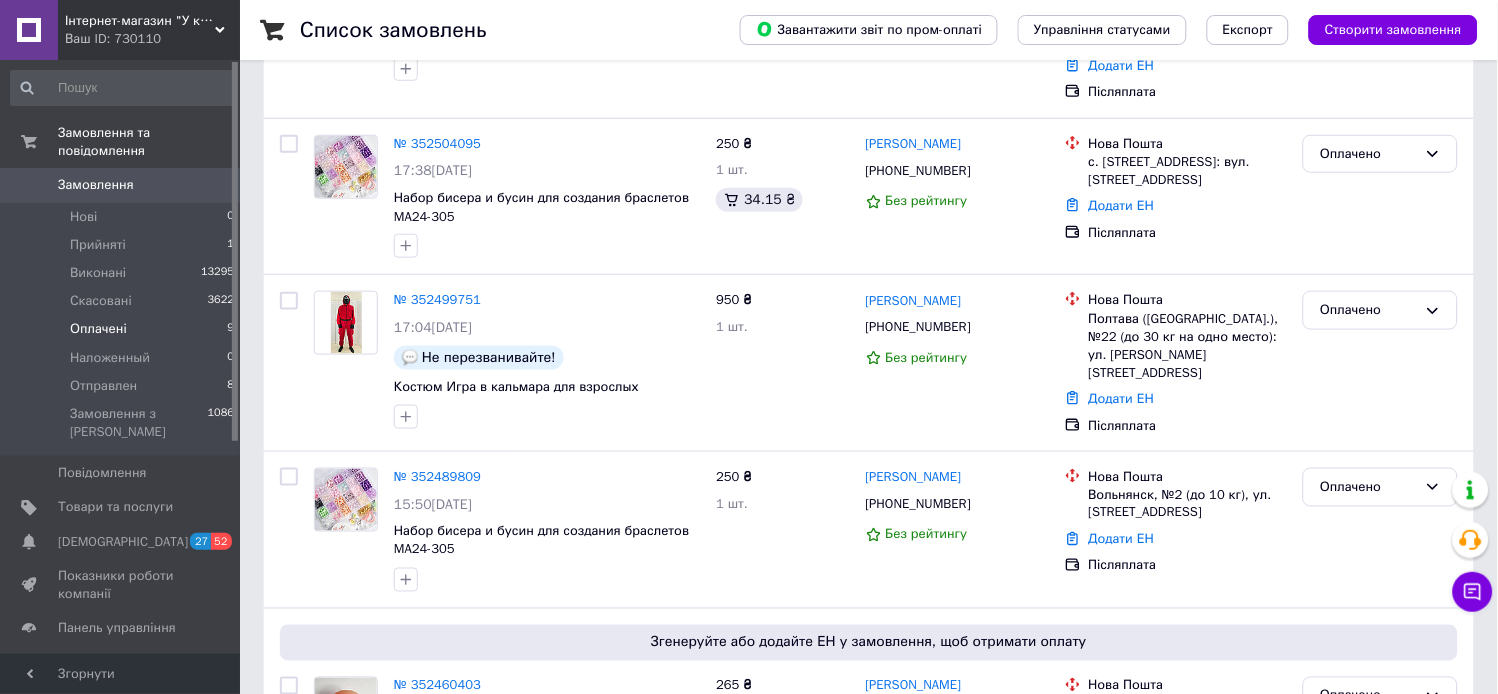 click on "№ 352489809" at bounding box center [437, 476] 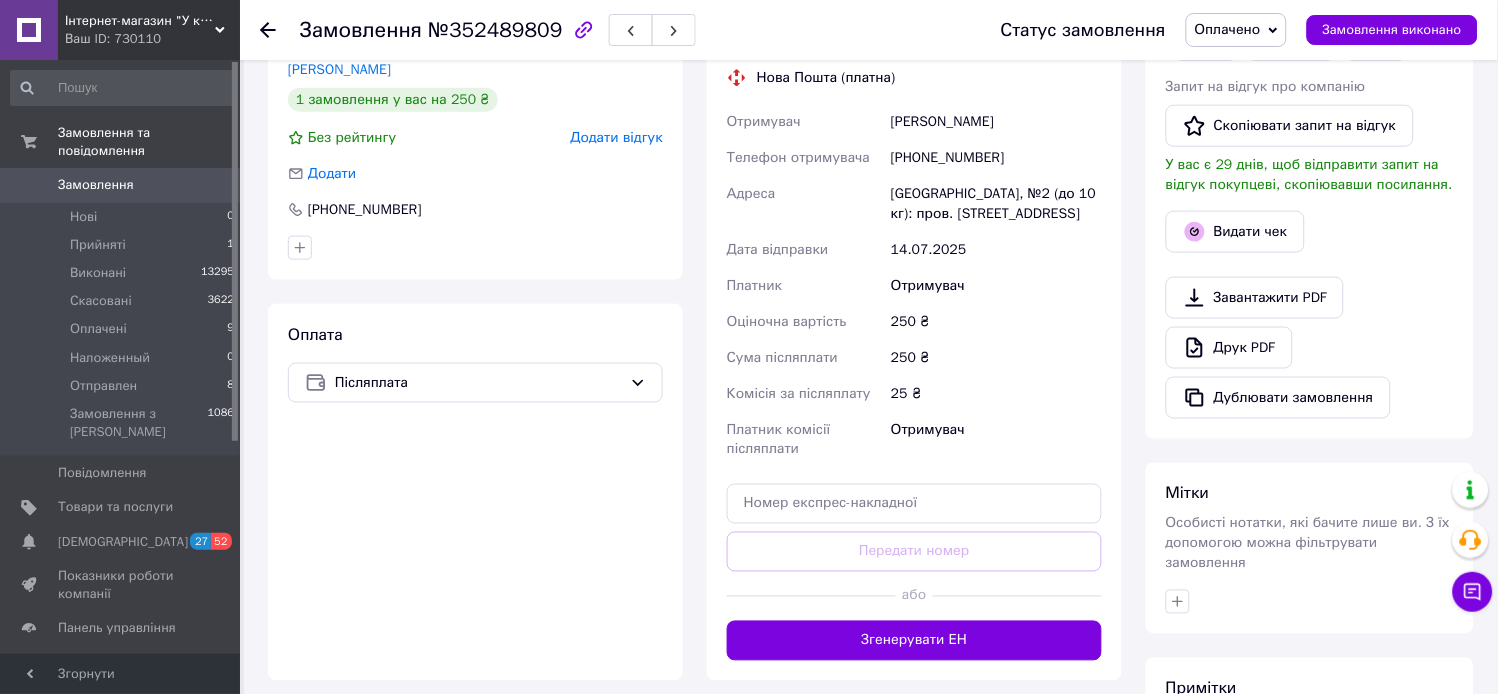 scroll, scrollTop: 647, scrollLeft: 0, axis: vertical 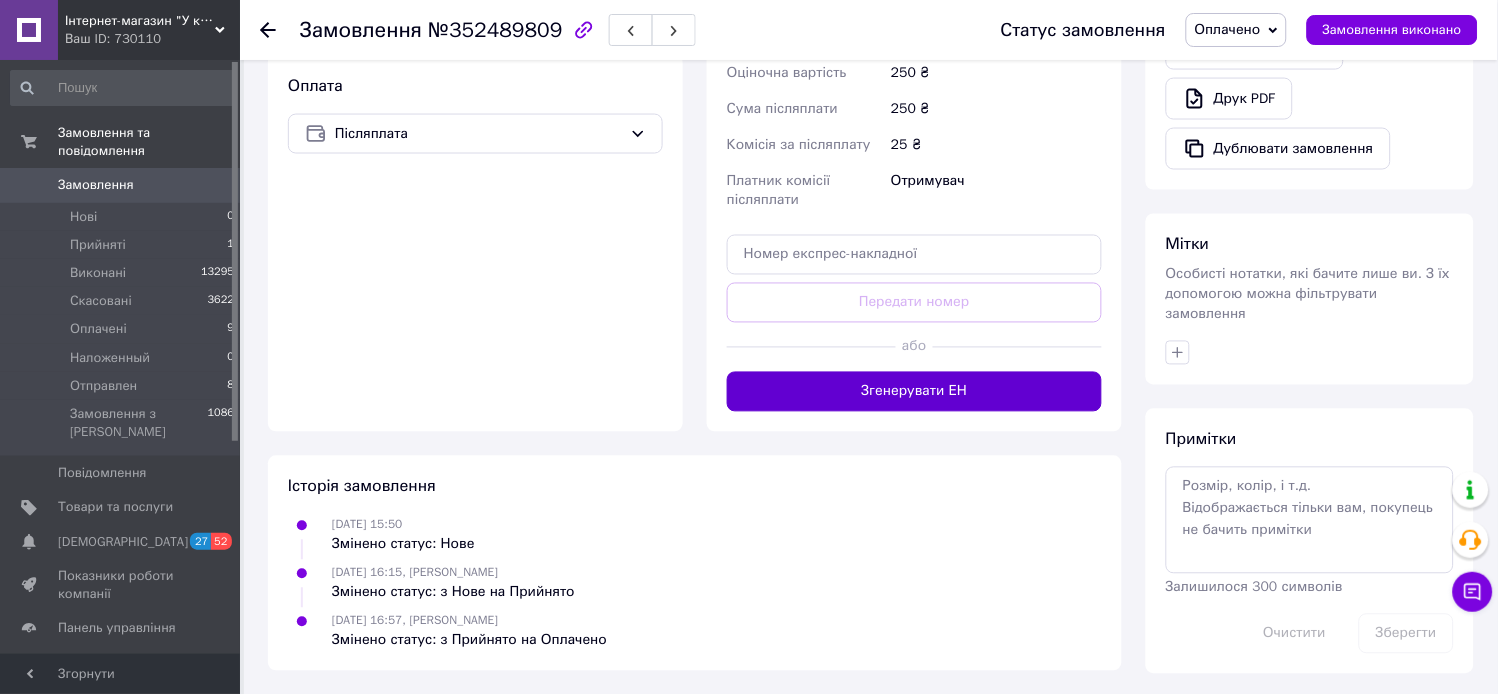 click on "Згенерувати ЕН" at bounding box center (914, 392) 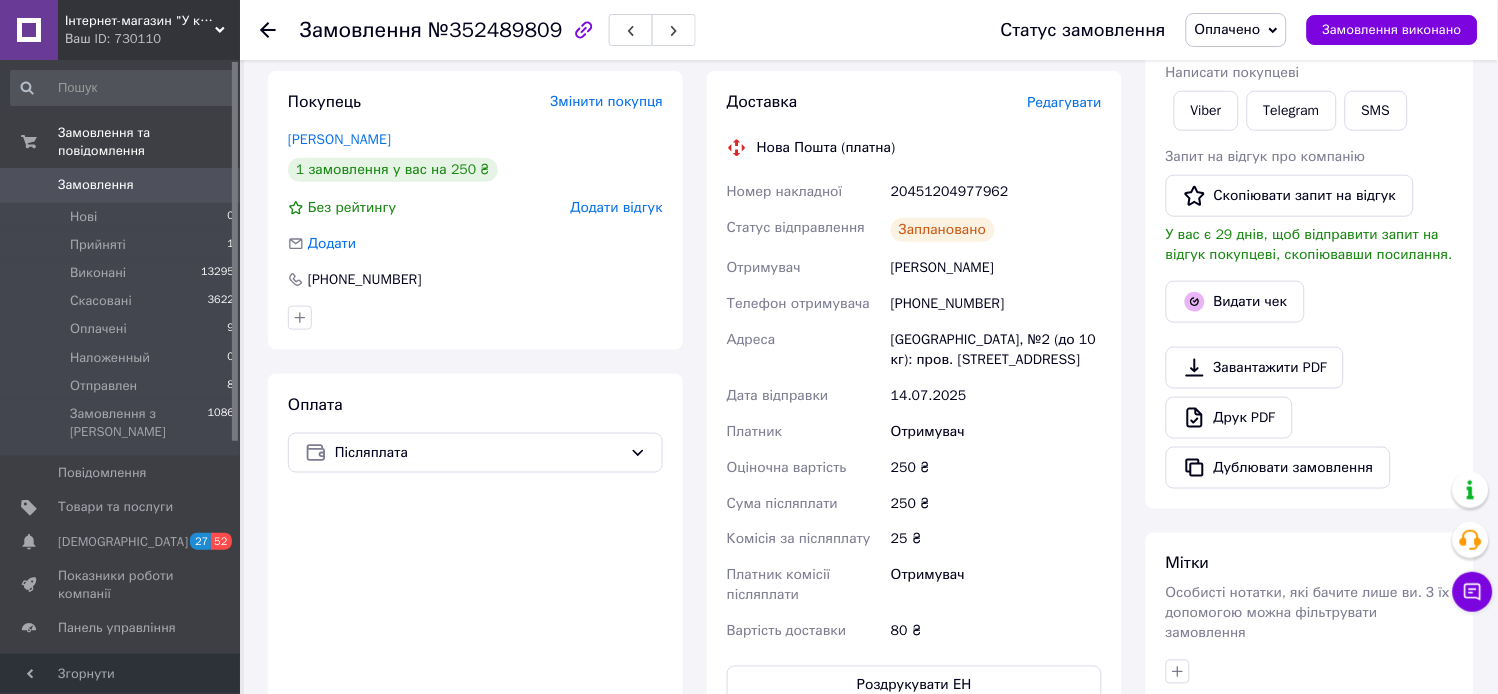 scroll, scrollTop: 203, scrollLeft: 0, axis: vertical 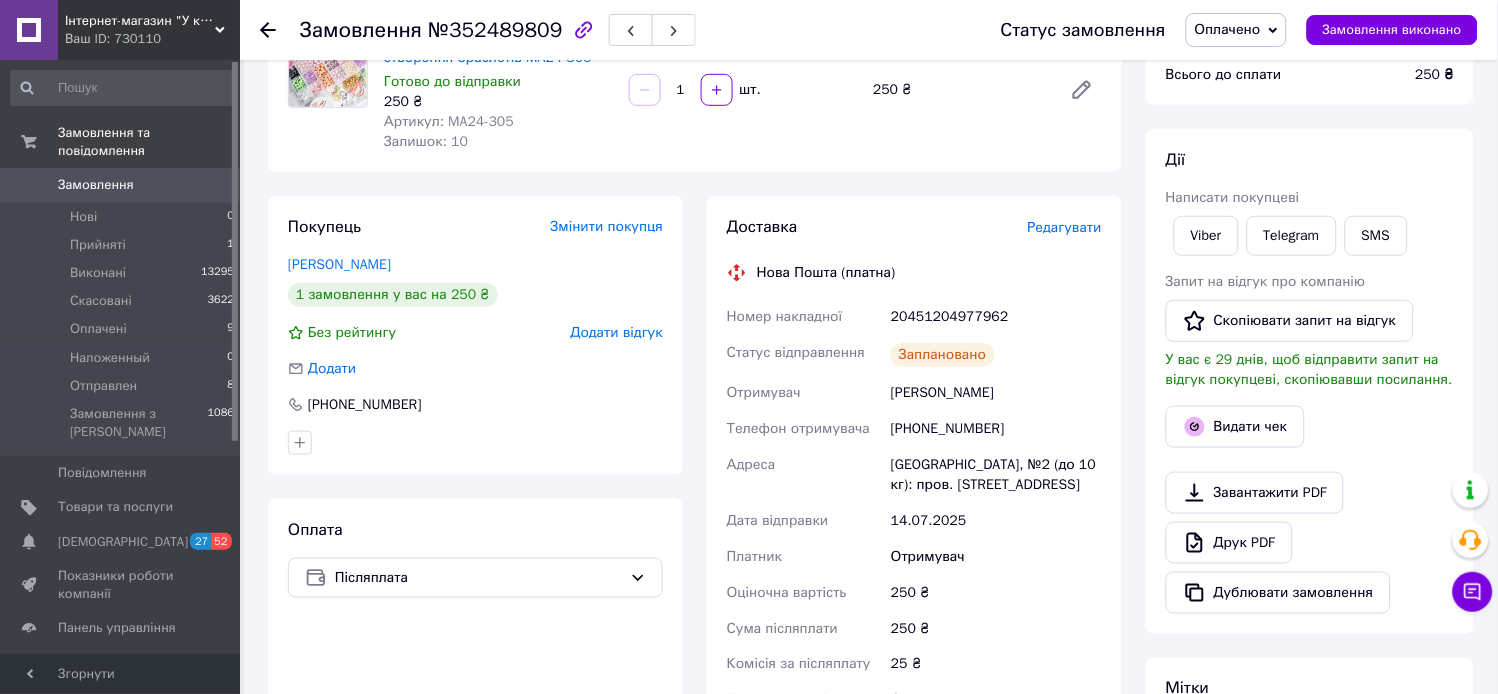click 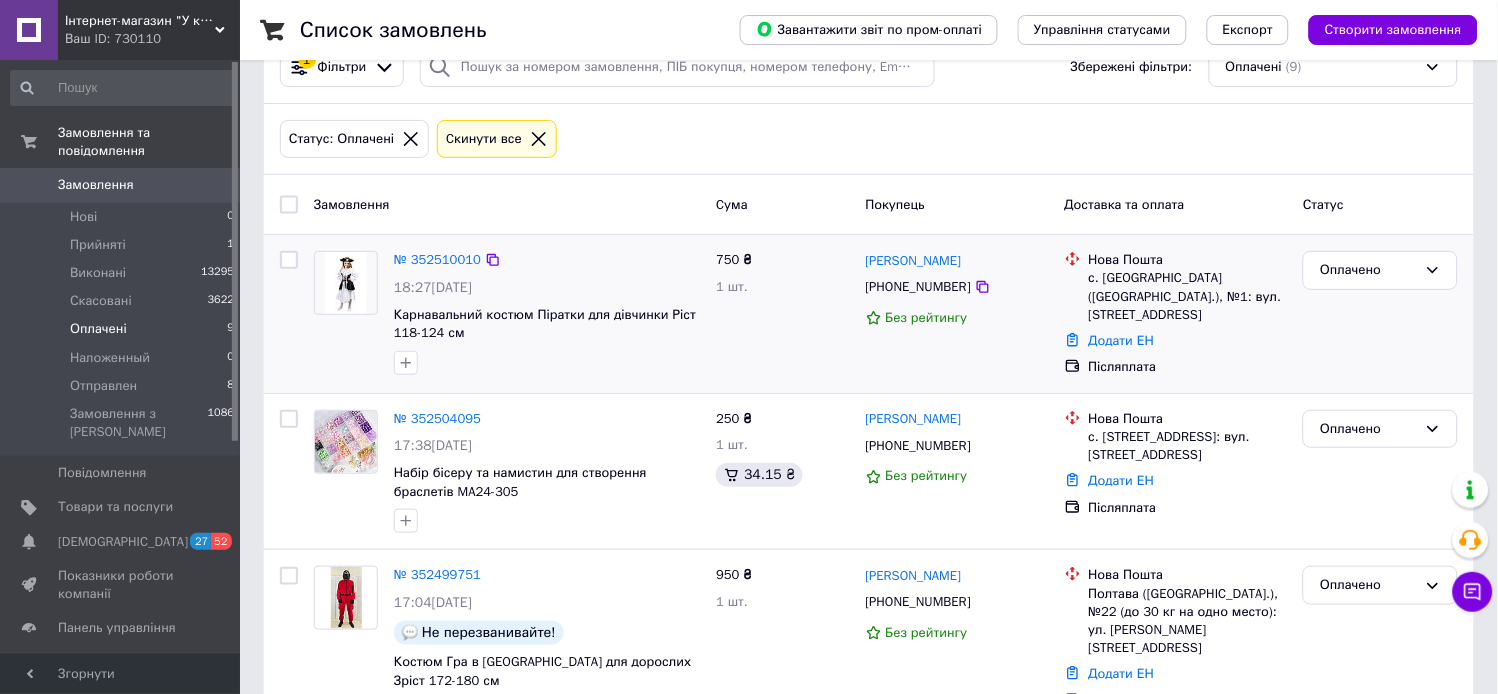 scroll, scrollTop: 222, scrollLeft: 0, axis: vertical 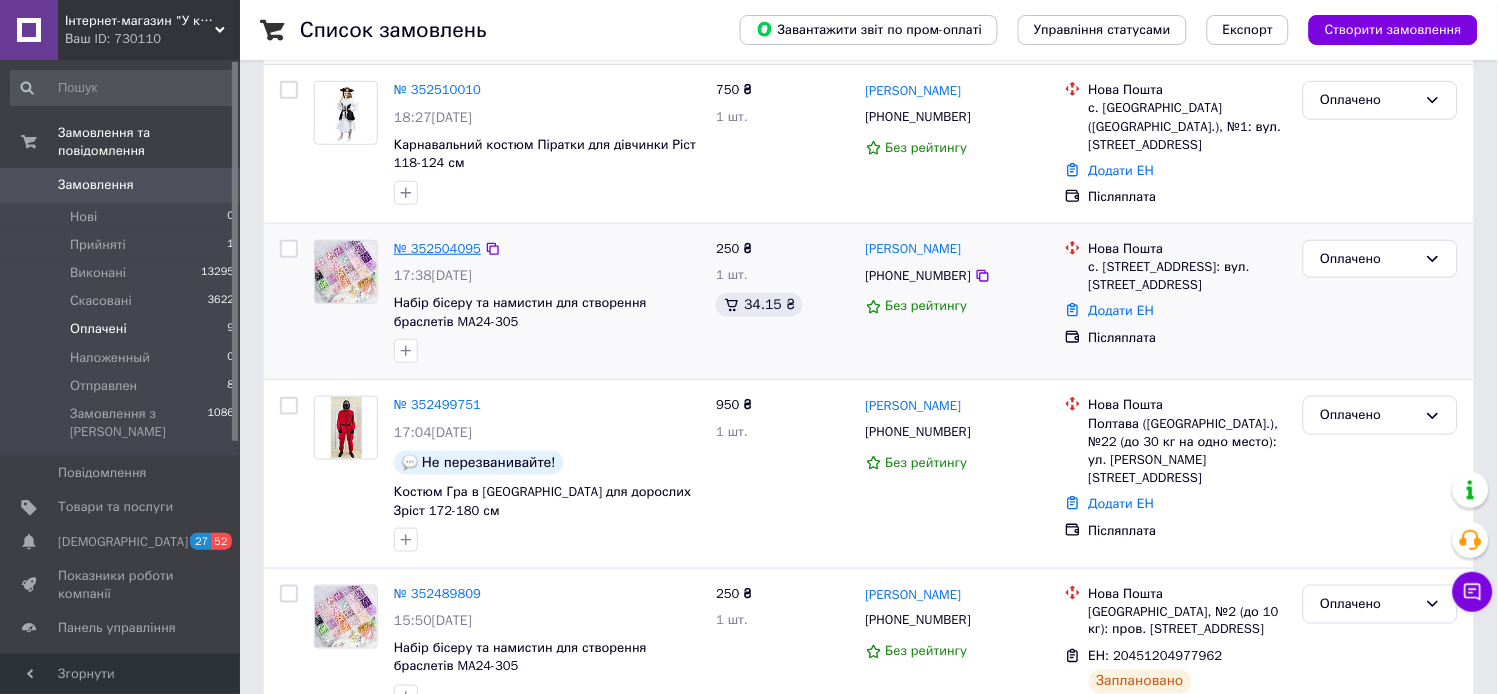 click on "№ 352504095" at bounding box center (437, 248) 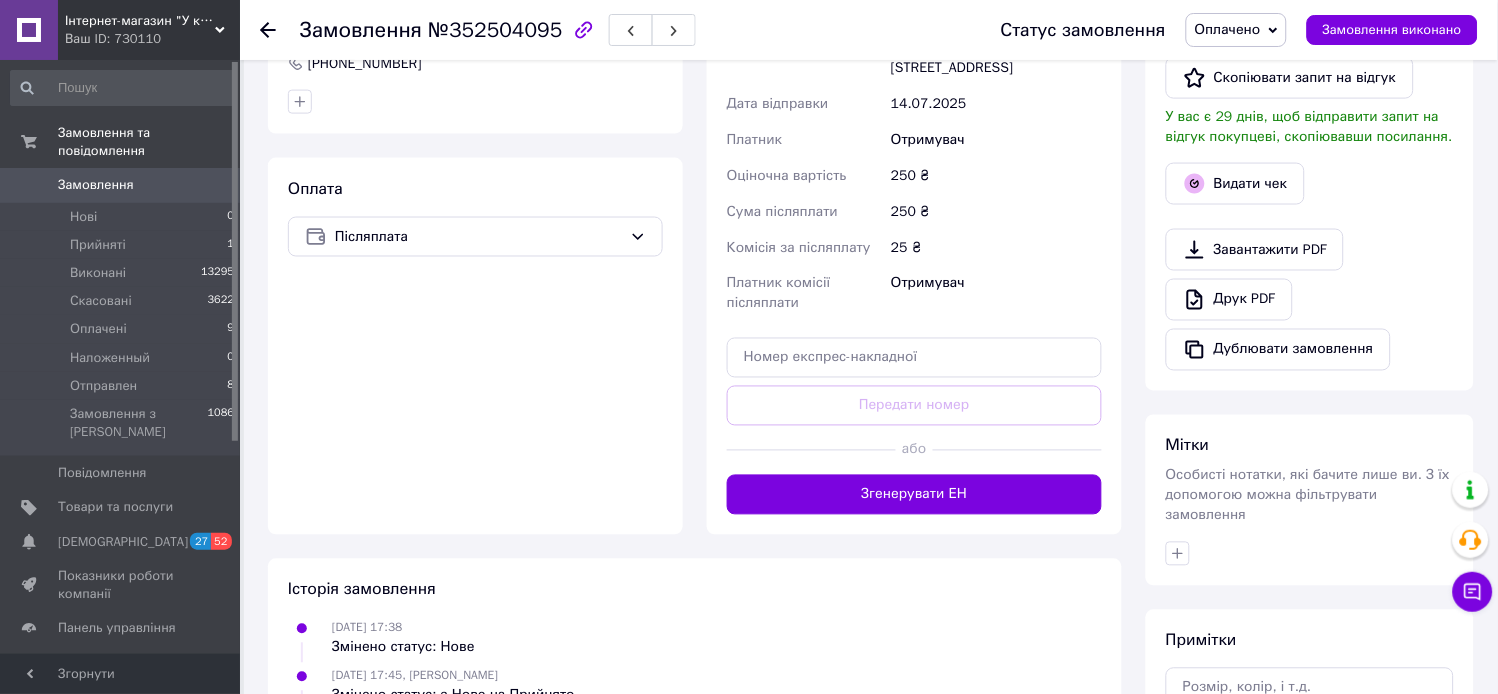 scroll, scrollTop: 666, scrollLeft: 0, axis: vertical 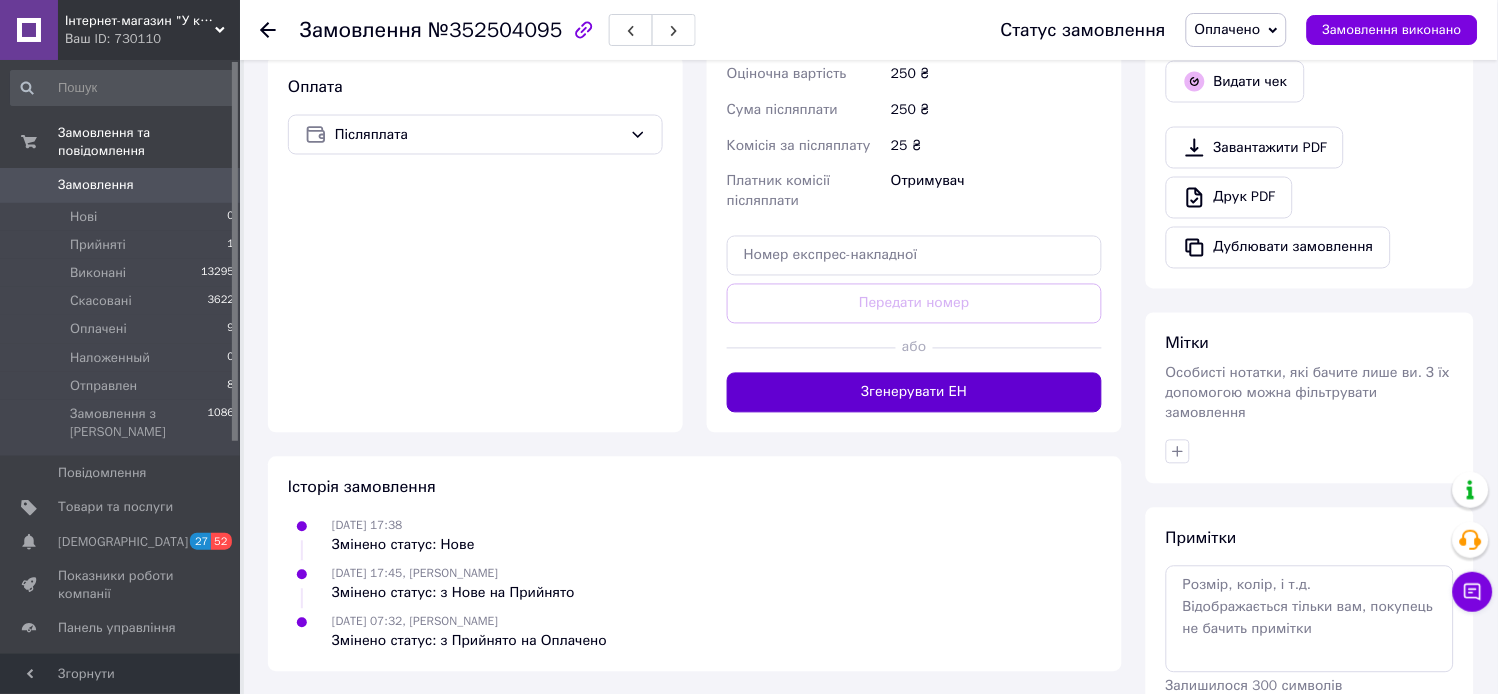 click on "Згенерувати ЕН" at bounding box center [914, 393] 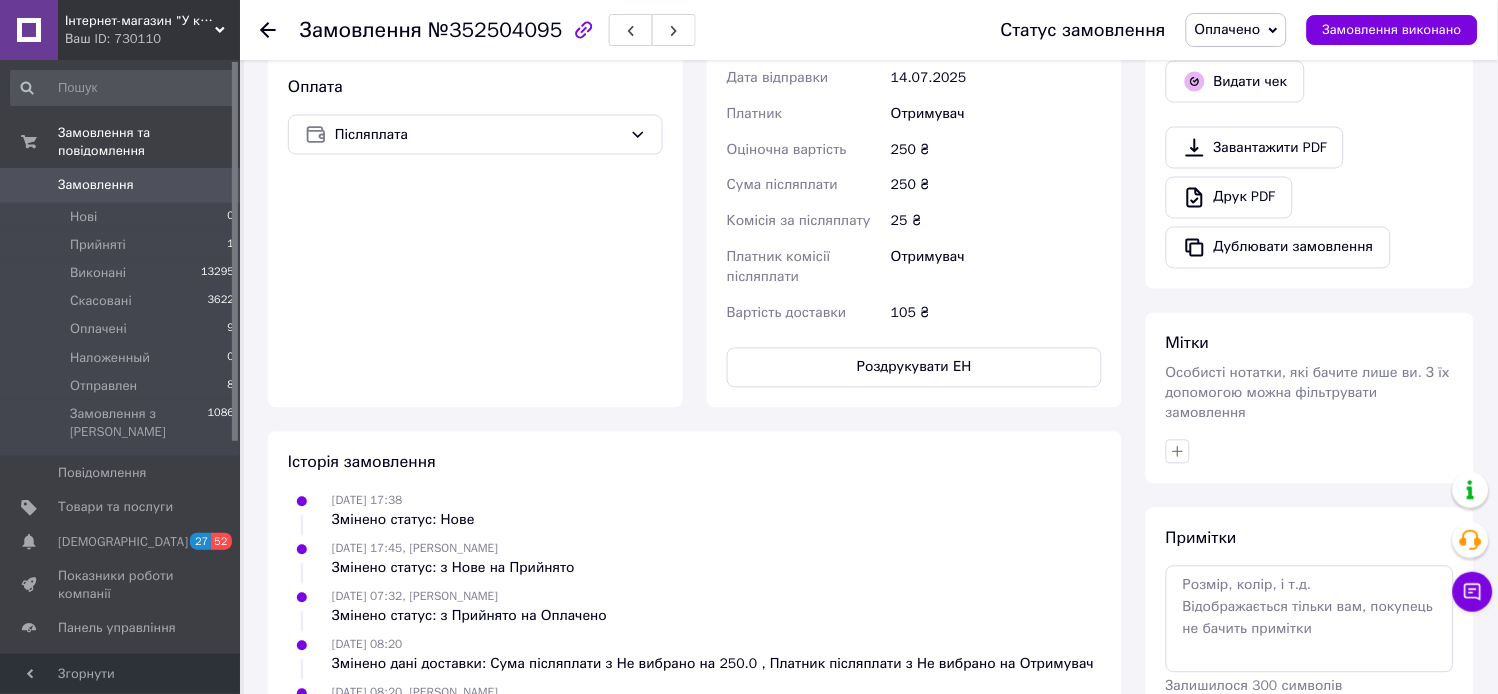 click 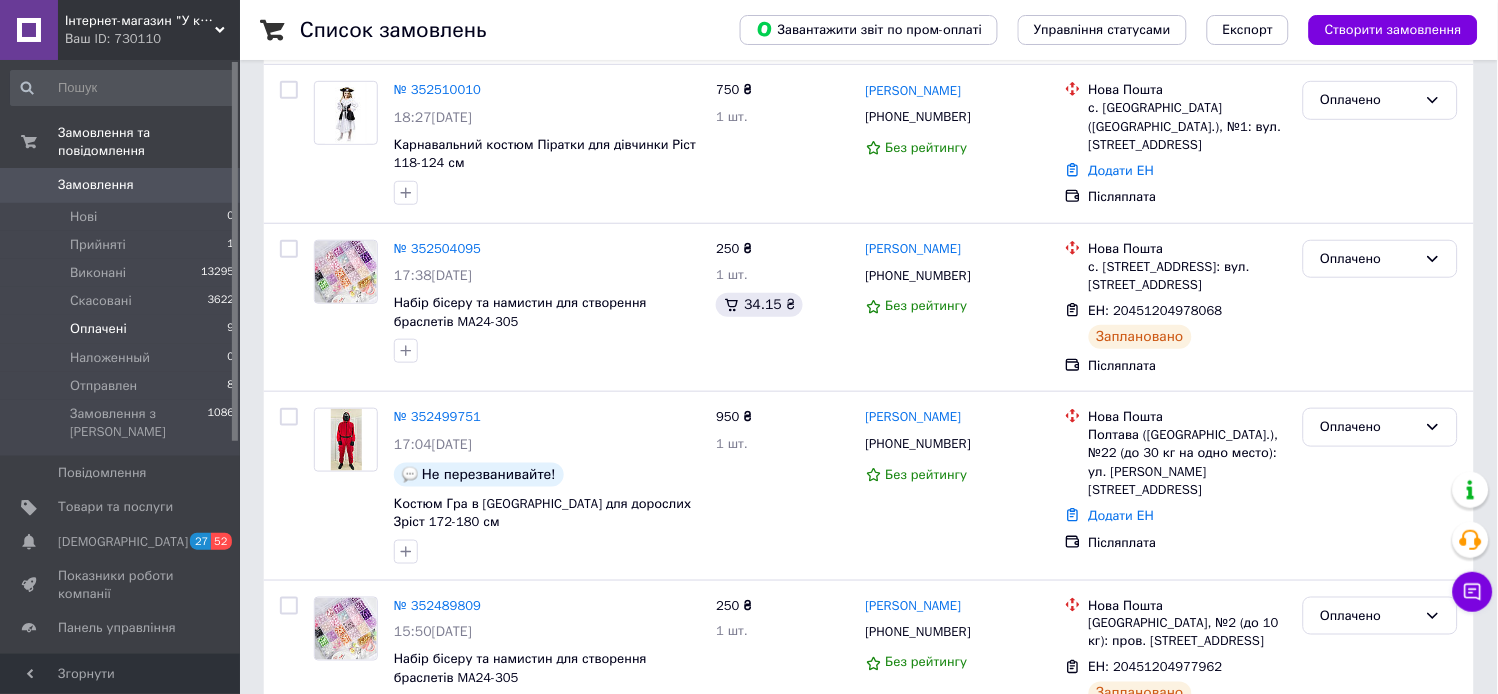 scroll, scrollTop: 294, scrollLeft: 0, axis: vertical 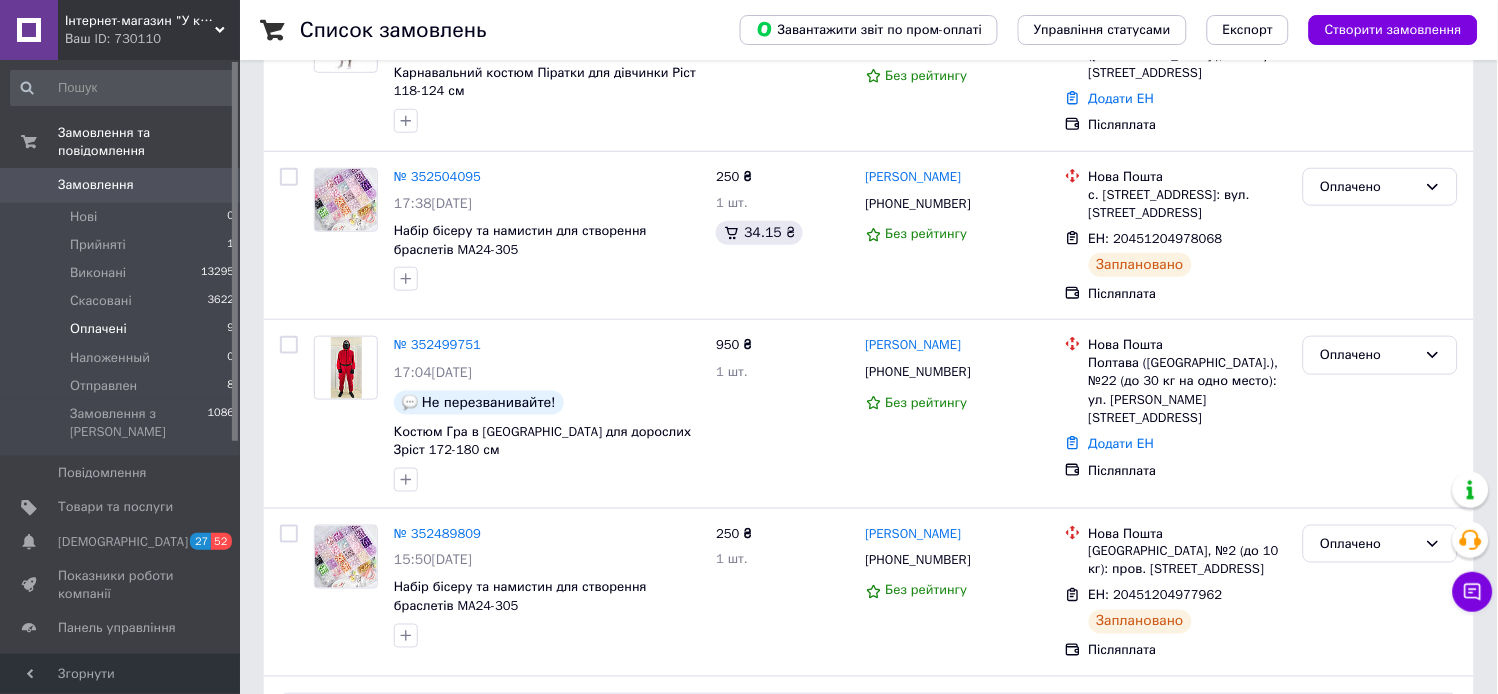 click on "17:38[DATE]" at bounding box center (433, 203) 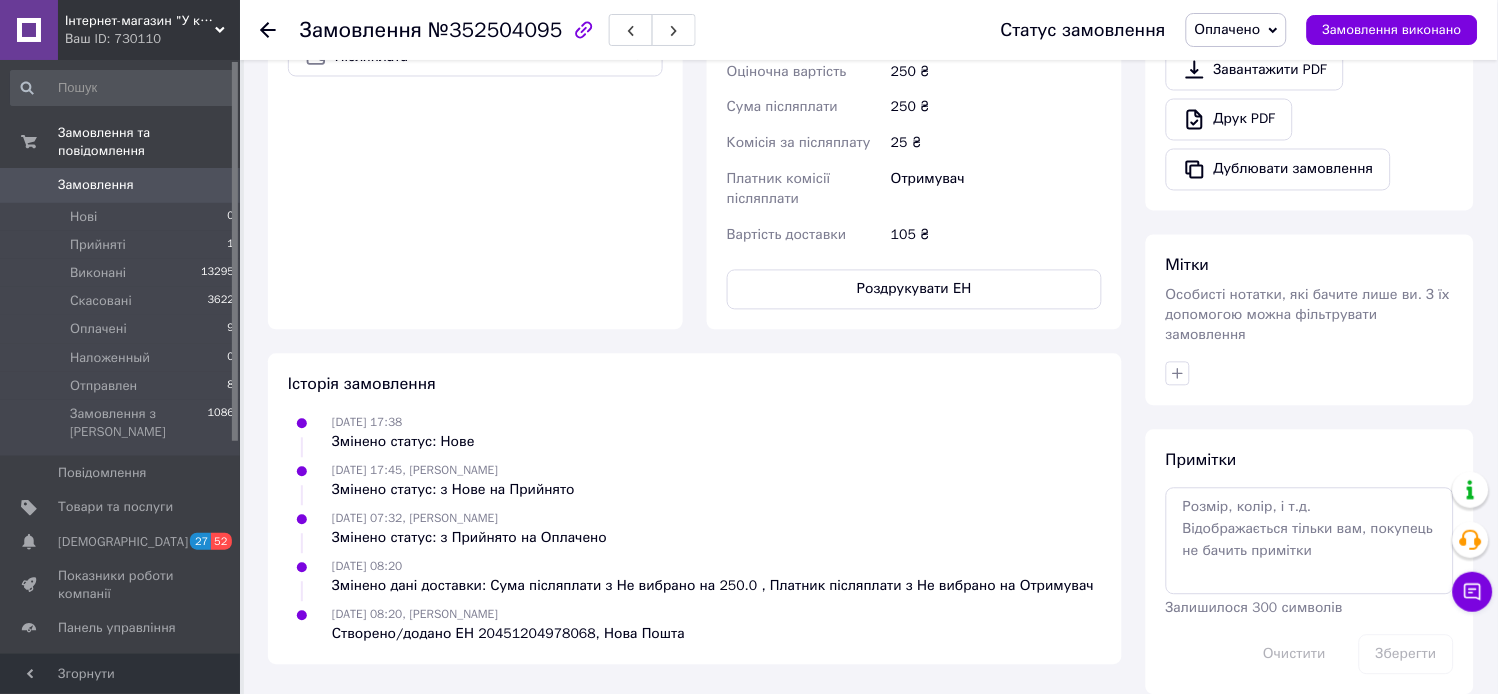 scroll, scrollTop: 748, scrollLeft: 0, axis: vertical 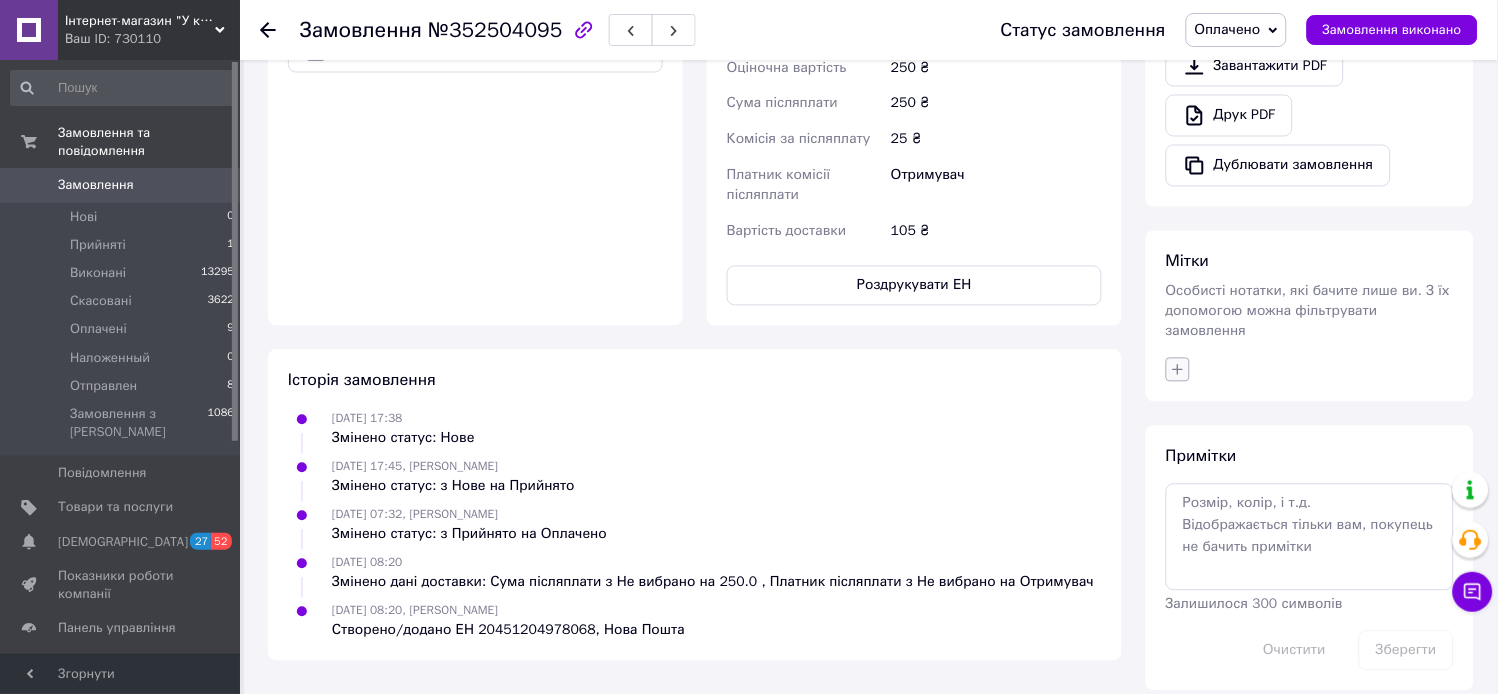 click at bounding box center (1178, 370) 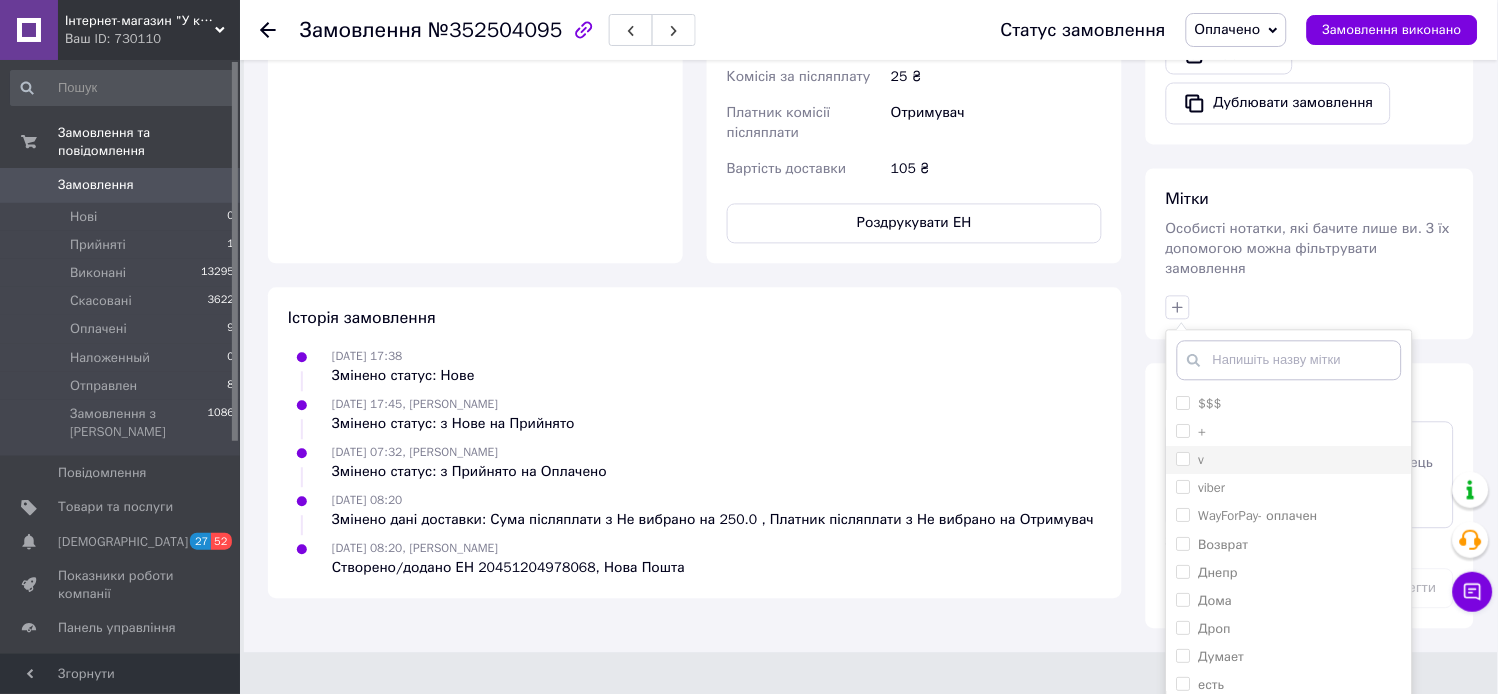 scroll, scrollTop: 853, scrollLeft: 0, axis: vertical 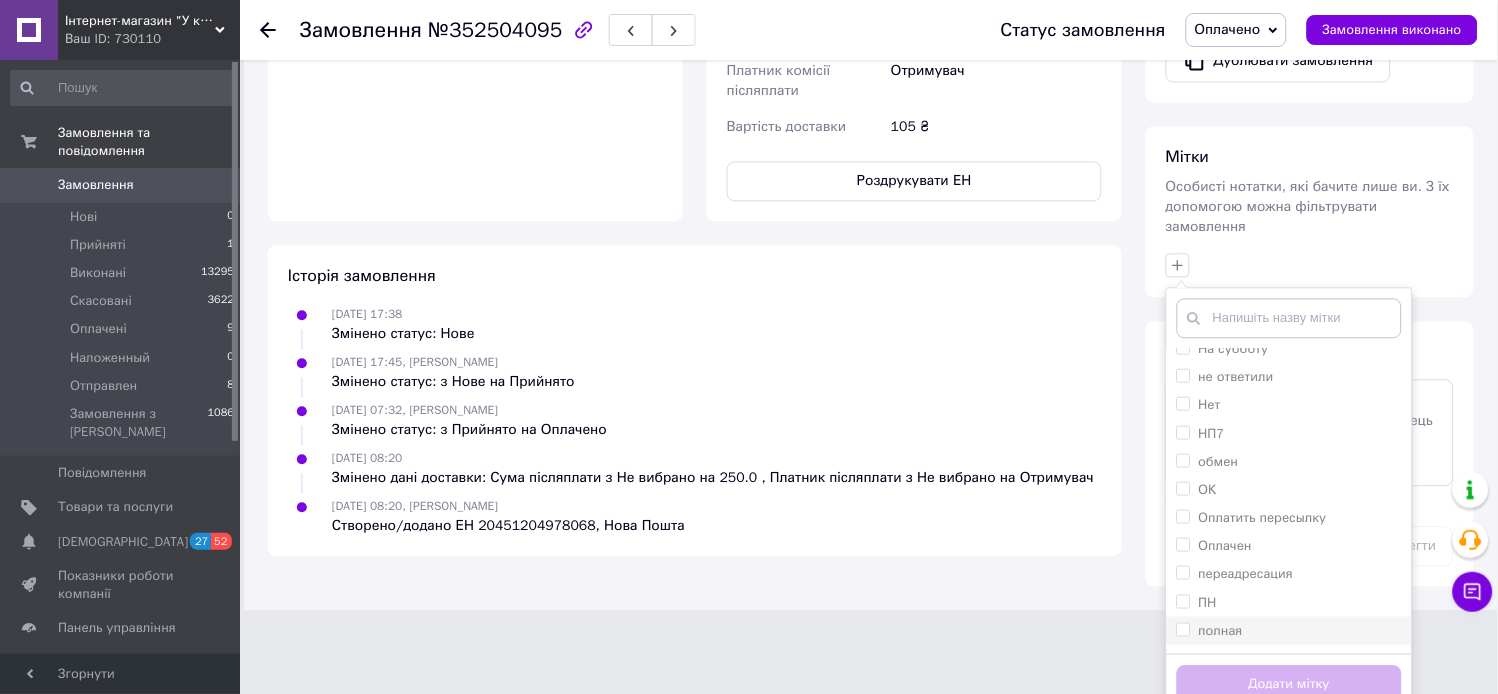 drag, startPoint x: 1273, startPoint y: 468, endPoint x: 1300, endPoint y: 621, distance: 155.36409 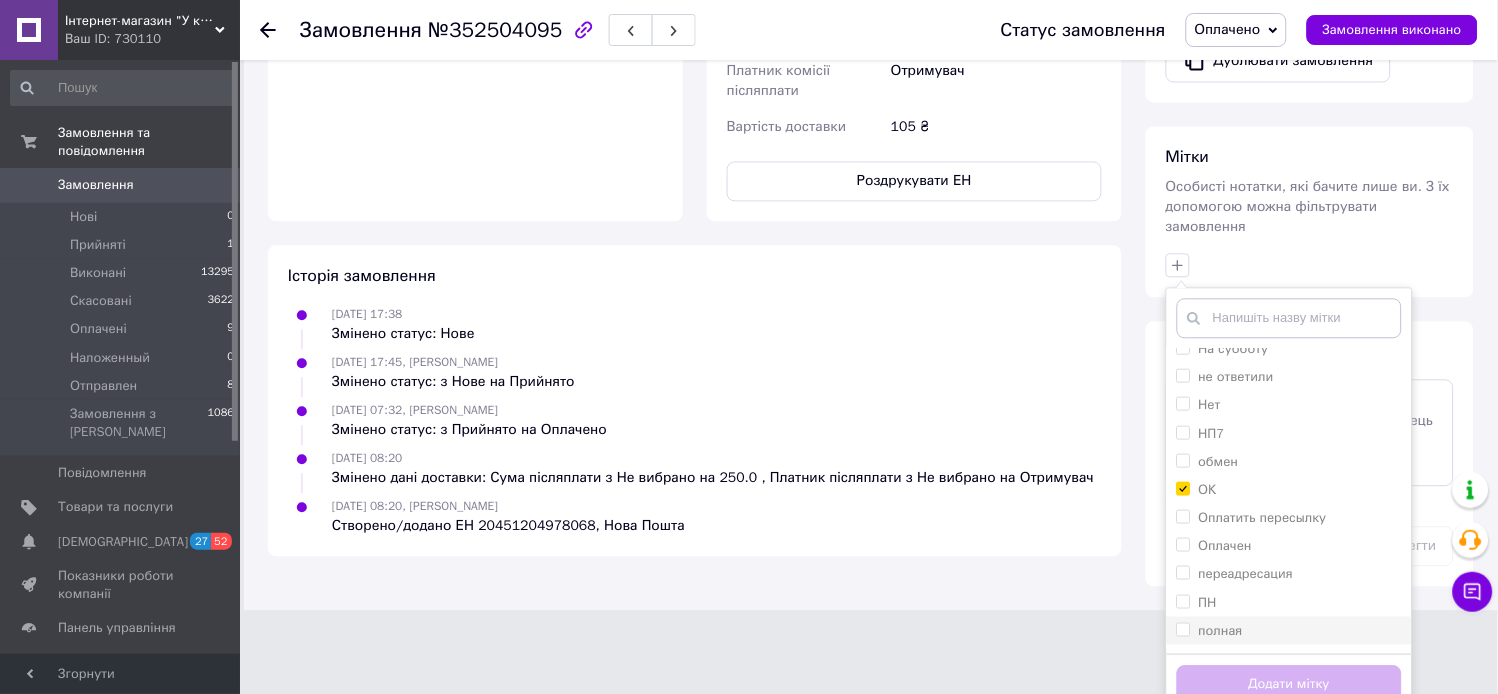 checkbox on "true" 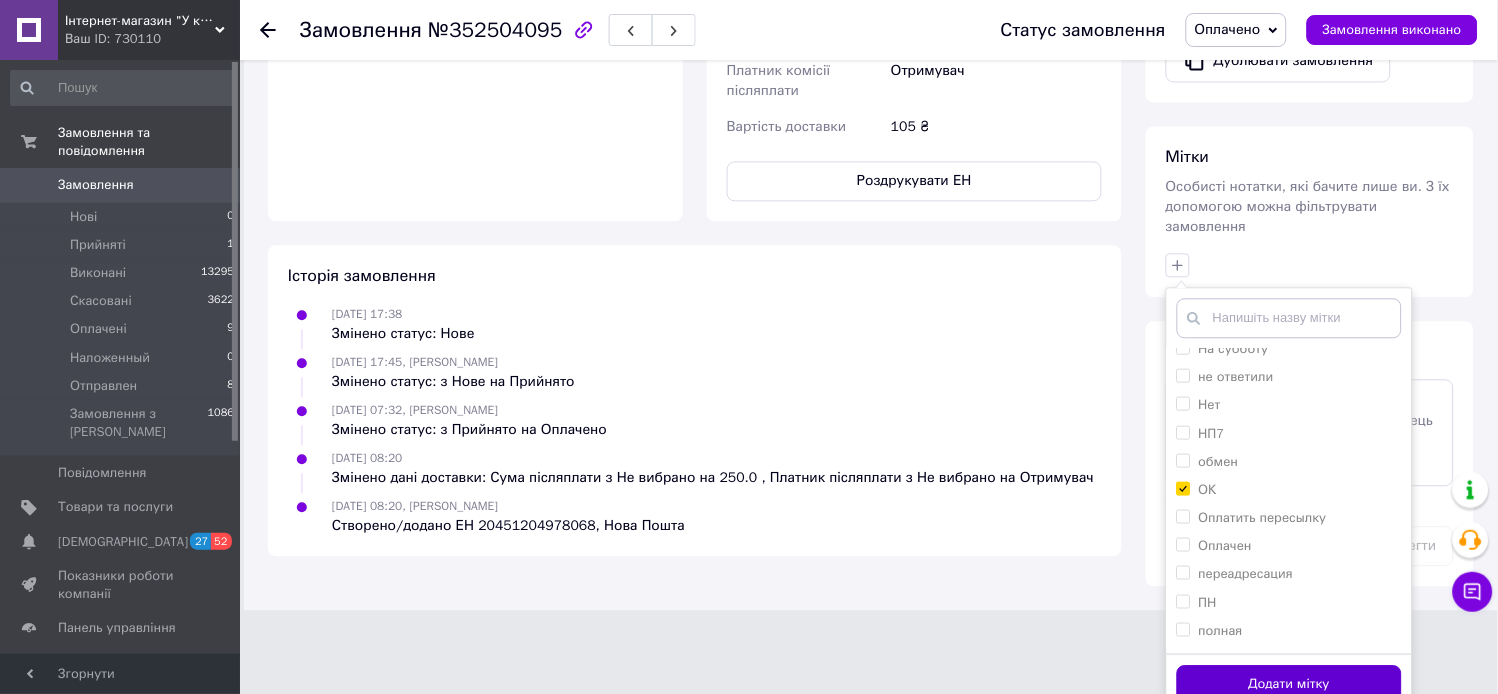 click on "Додати мітку" at bounding box center [1289, 684] 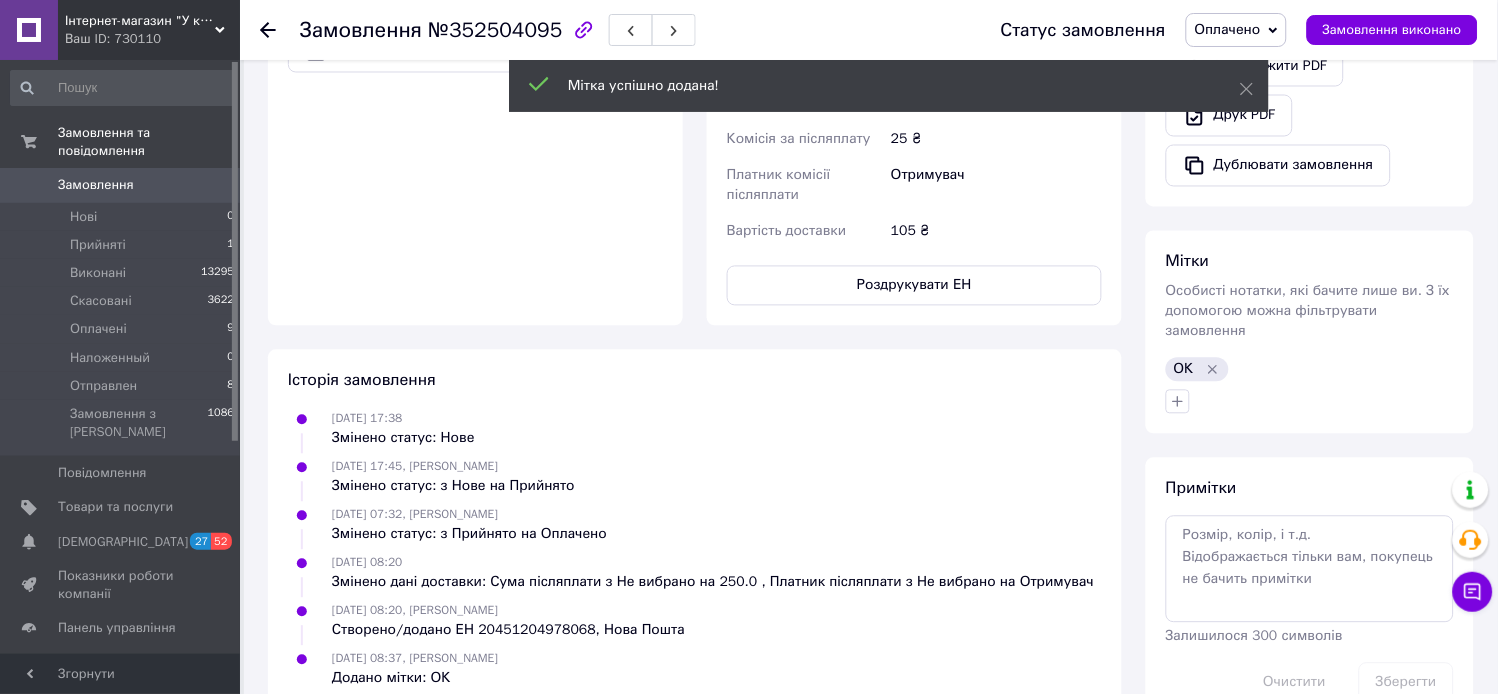 scroll, scrollTop: 785, scrollLeft: 0, axis: vertical 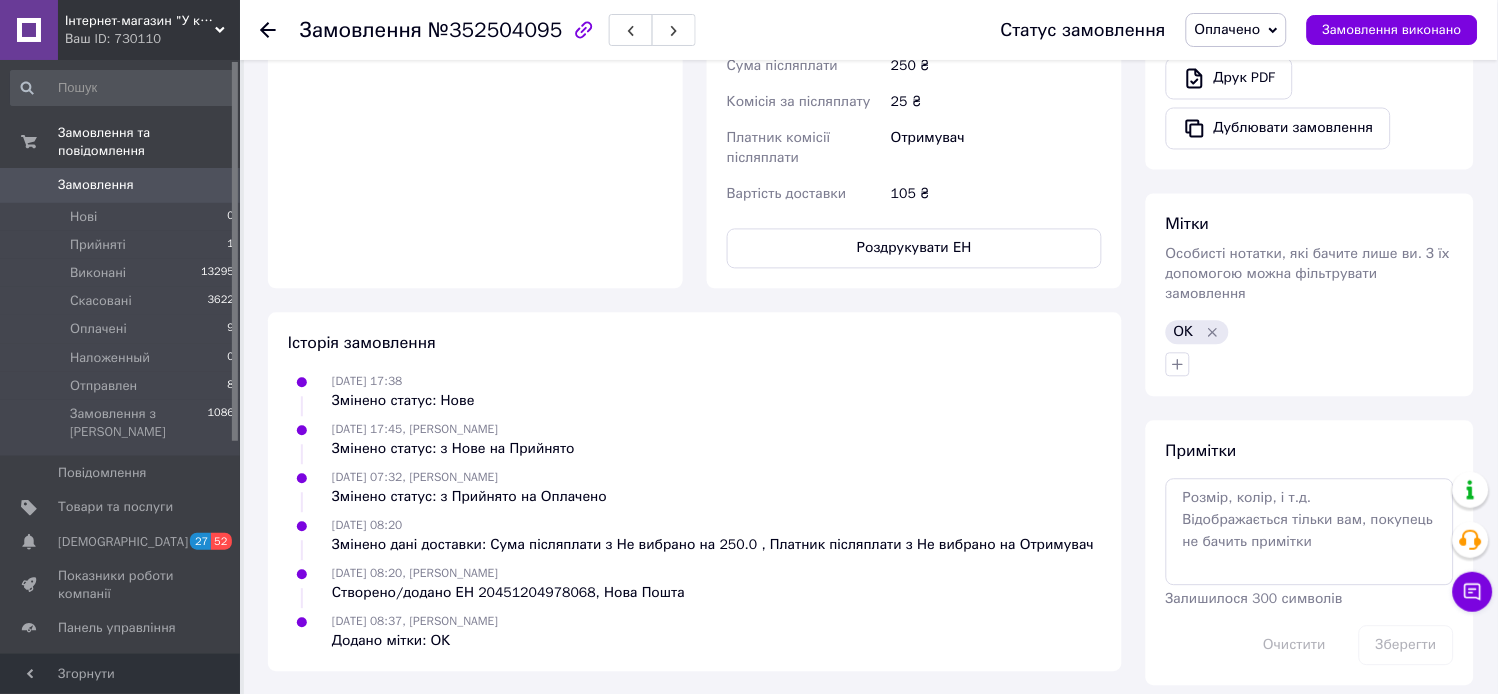 click 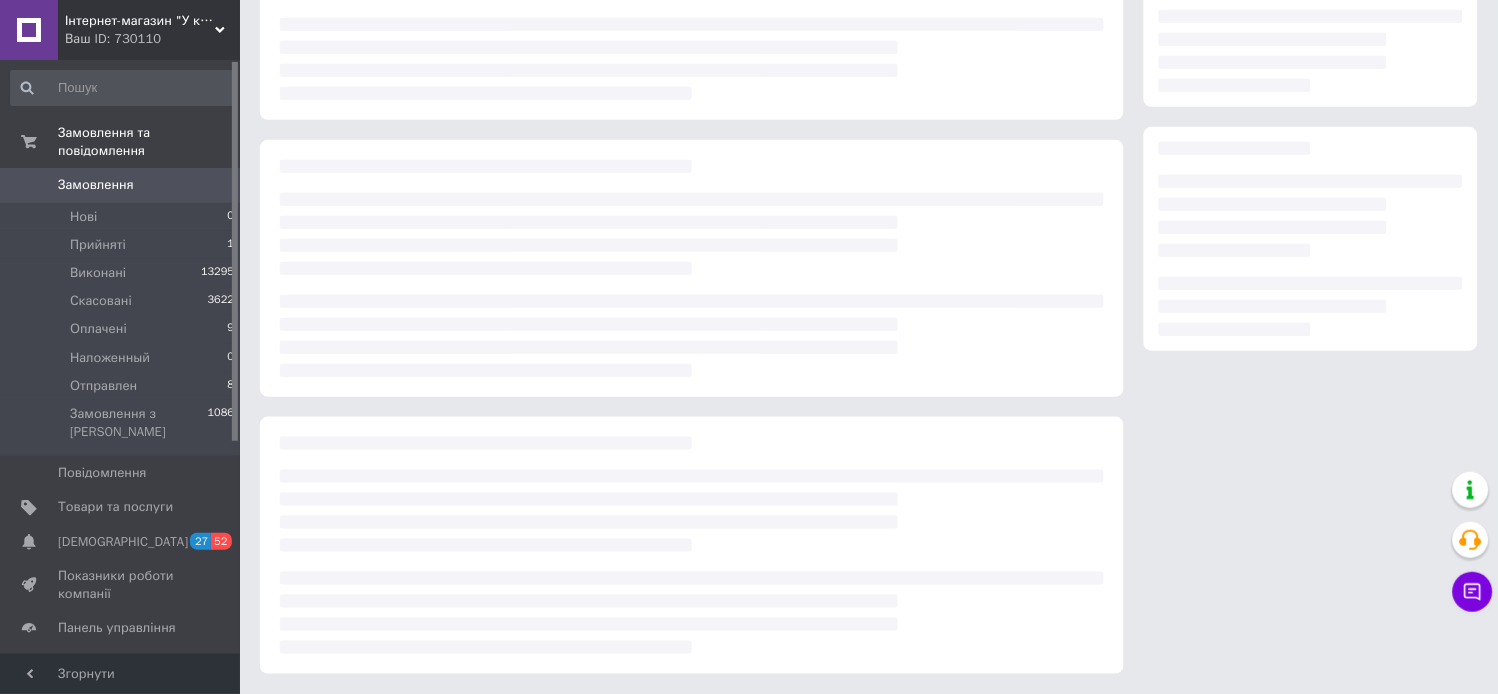 scroll, scrollTop: 218, scrollLeft: 0, axis: vertical 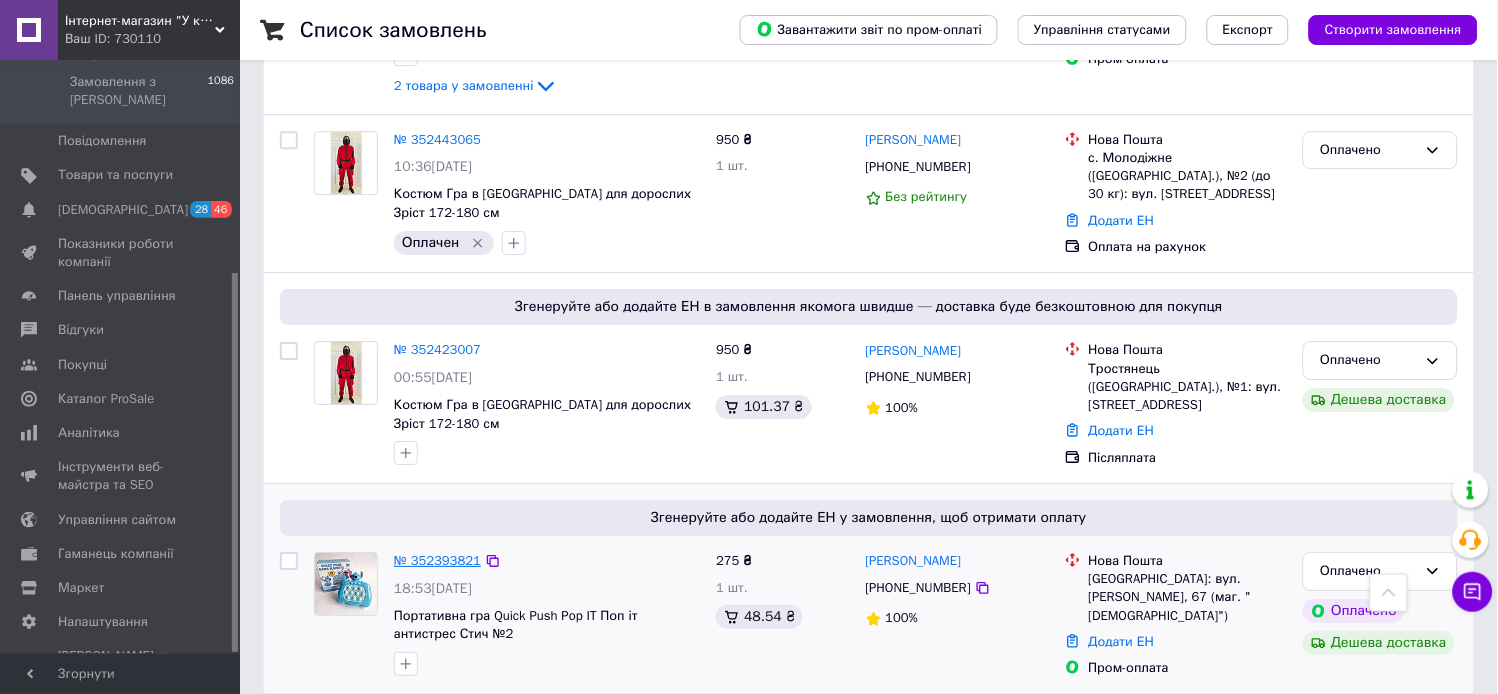 click on "№ 352393821" at bounding box center (437, 560) 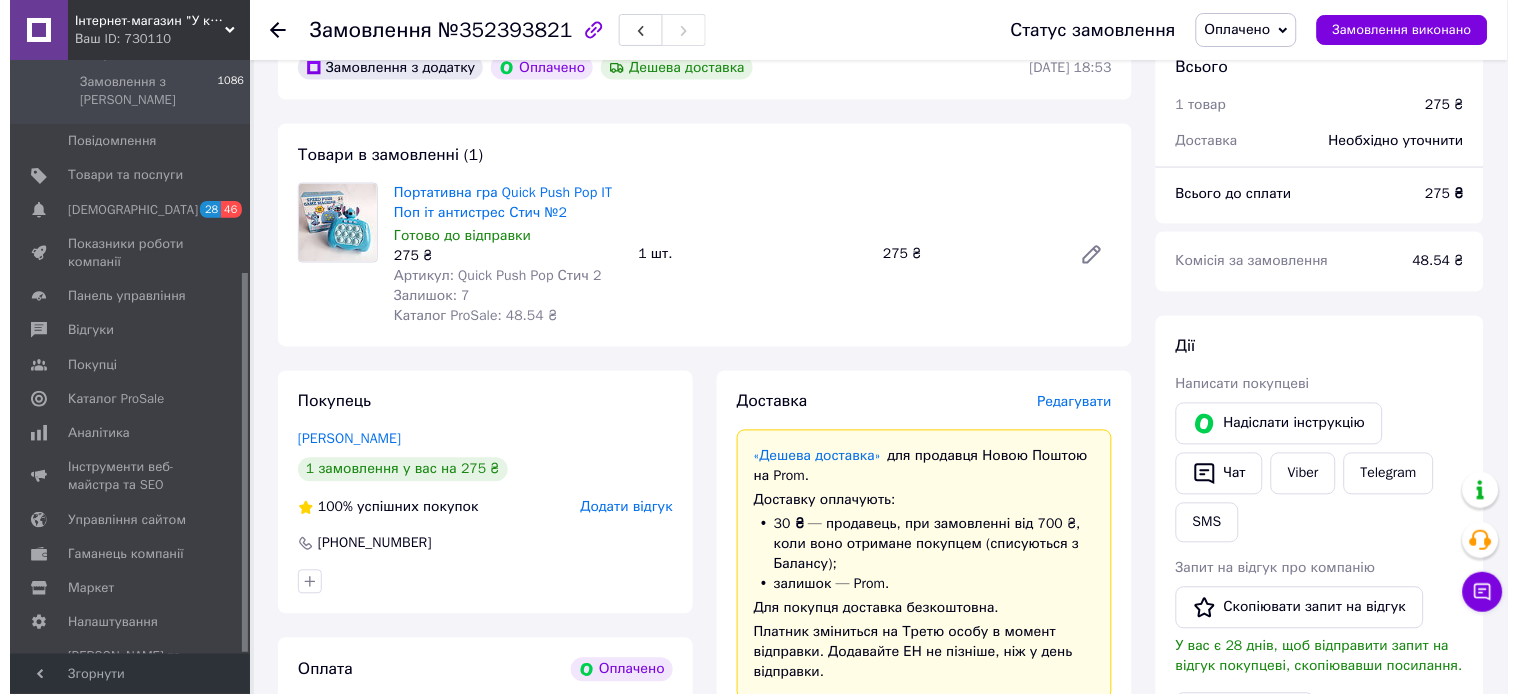 scroll, scrollTop: 777, scrollLeft: 0, axis: vertical 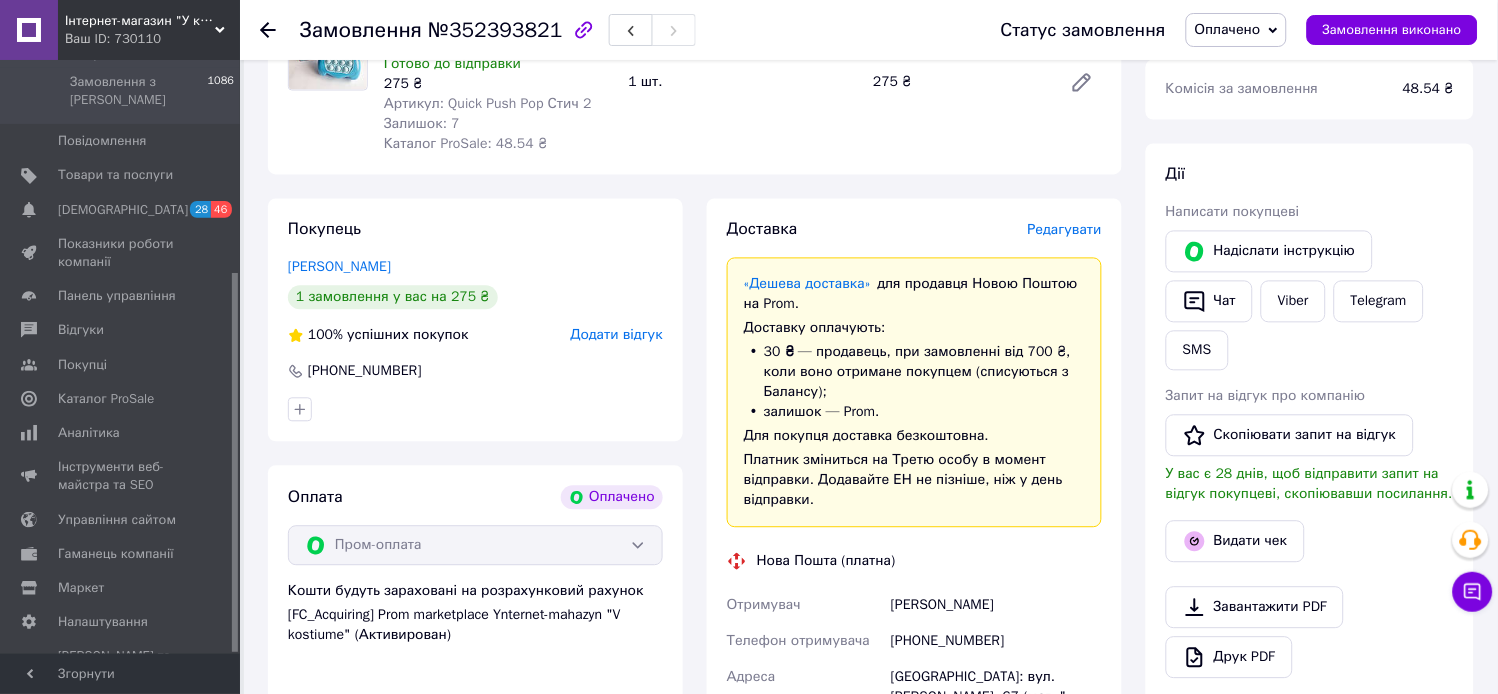 click on "Редагувати" at bounding box center (1065, 230) 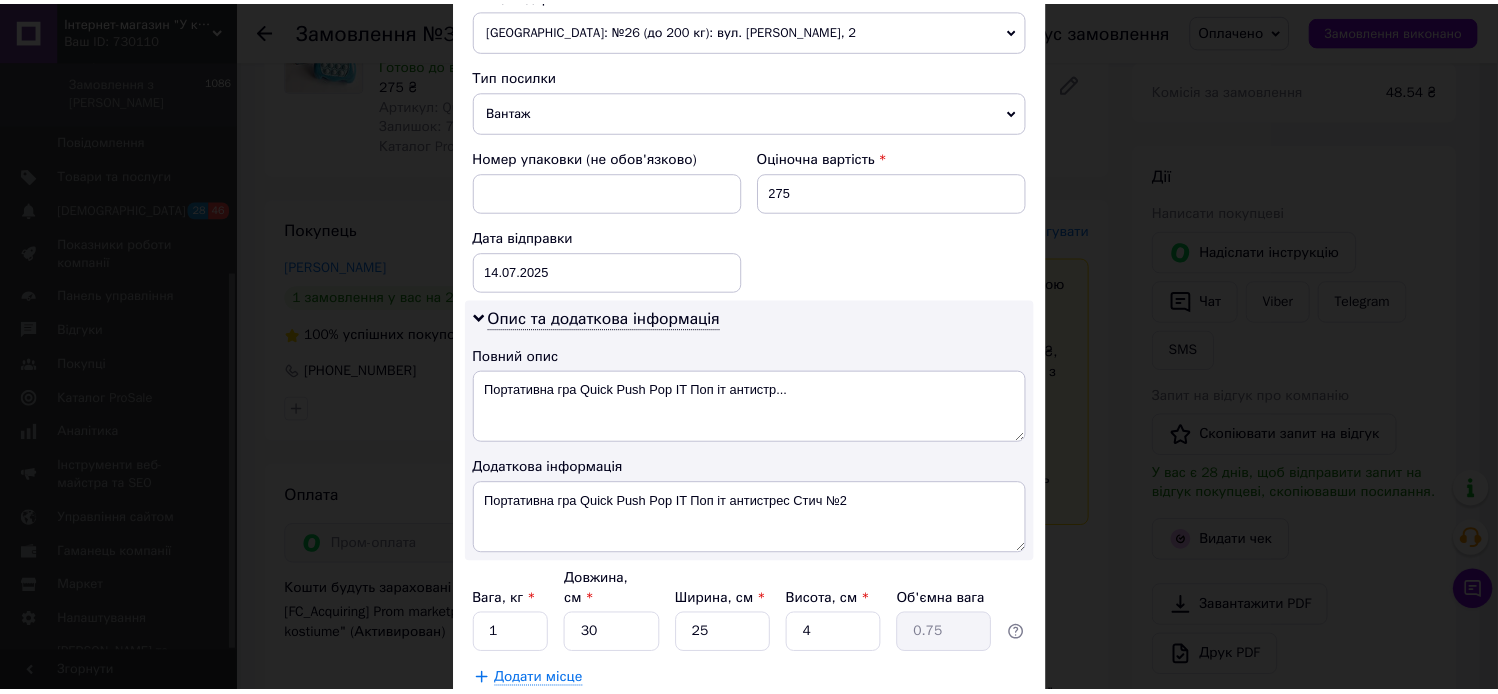 scroll, scrollTop: 860, scrollLeft: 0, axis: vertical 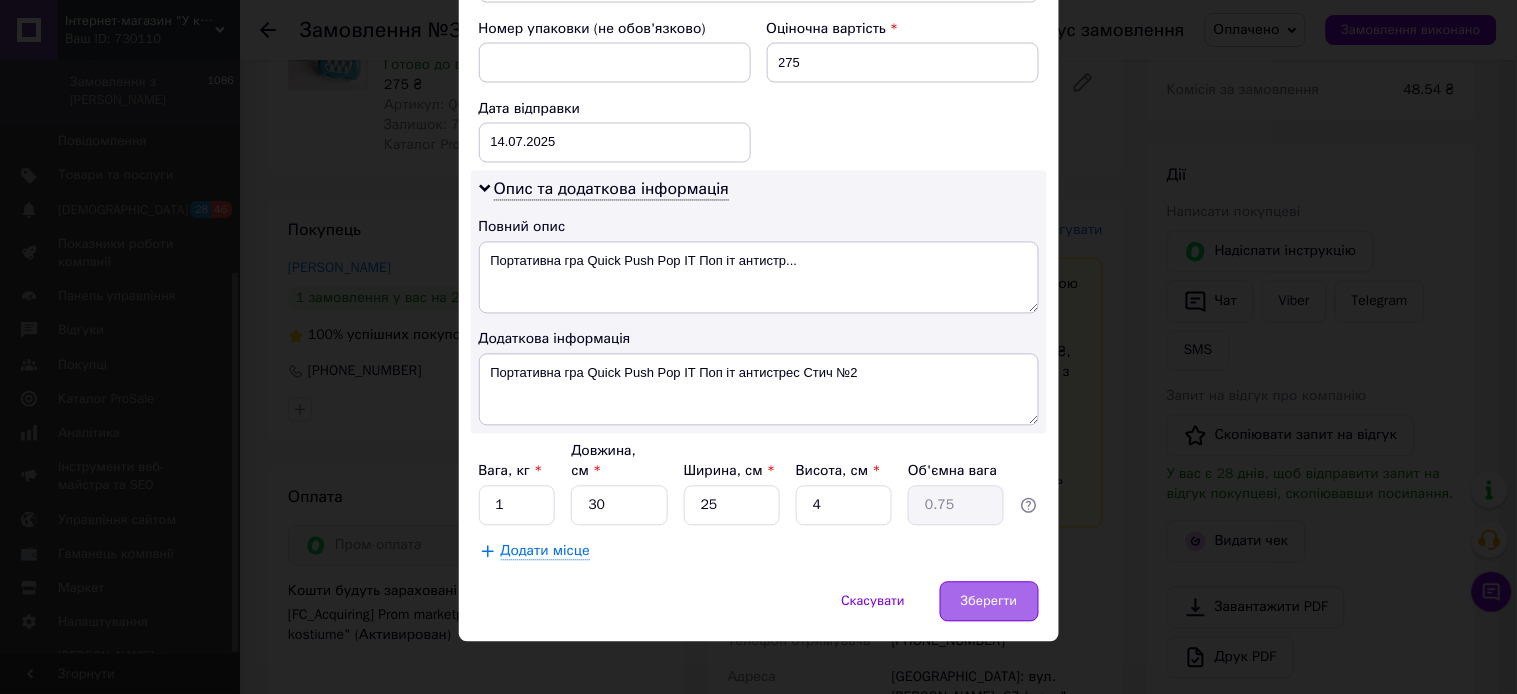 click on "Зберегти" at bounding box center [989, 602] 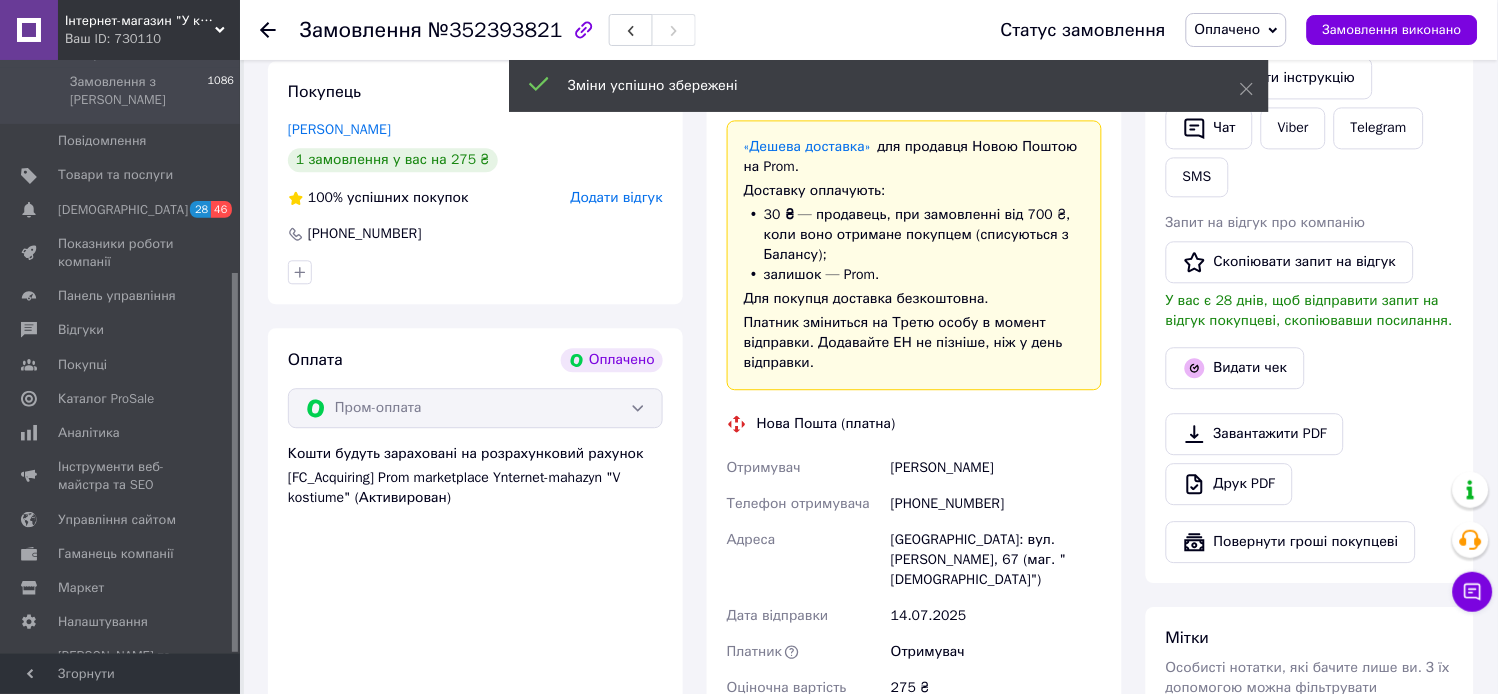 scroll, scrollTop: 1333, scrollLeft: 0, axis: vertical 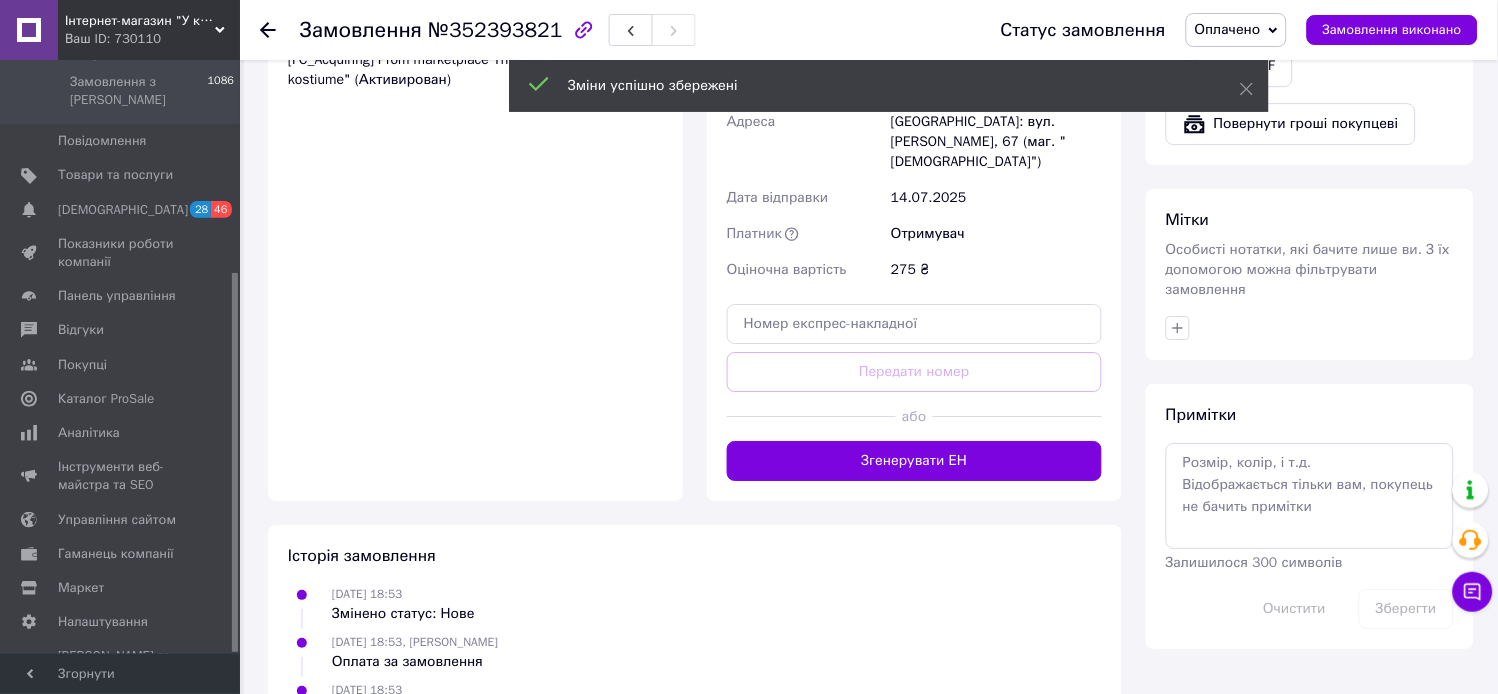 click on "Згенерувати ЕН" at bounding box center (914, 461) 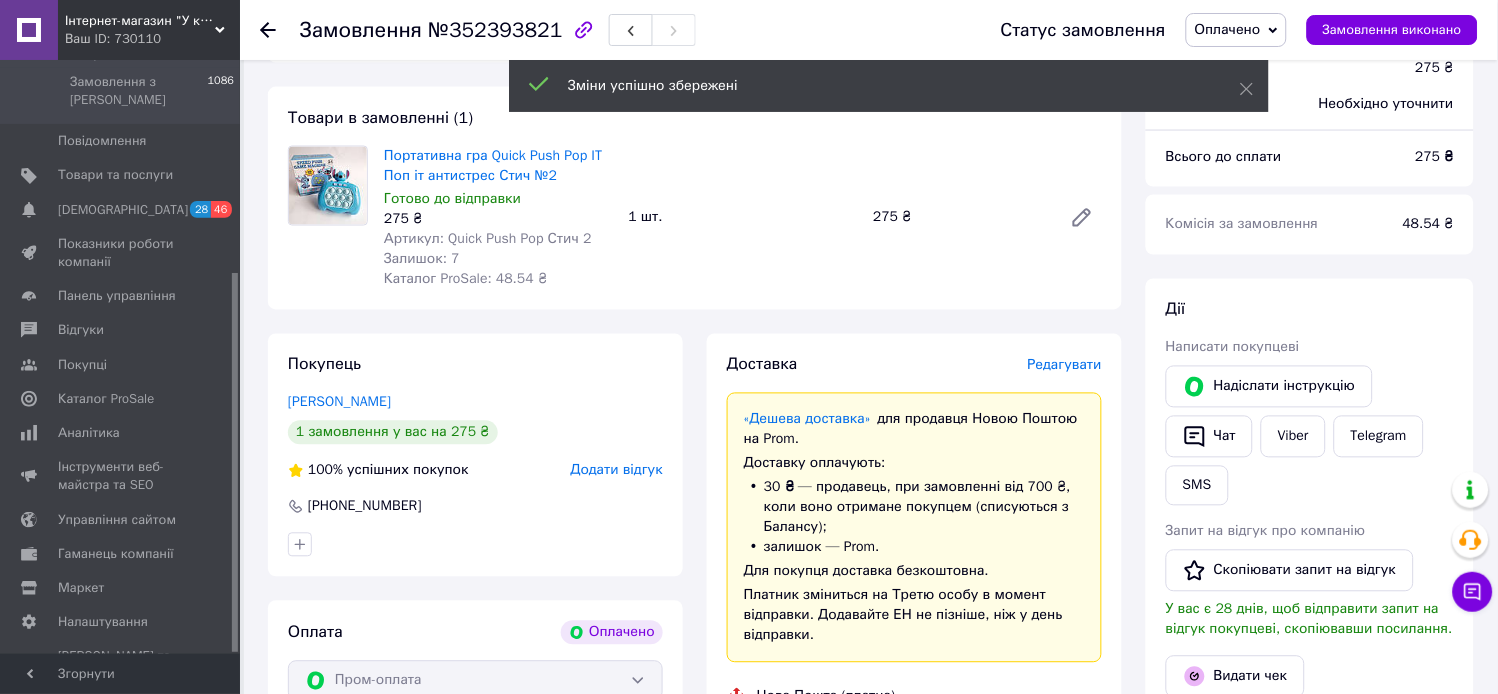 scroll, scrollTop: 444, scrollLeft: 0, axis: vertical 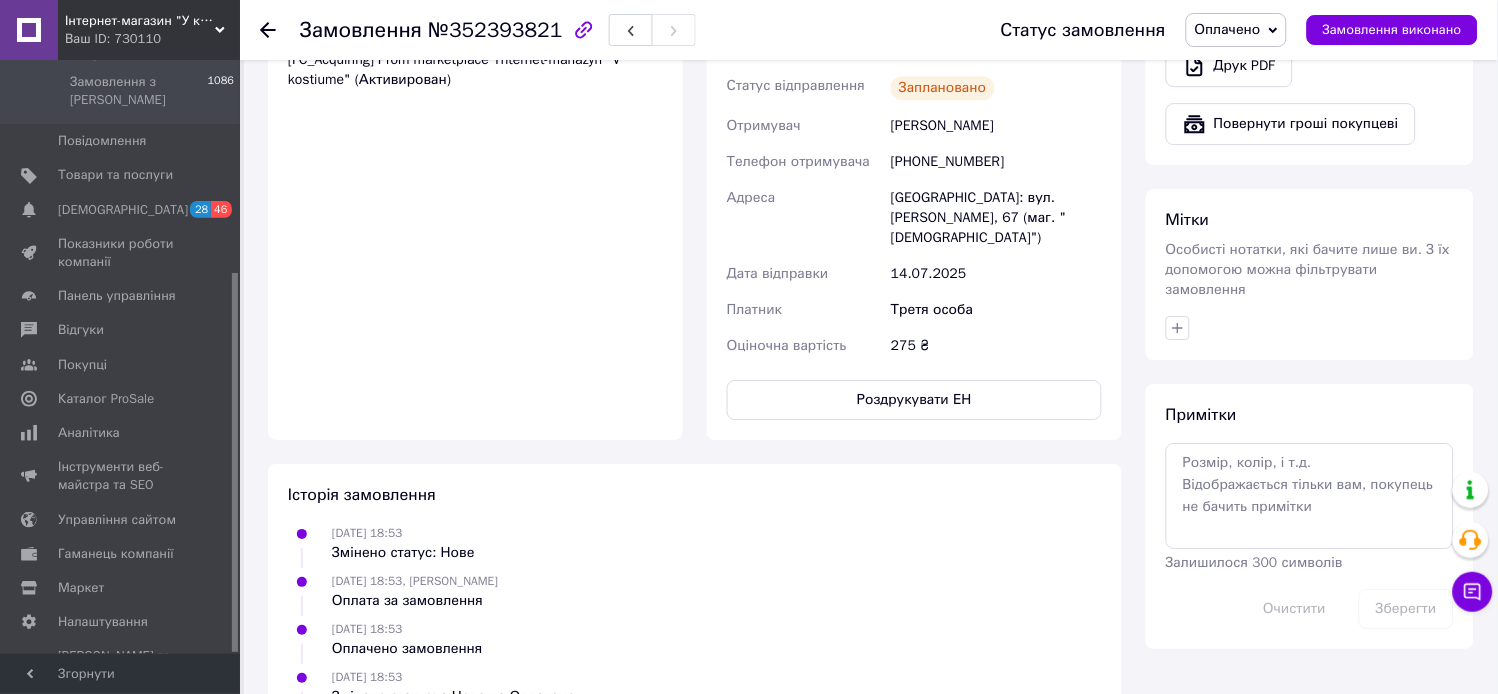 click 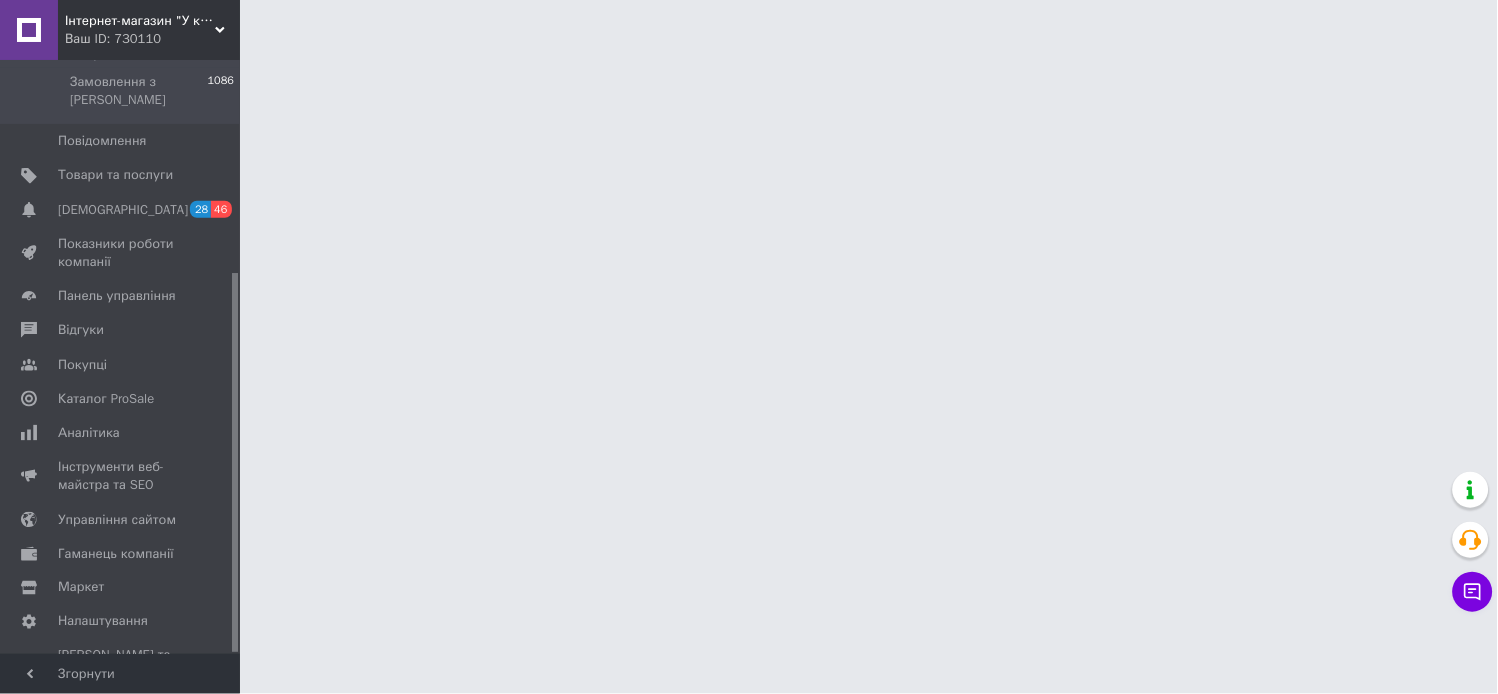 scroll, scrollTop: 0, scrollLeft: 0, axis: both 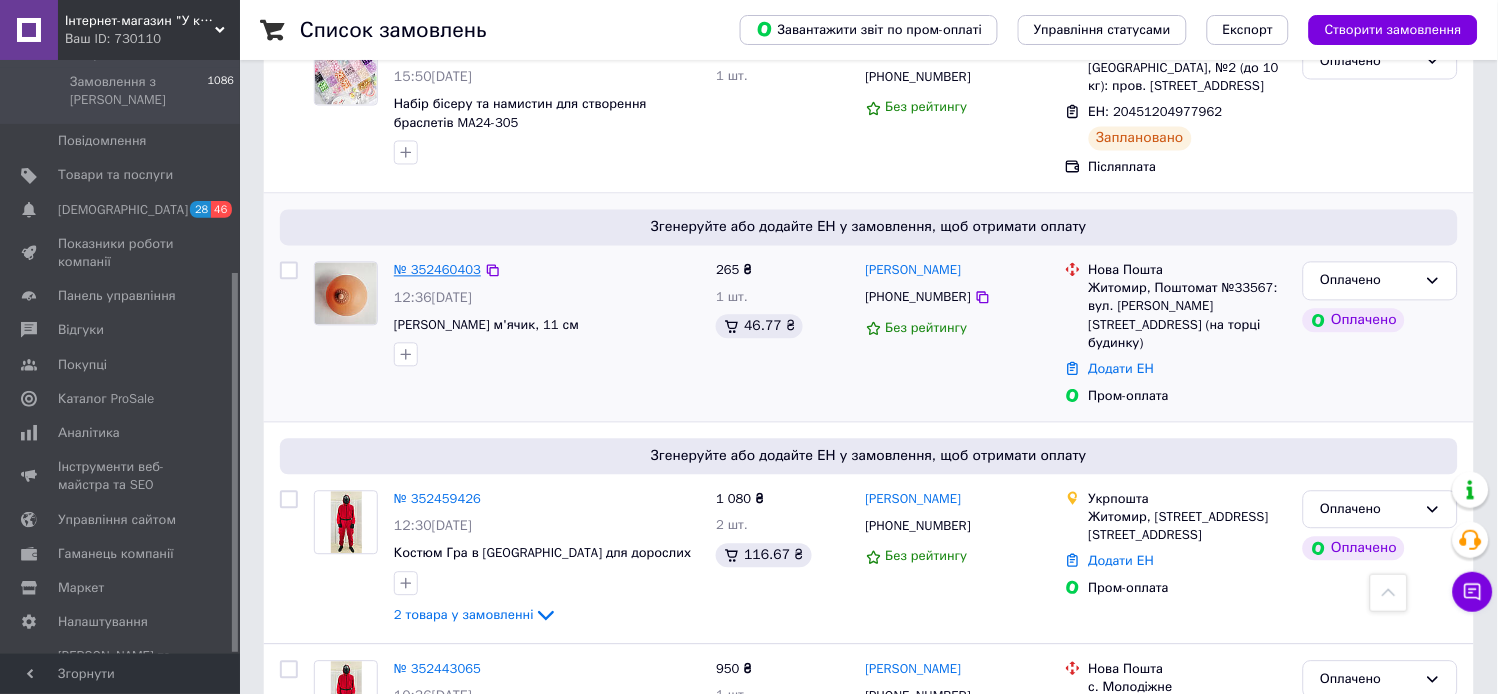 click on "№ 352460403" at bounding box center [437, 270] 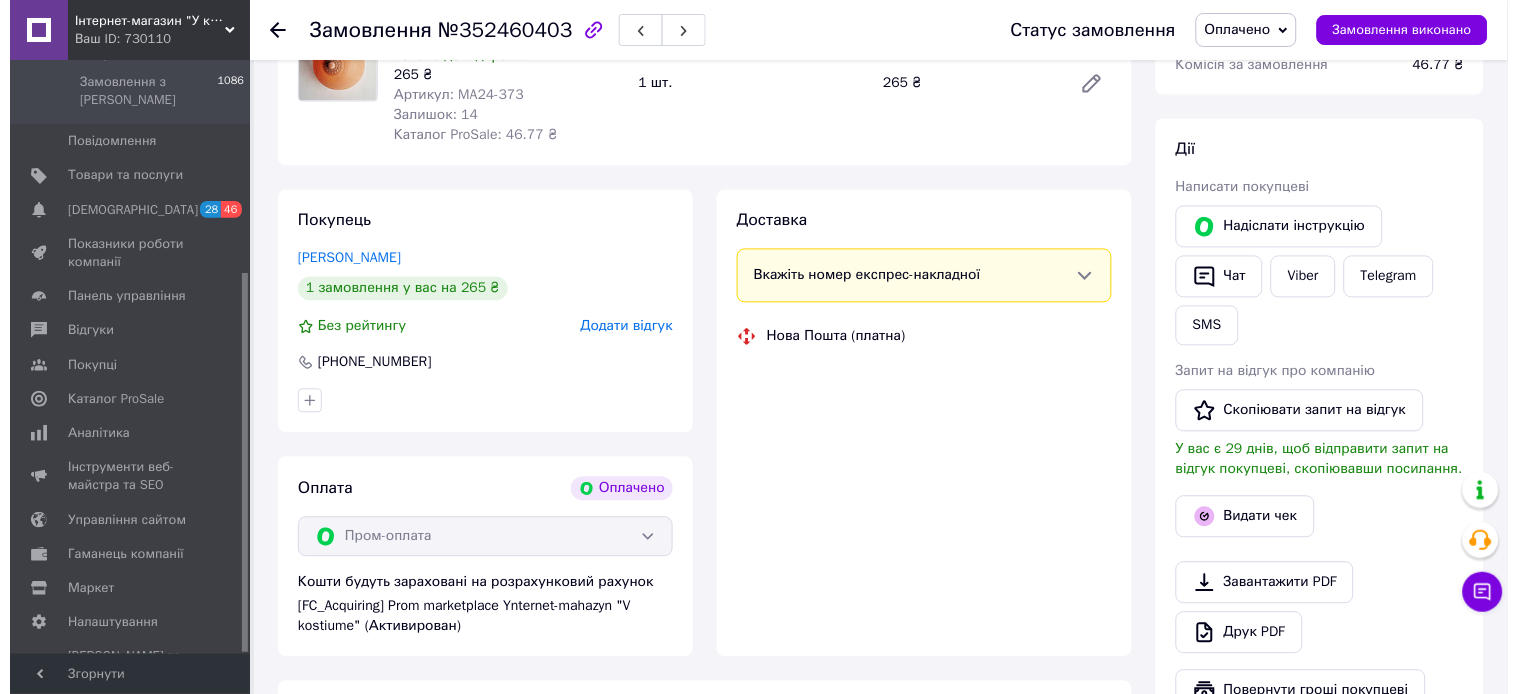 scroll, scrollTop: 777, scrollLeft: 0, axis: vertical 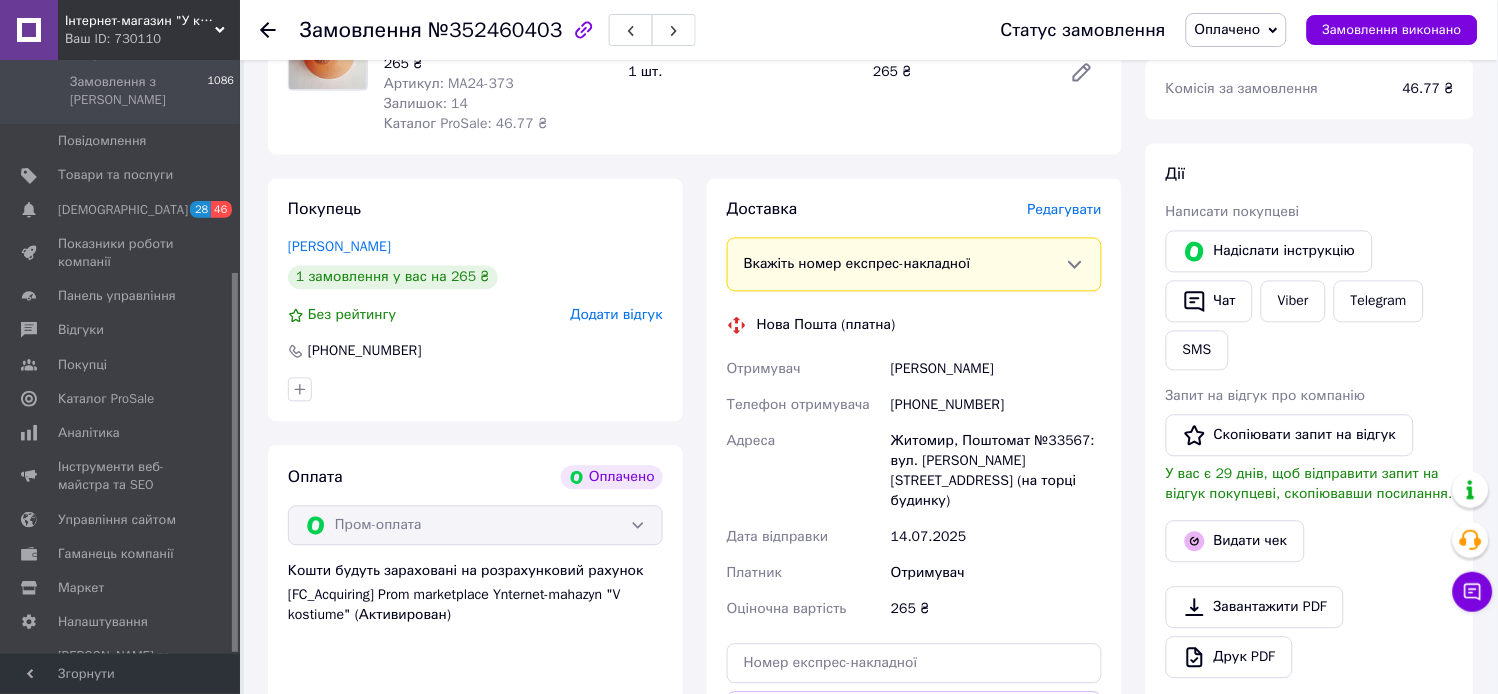 click on "Редагувати" at bounding box center [1065, 210] 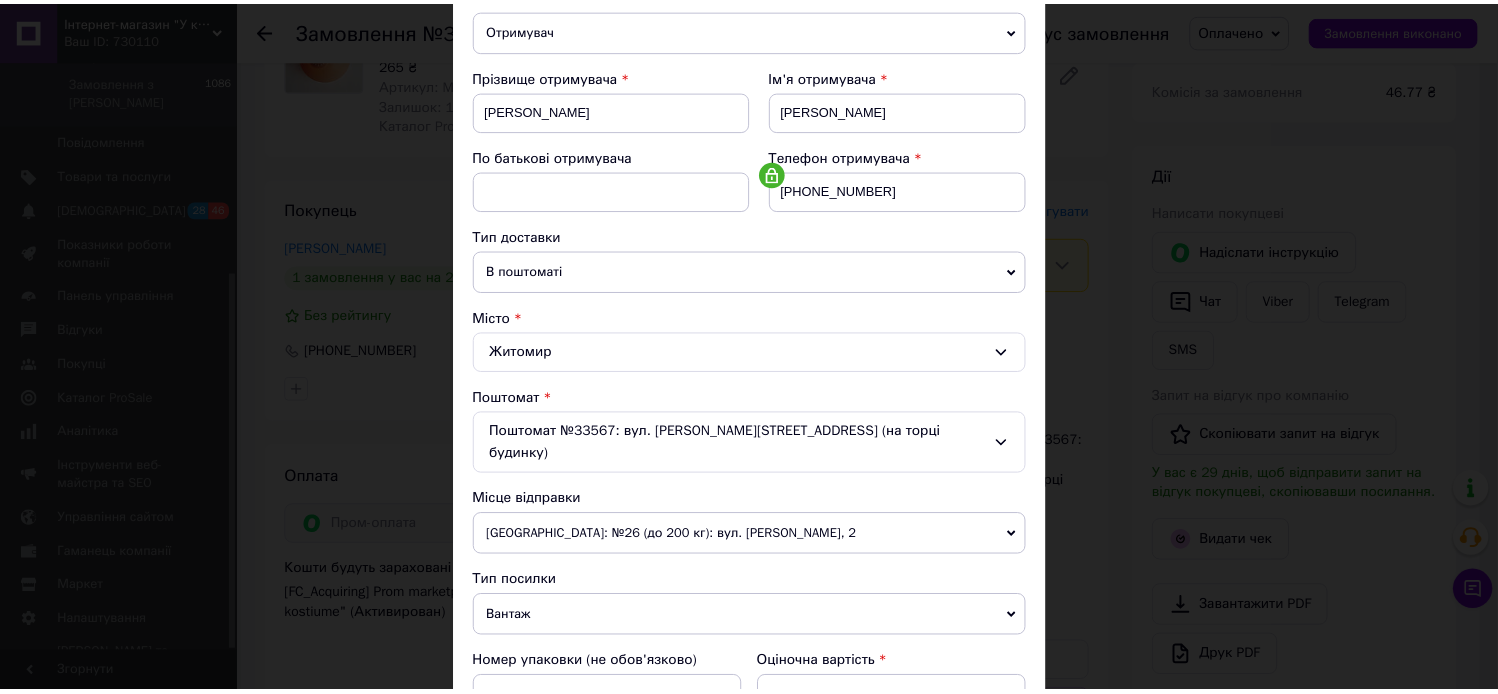 scroll, scrollTop: 635, scrollLeft: 0, axis: vertical 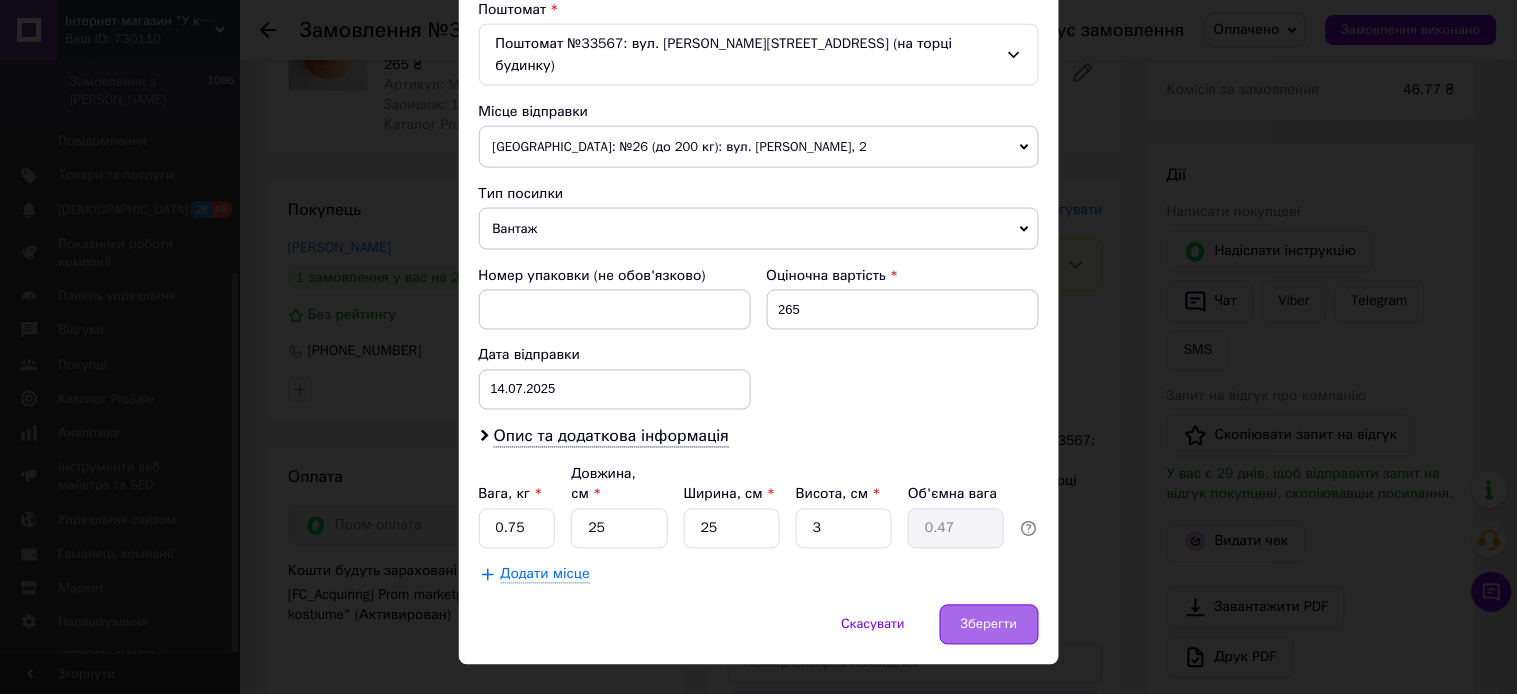 click on "Зберегти" at bounding box center (989, 625) 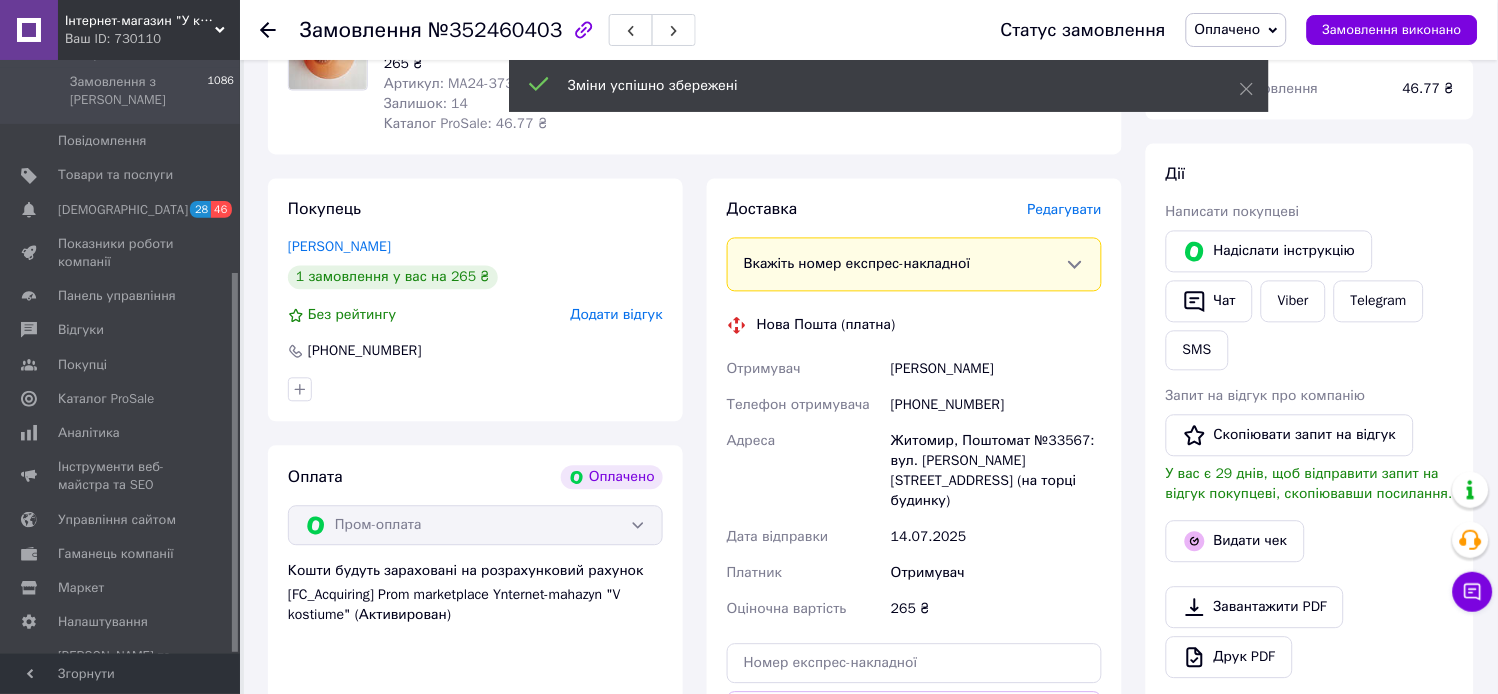 scroll, scrollTop: 1222, scrollLeft: 0, axis: vertical 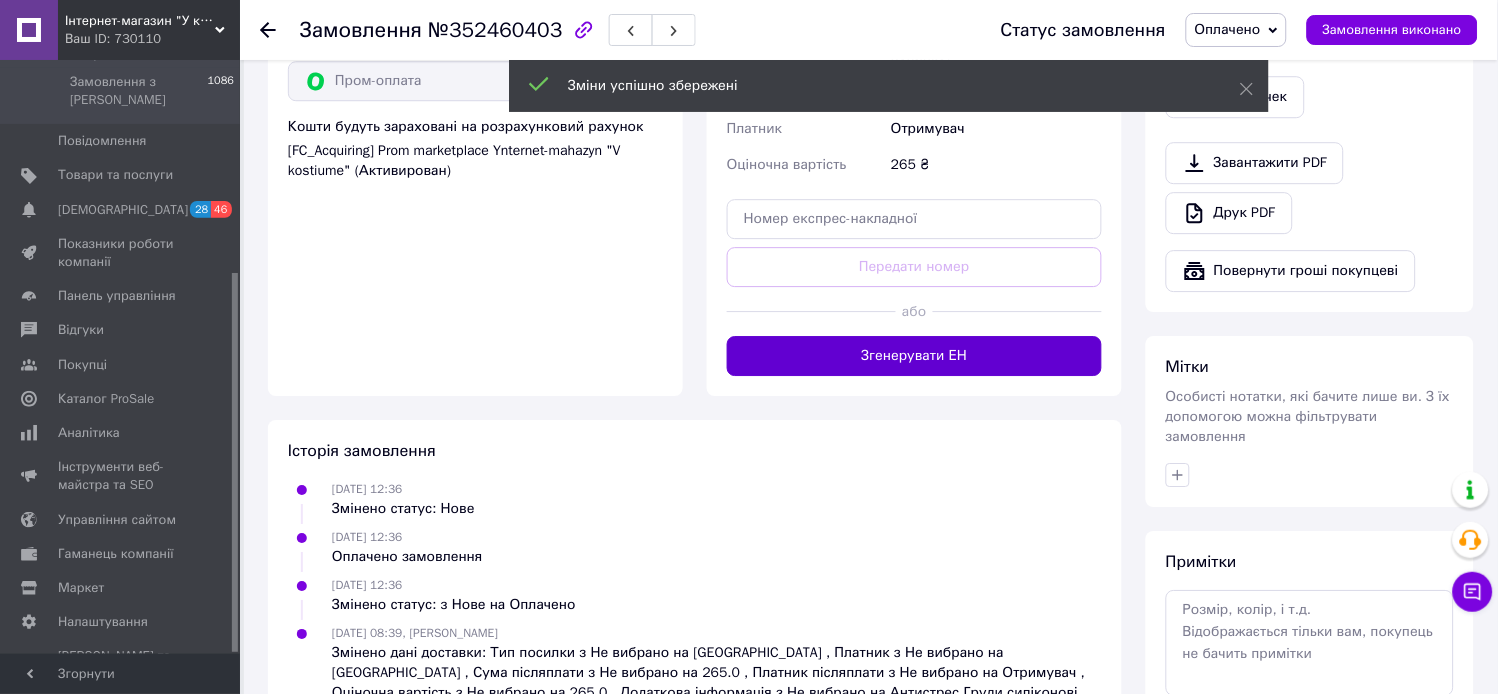 click on "Згенерувати ЕН" at bounding box center [914, 356] 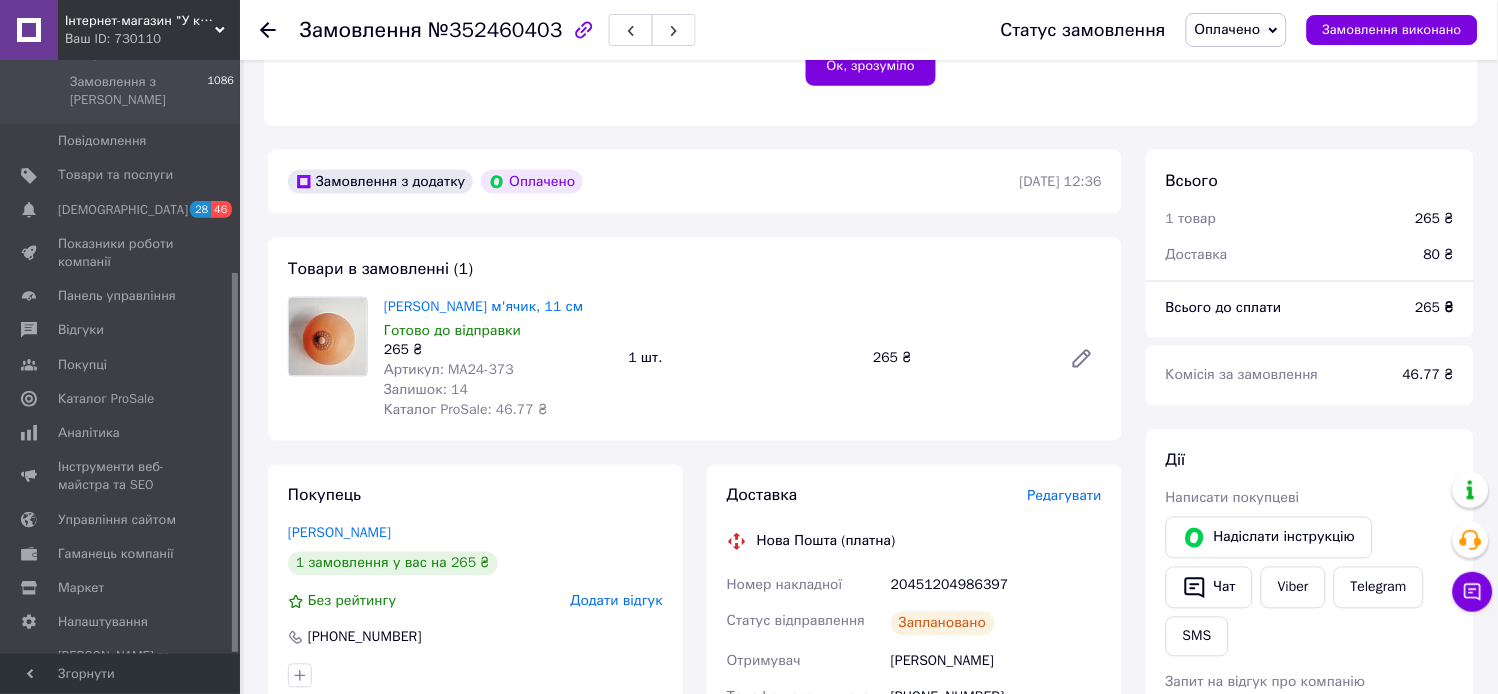 scroll, scrollTop: 222, scrollLeft: 0, axis: vertical 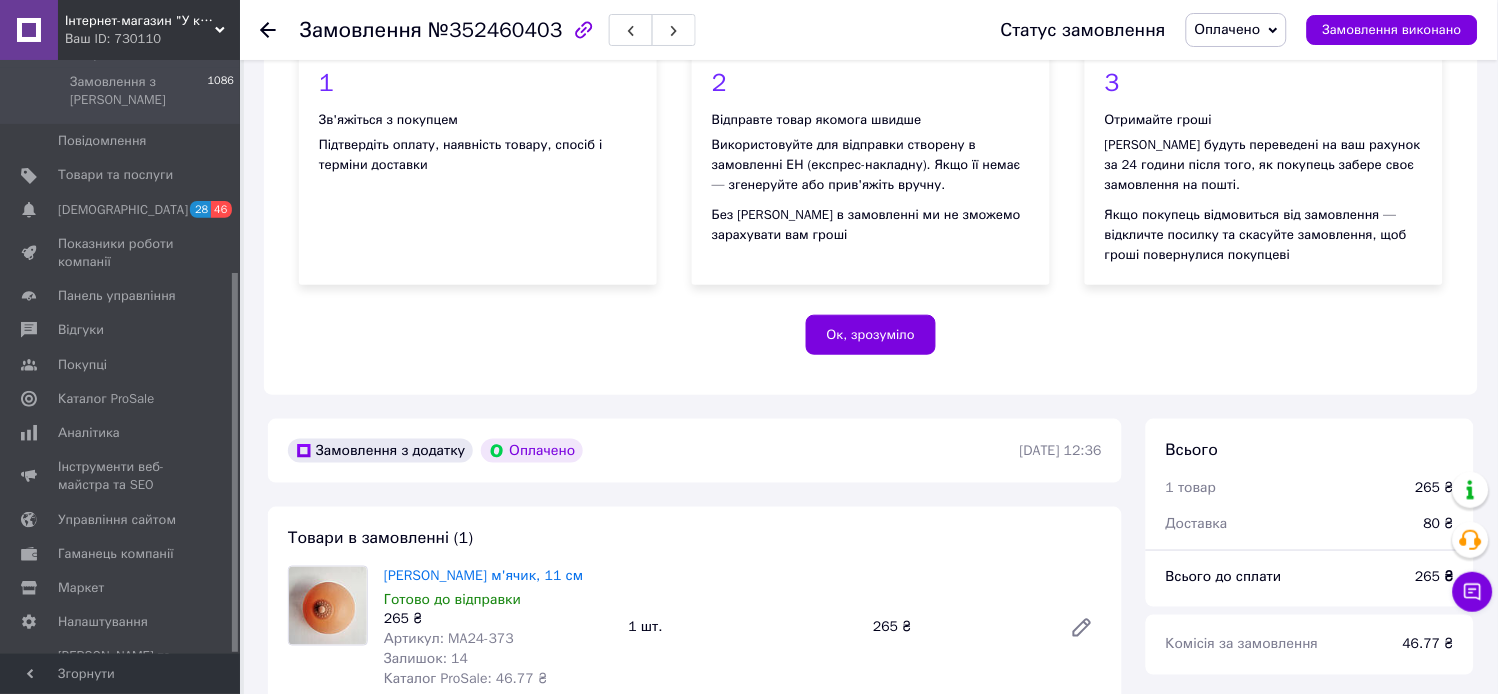 click 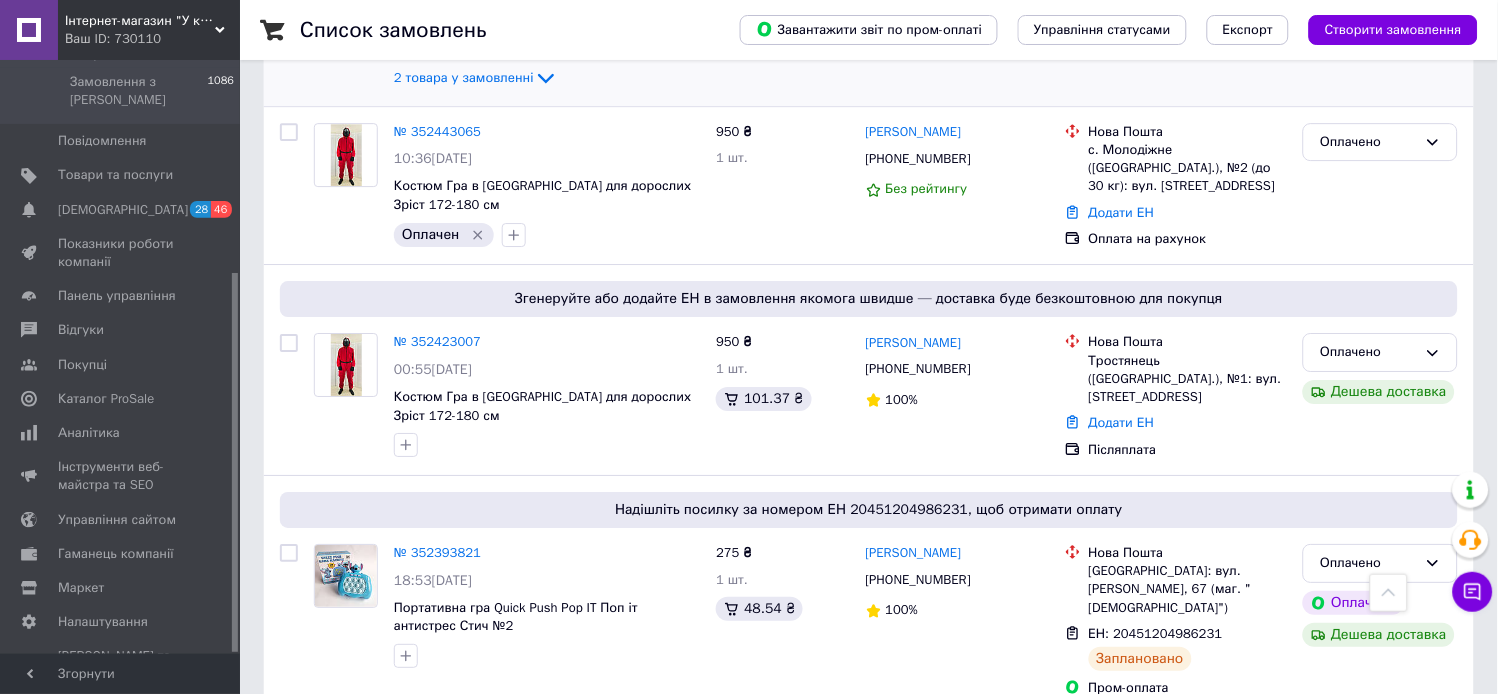 scroll, scrollTop: 1363, scrollLeft: 0, axis: vertical 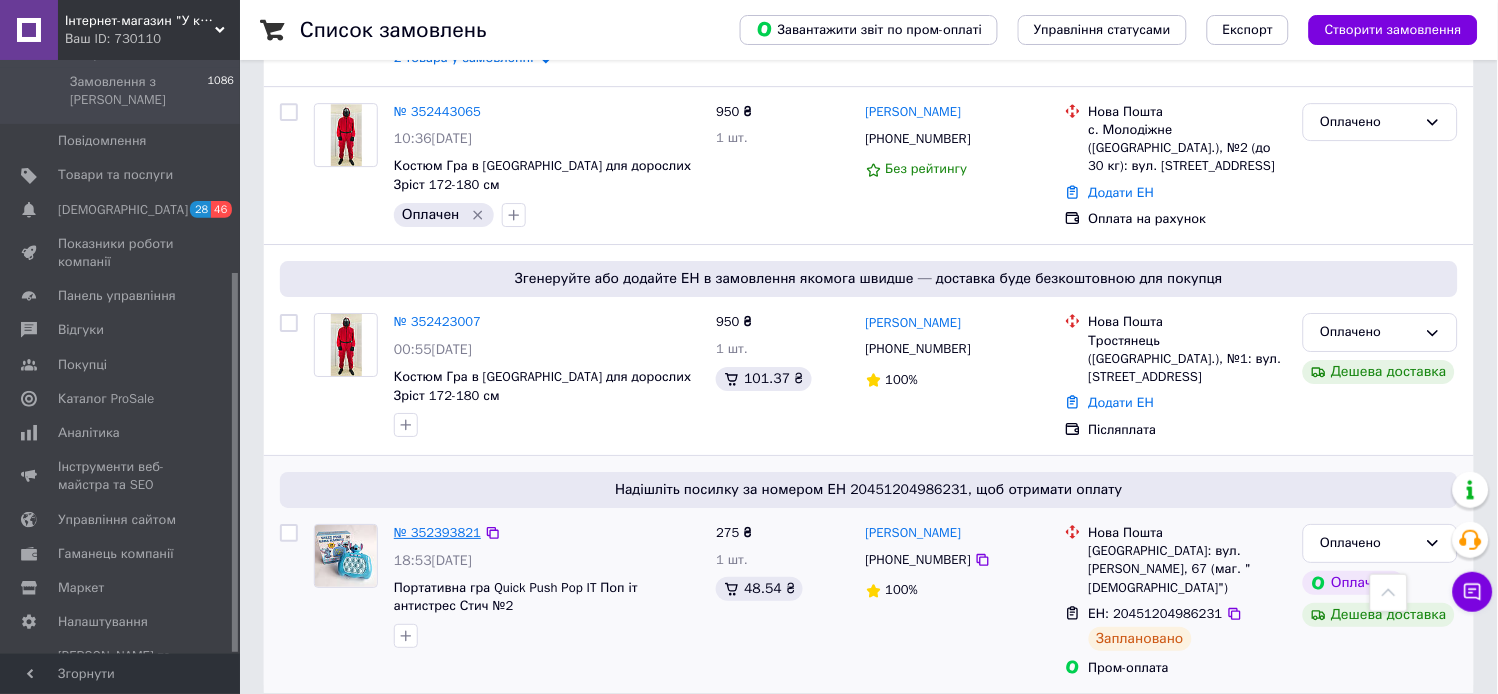 click on "№ 352393821" at bounding box center [437, 532] 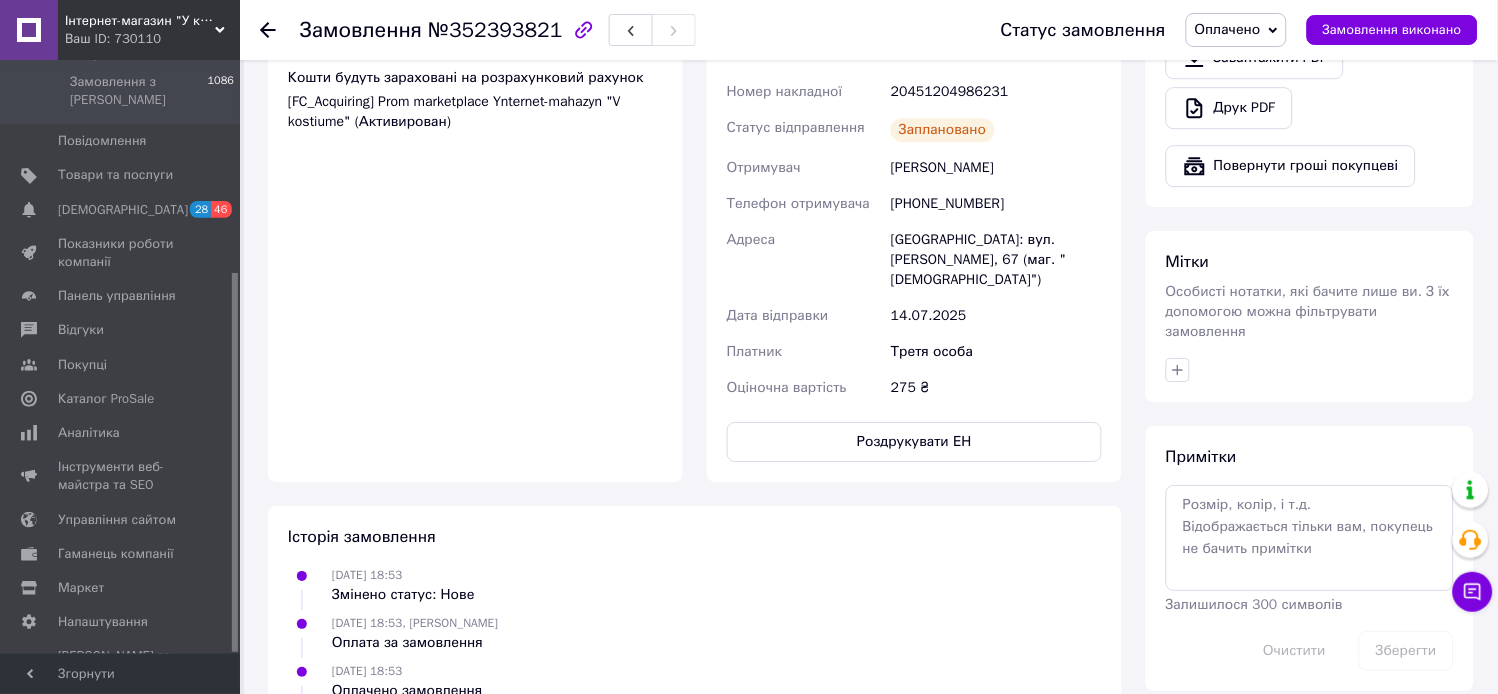 scroll, scrollTop: 1363, scrollLeft: 0, axis: vertical 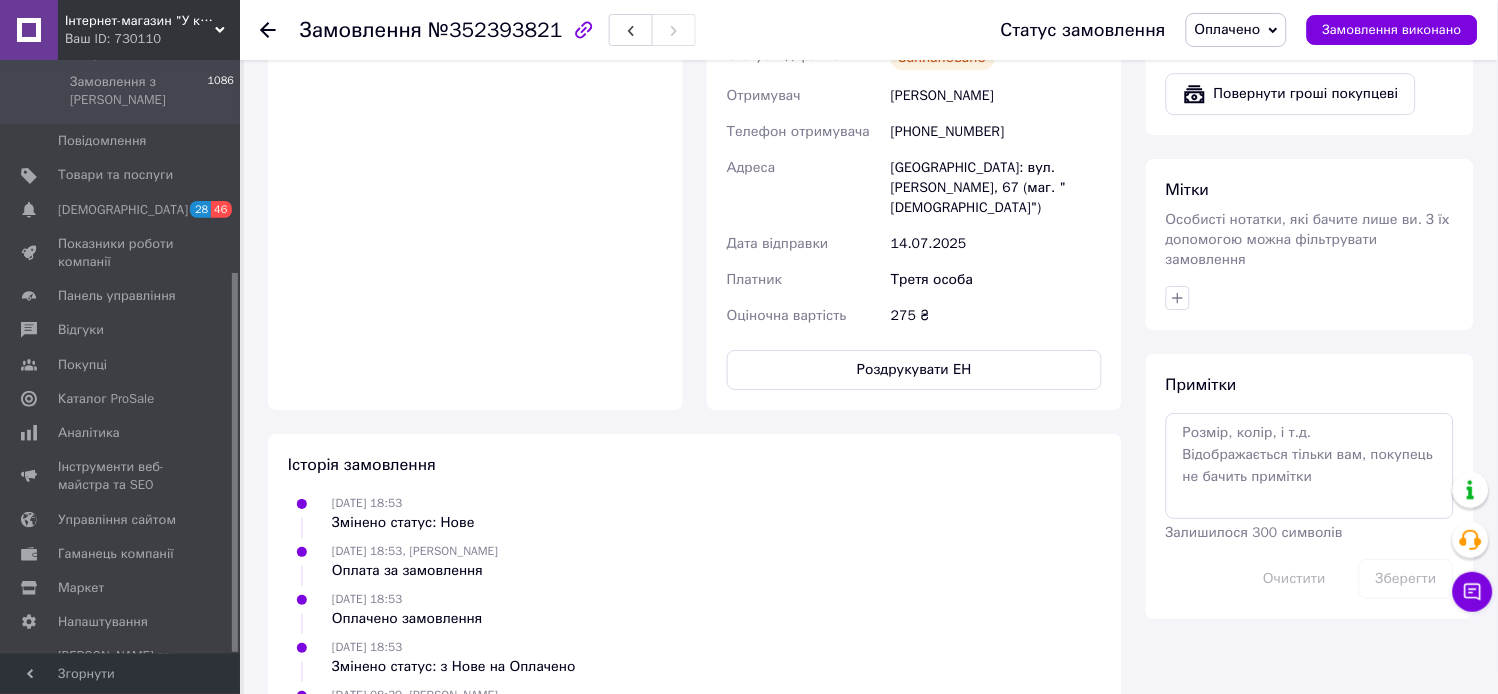click 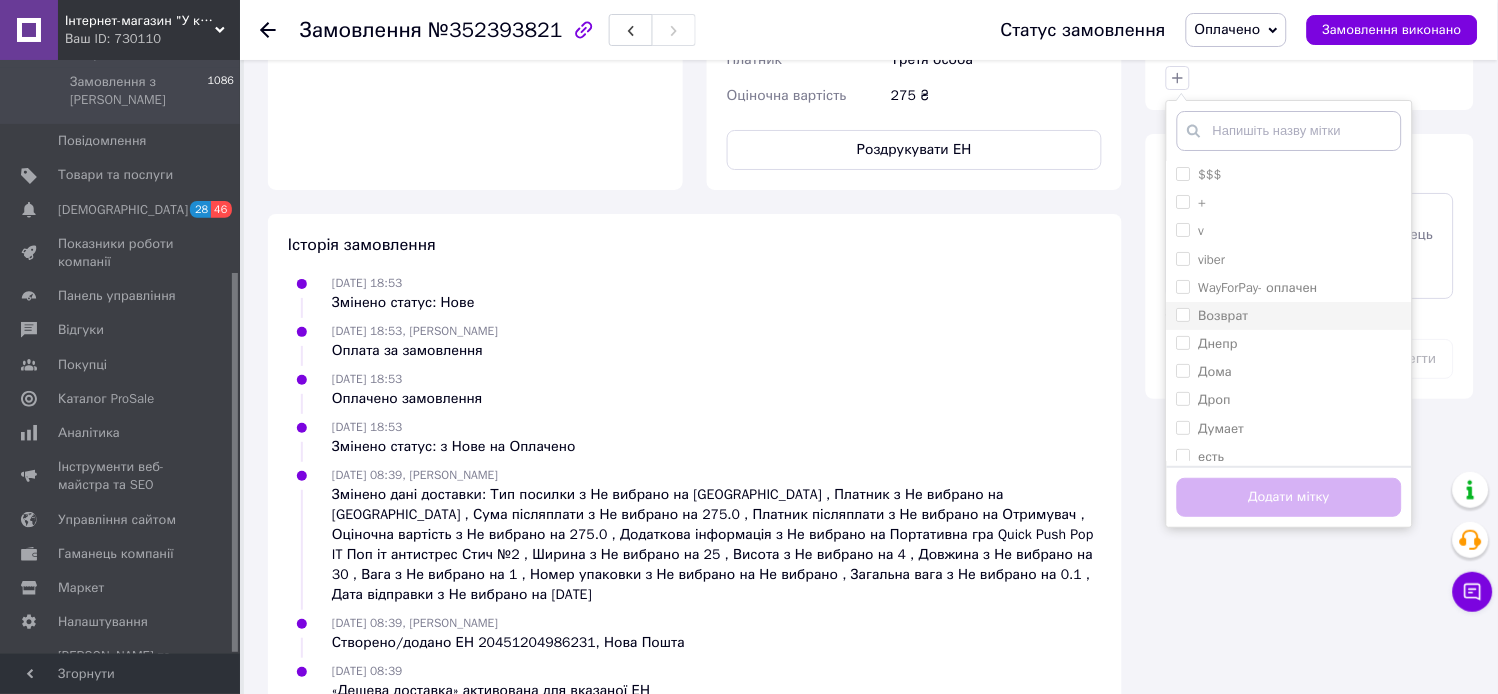scroll, scrollTop: 1614, scrollLeft: 0, axis: vertical 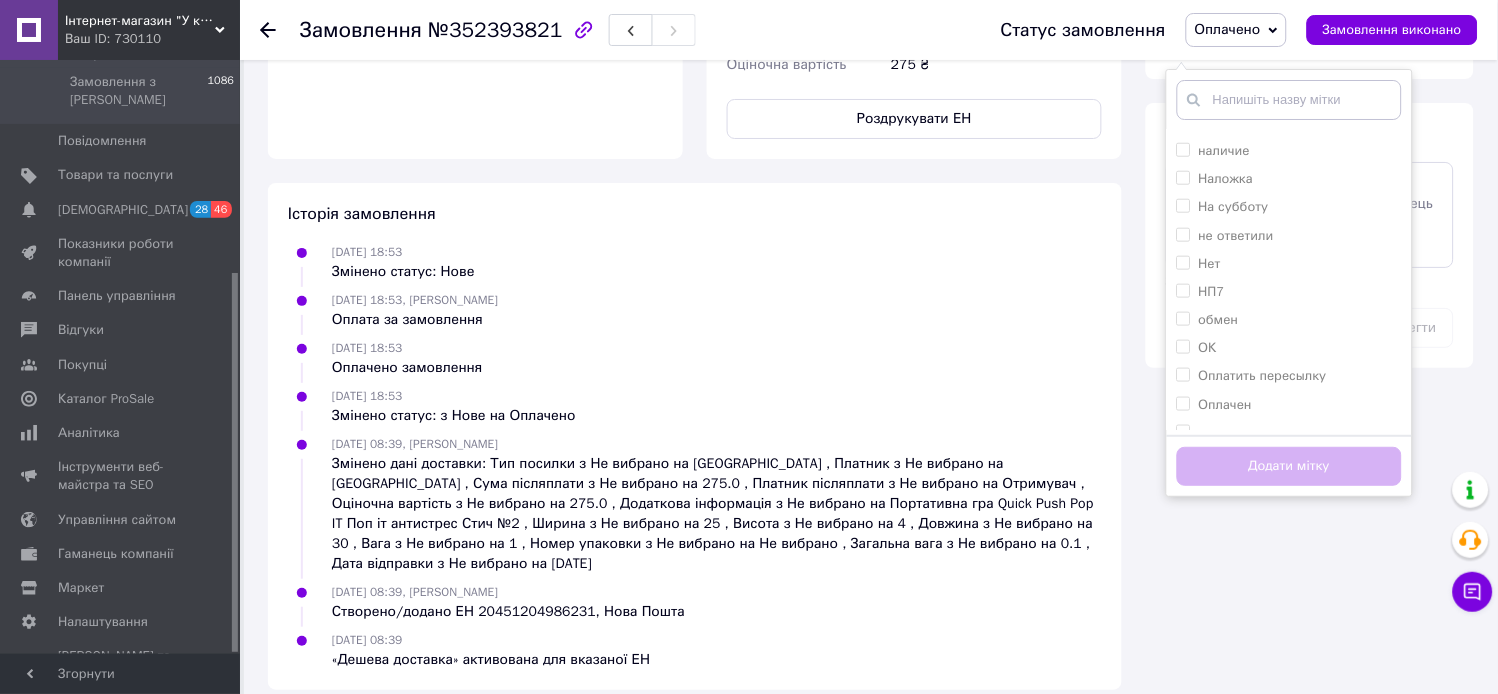 drag, startPoint x: 1257, startPoint y: 326, endPoint x: 1287, endPoint y: 450, distance: 127.57743 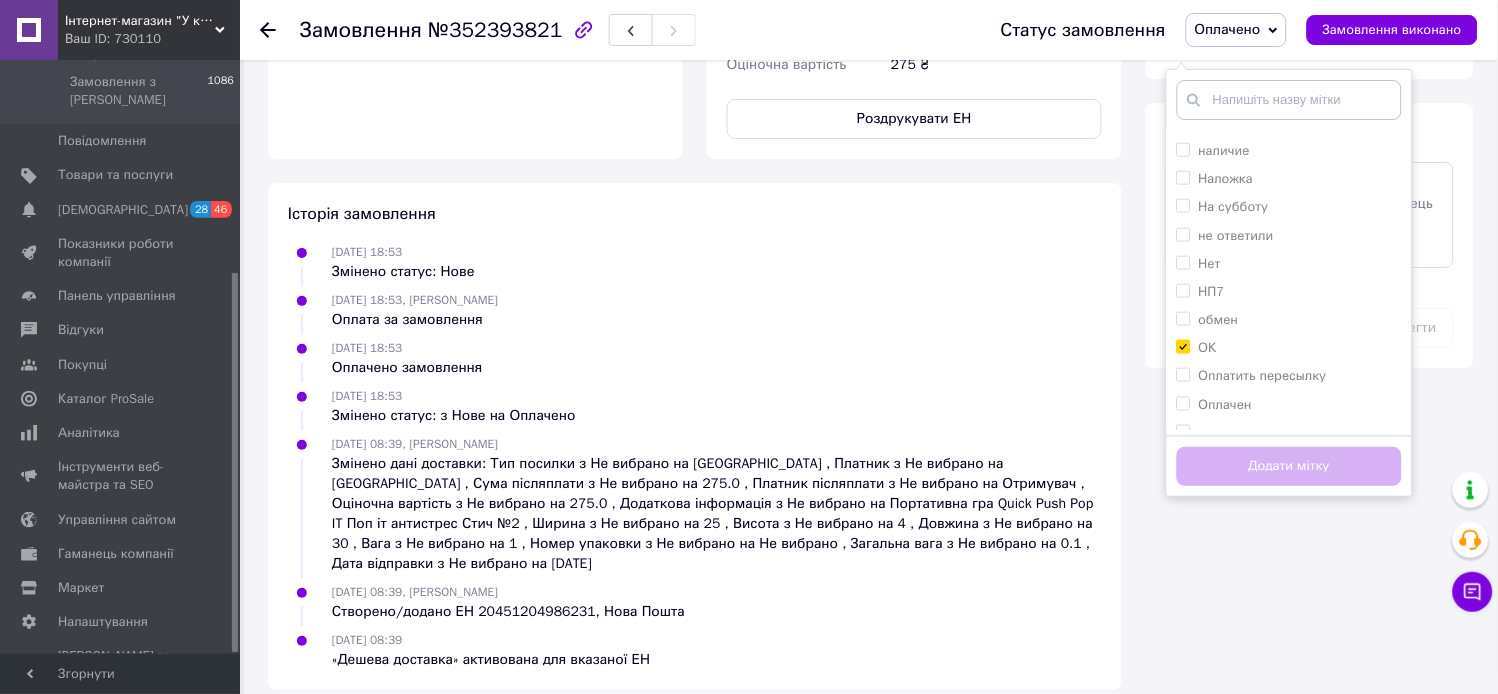 checkbox on "true" 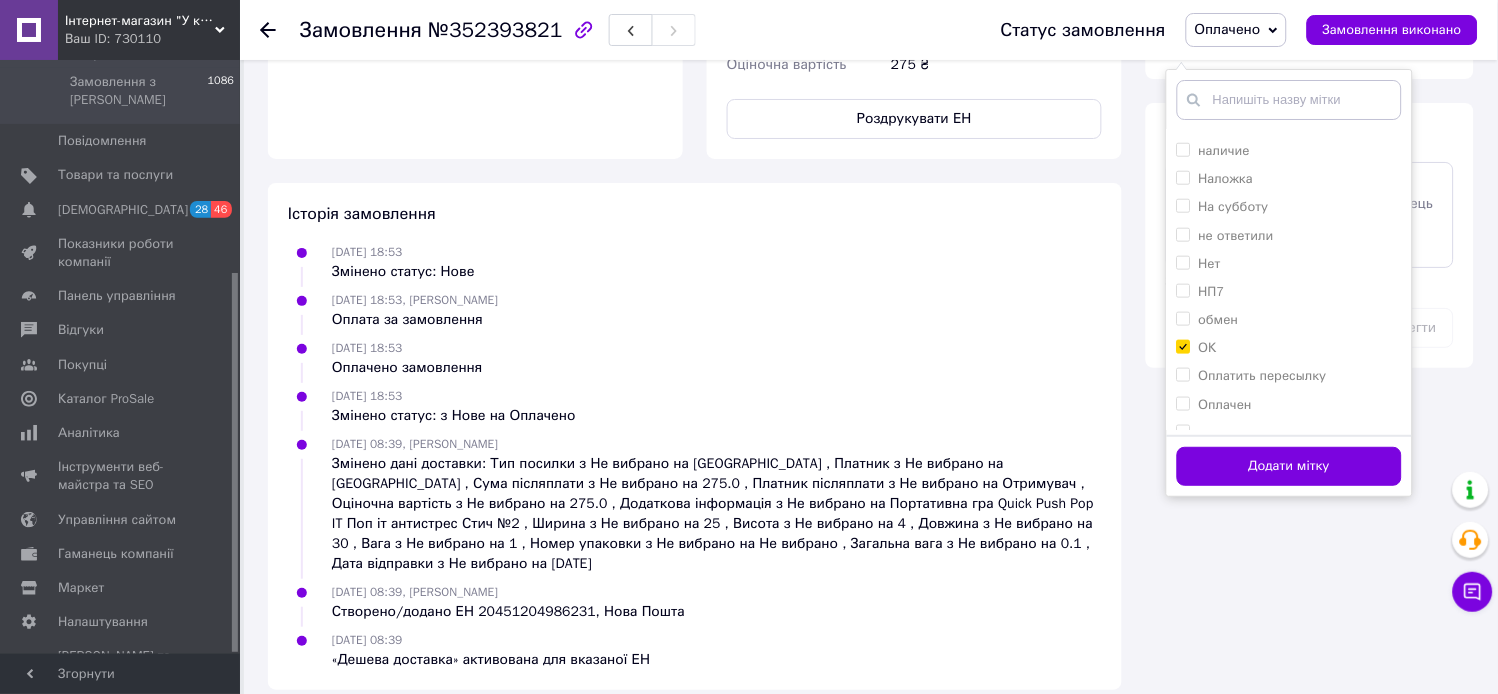 drag, startPoint x: 1290, startPoint y: 448, endPoint x: 1082, endPoint y: 357, distance: 227.03523 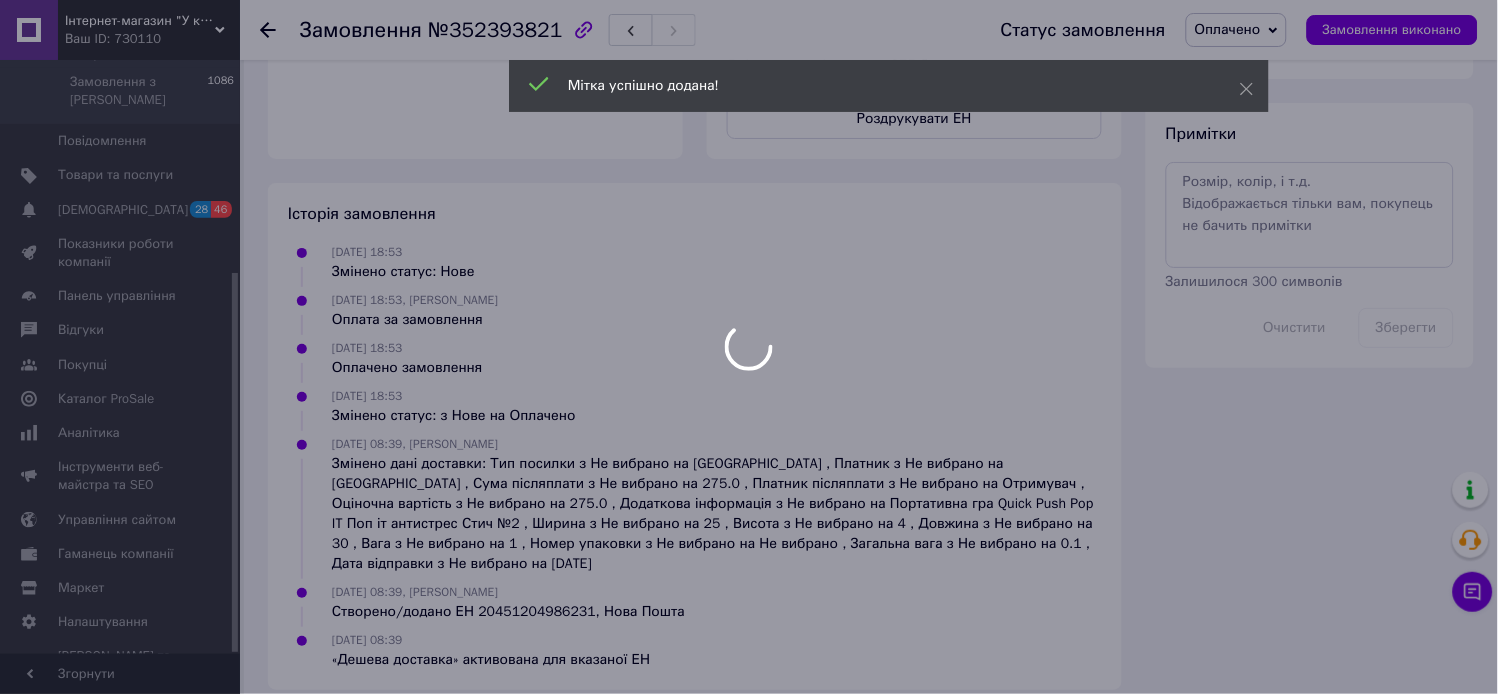 click at bounding box center (749, 347) 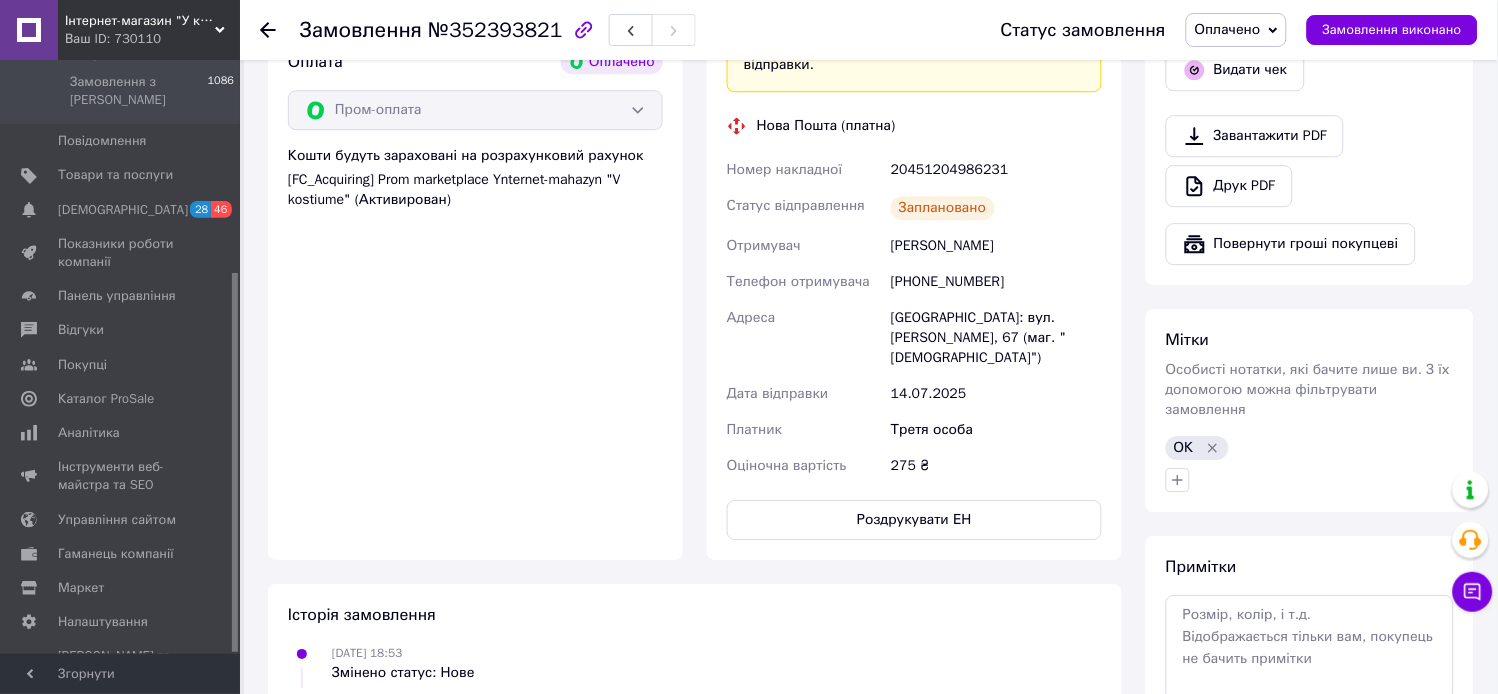 scroll, scrollTop: 1058, scrollLeft: 0, axis: vertical 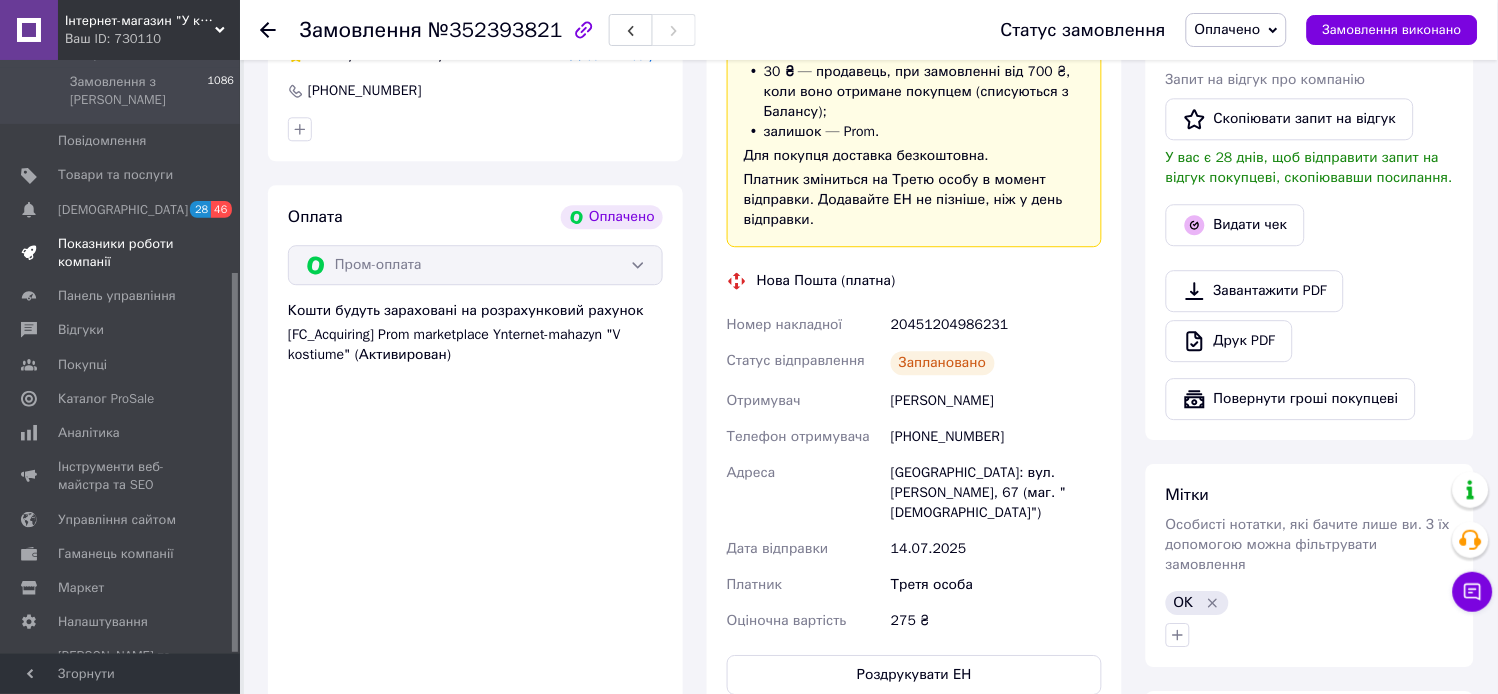 click on "Оплата Оплачено Пром-оплата Кошти будуть зараховані на розрахунковий рахунок [FC_Acquiring] Prom marketplace Ynternet-mahazyn "V kostiume" (Активирован)" at bounding box center (475, 450) 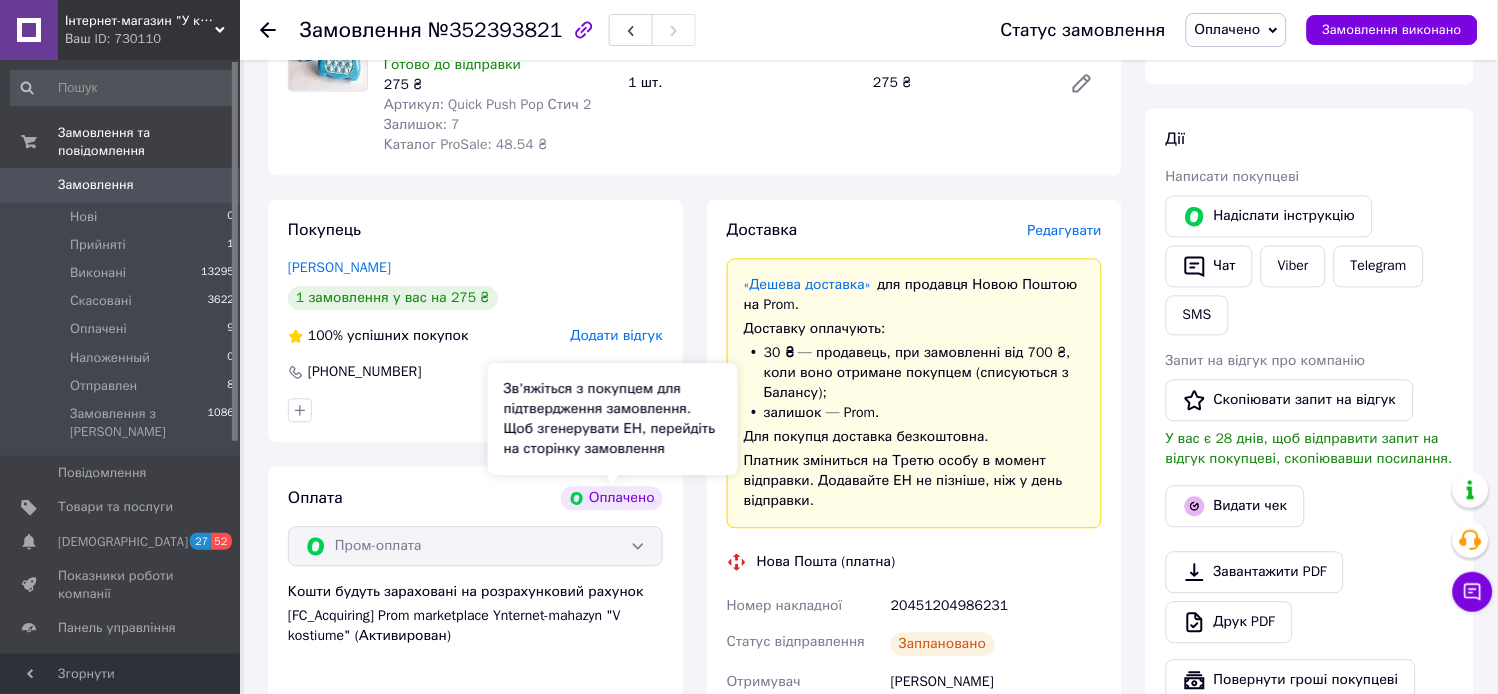 scroll, scrollTop: 443, scrollLeft: 0, axis: vertical 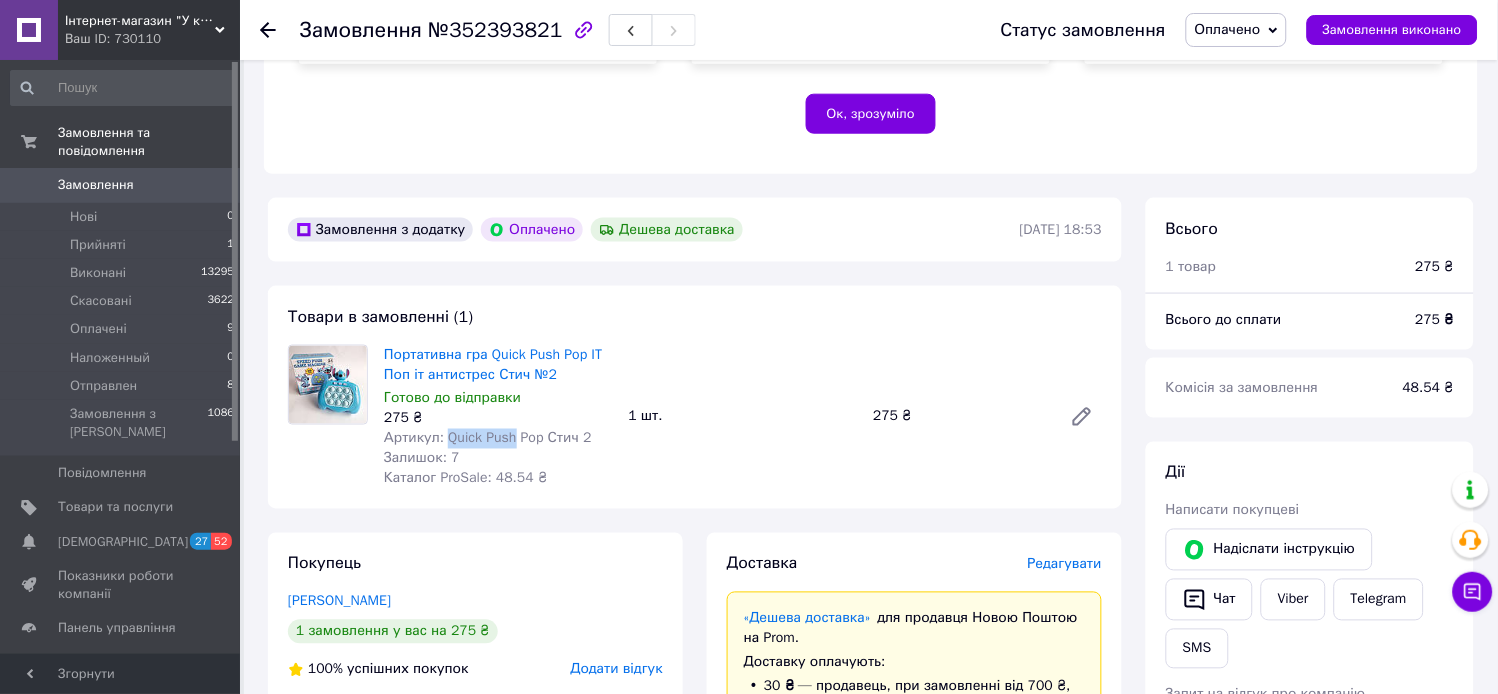 drag, startPoint x: 442, startPoint y: 440, endPoint x: 508, endPoint y: 441, distance: 66.007576 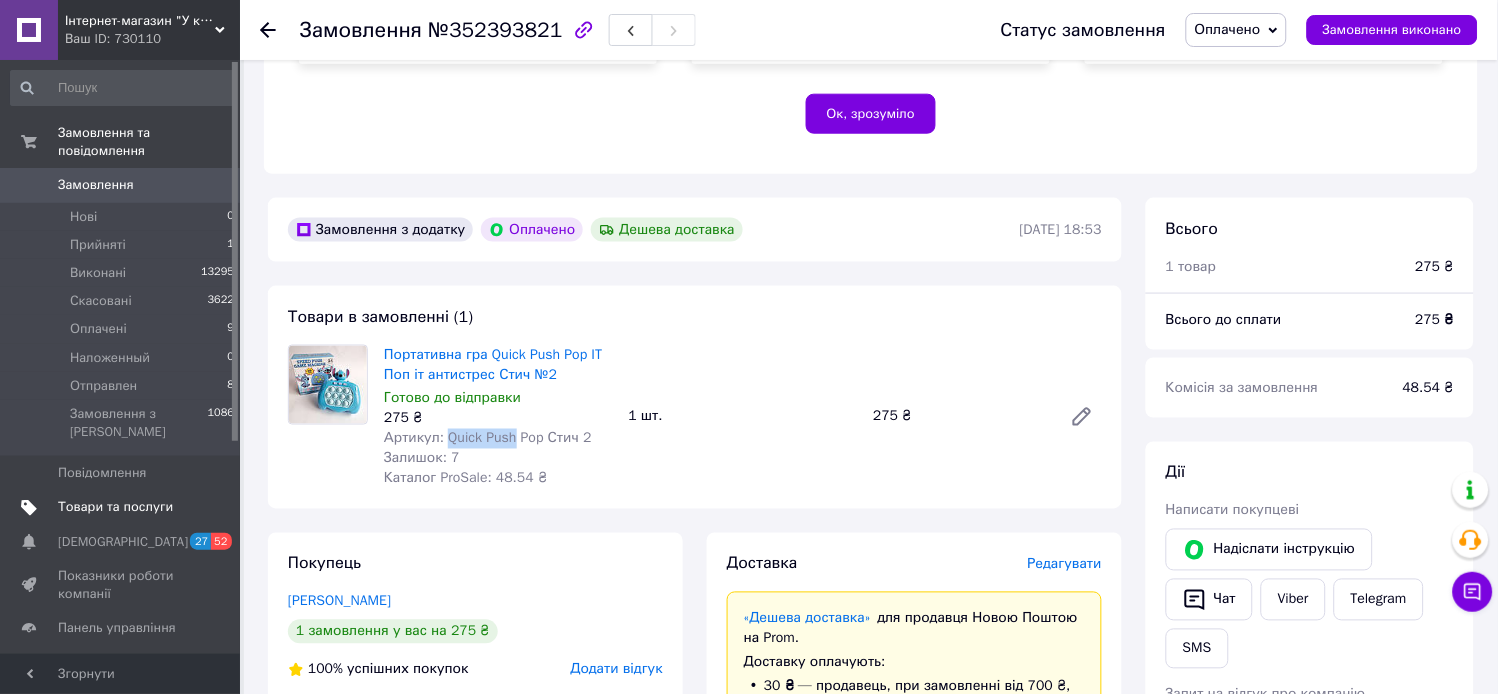 click on "Товари та послуги" at bounding box center (121, 507) 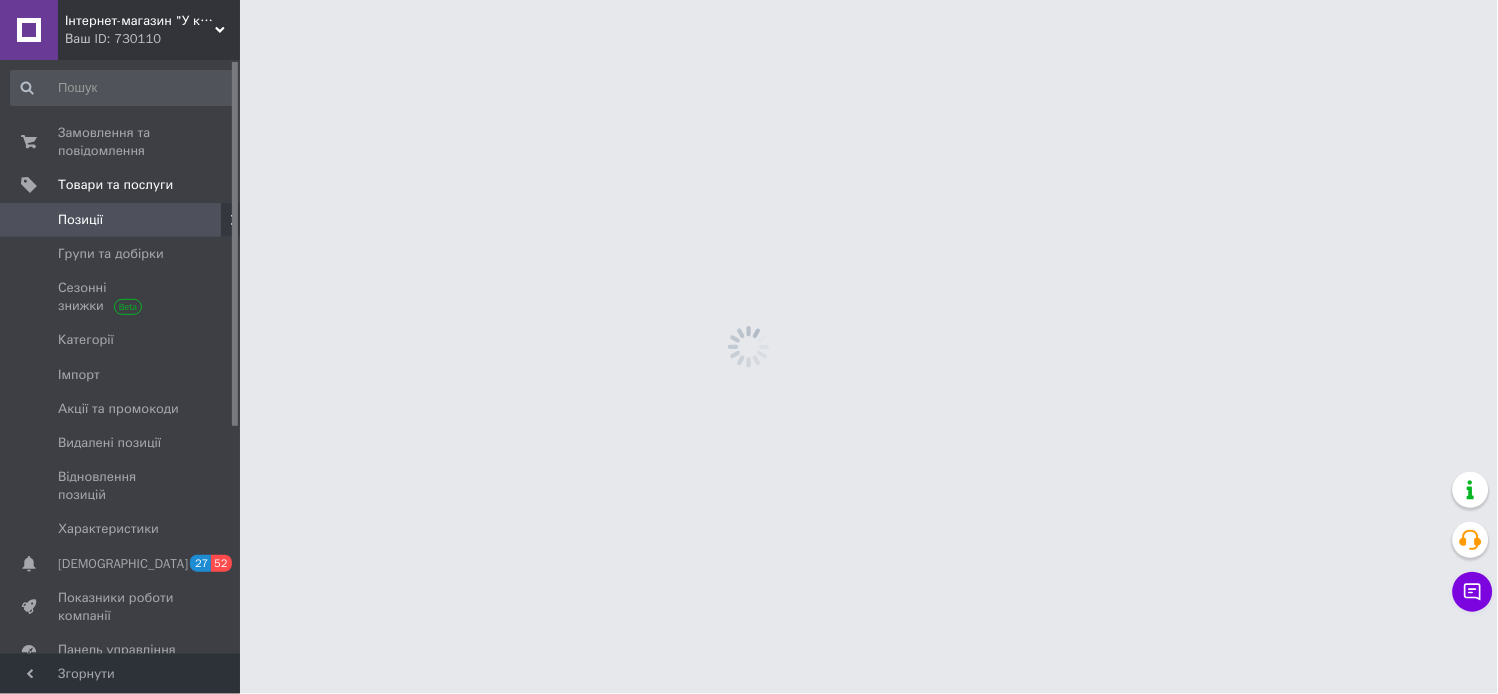scroll, scrollTop: 0, scrollLeft: 0, axis: both 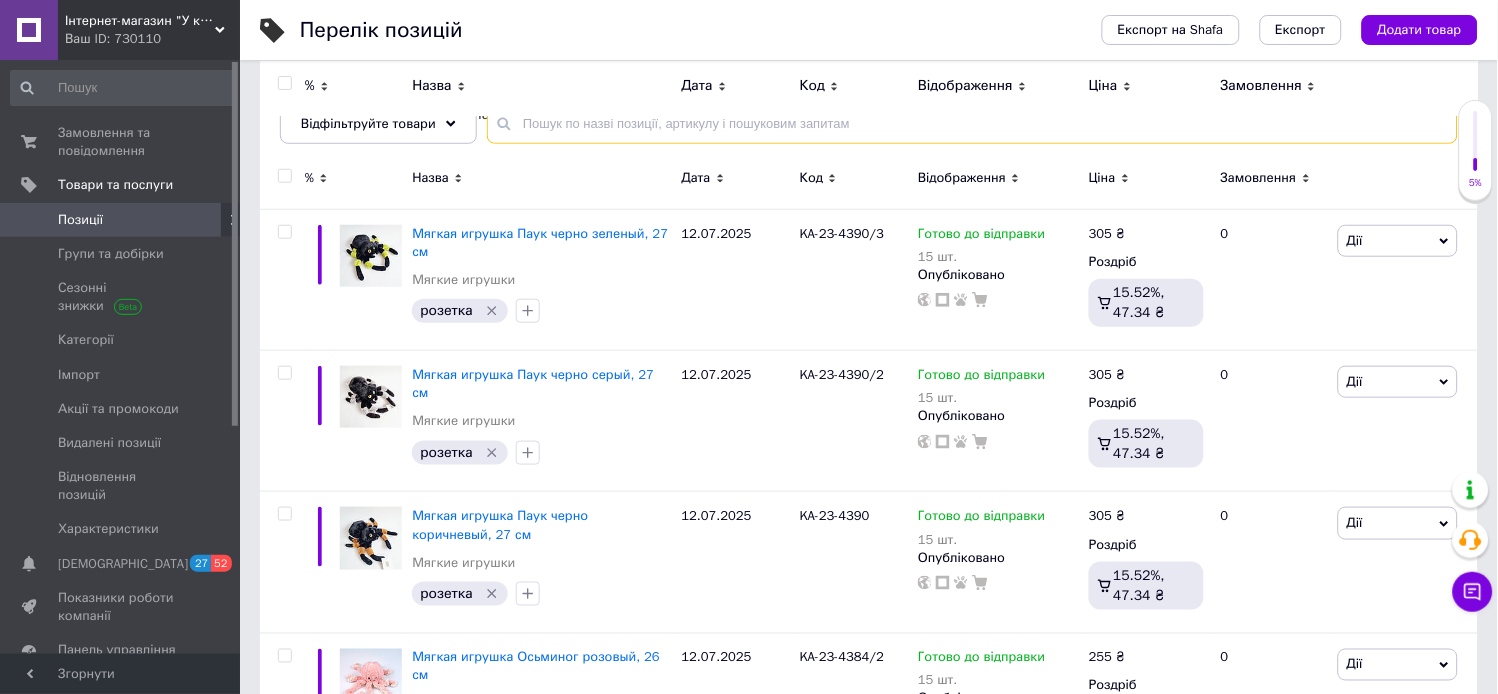 click at bounding box center (972, 124) 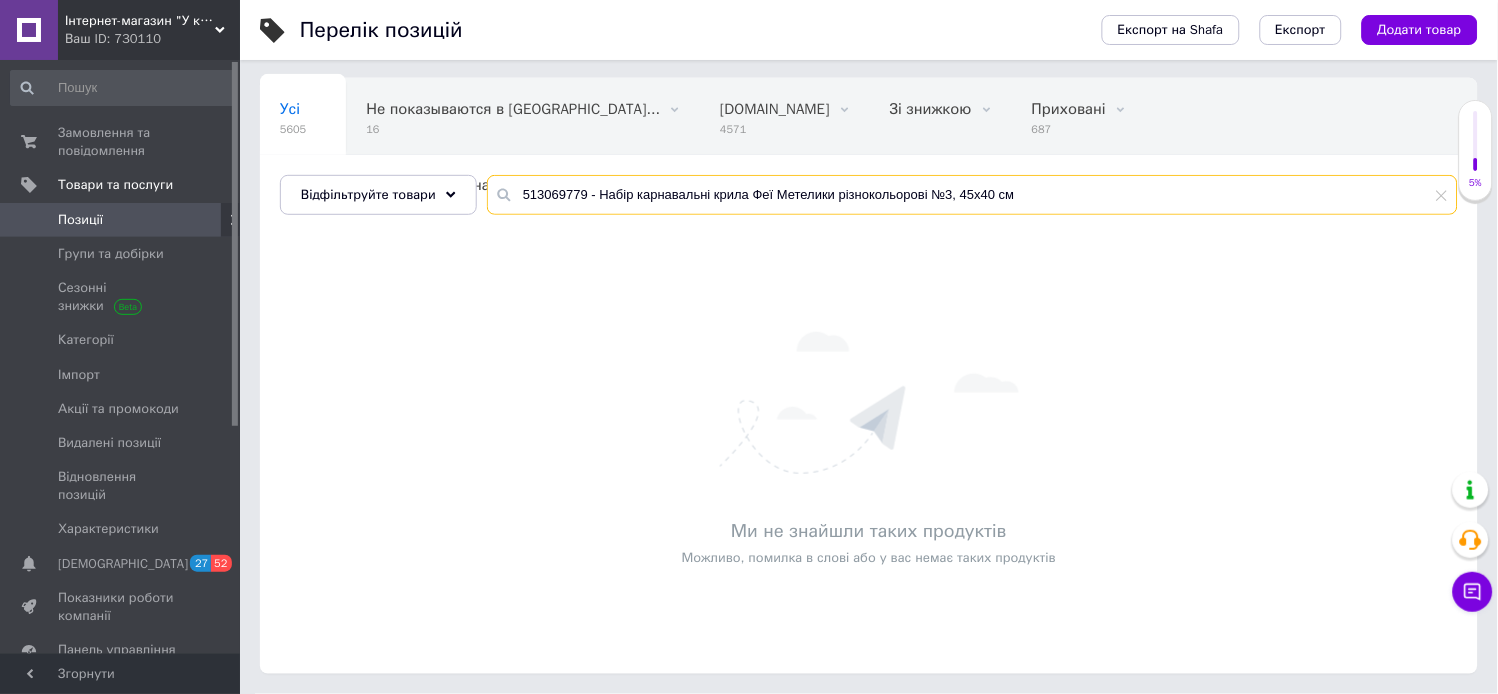 scroll, scrollTop: 111, scrollLeft: 0, axis: vertical 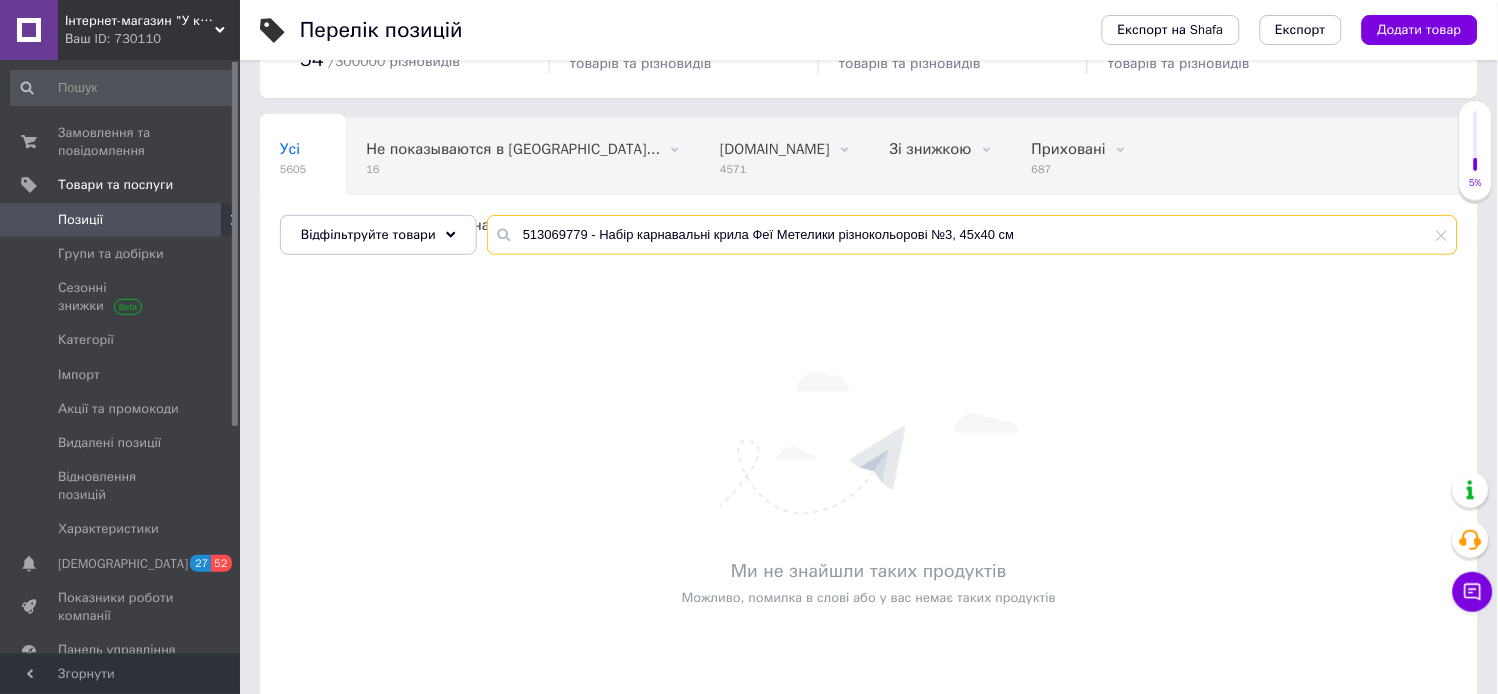 click on "513069779 - Набір карнавальні крила Феї Метелики різнокольорові №3, 45х40 см" at bounding box center [972, 235] 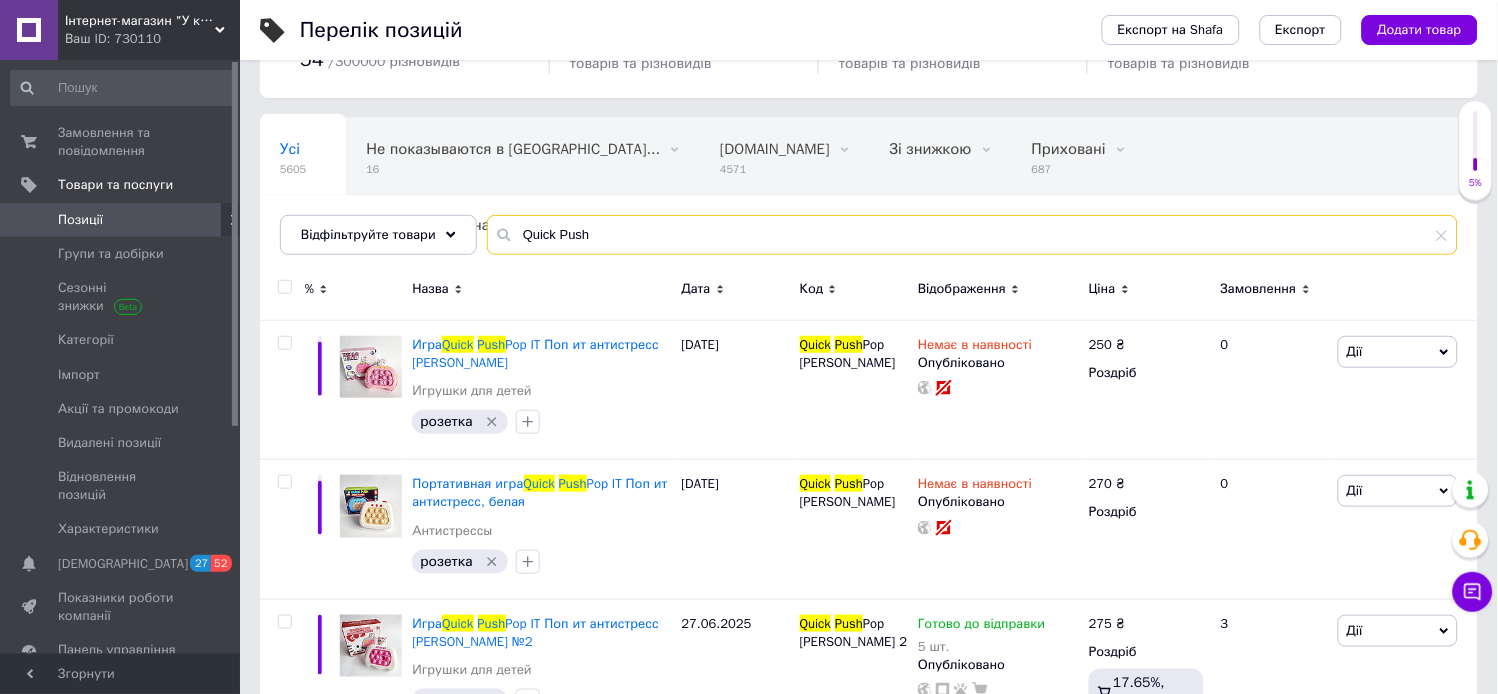 type on "Quick Push" 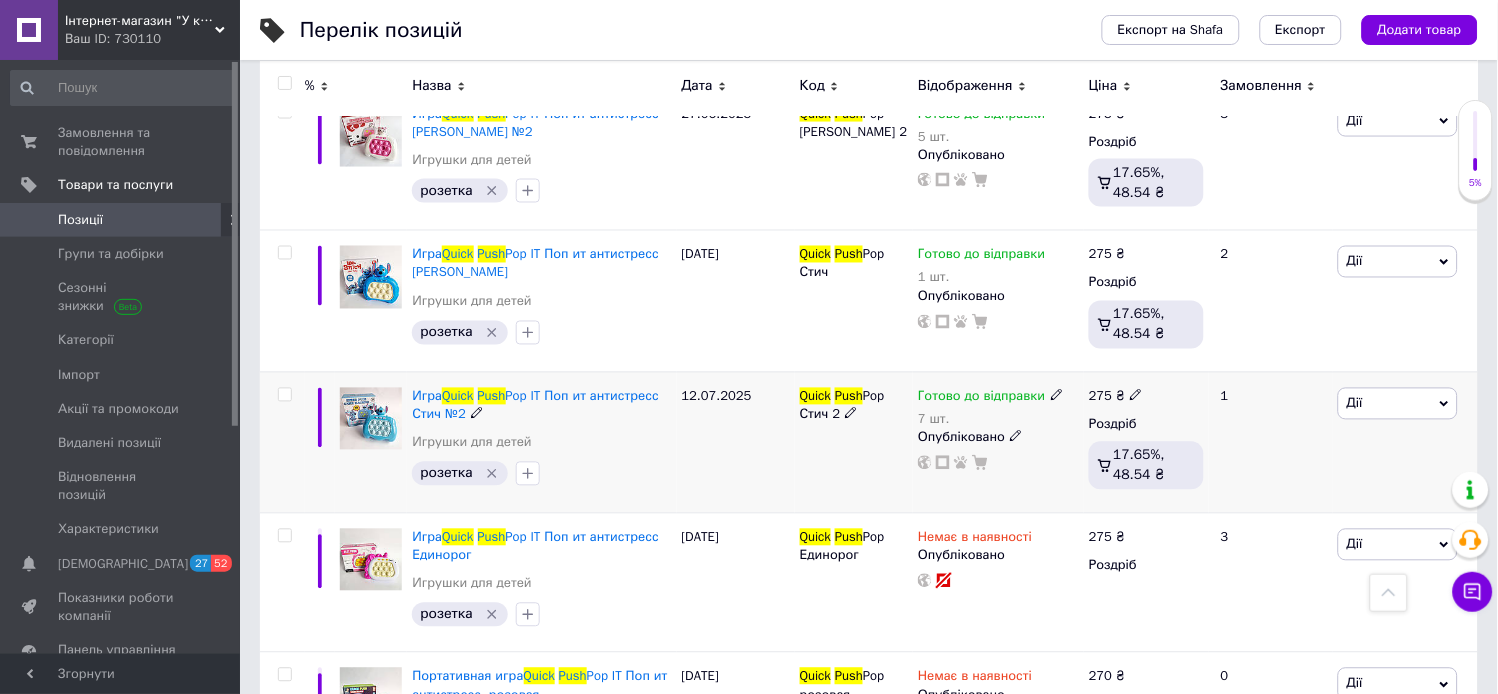 scroll, scrollTop: 666, scrollLeft: 0, axis: vertical 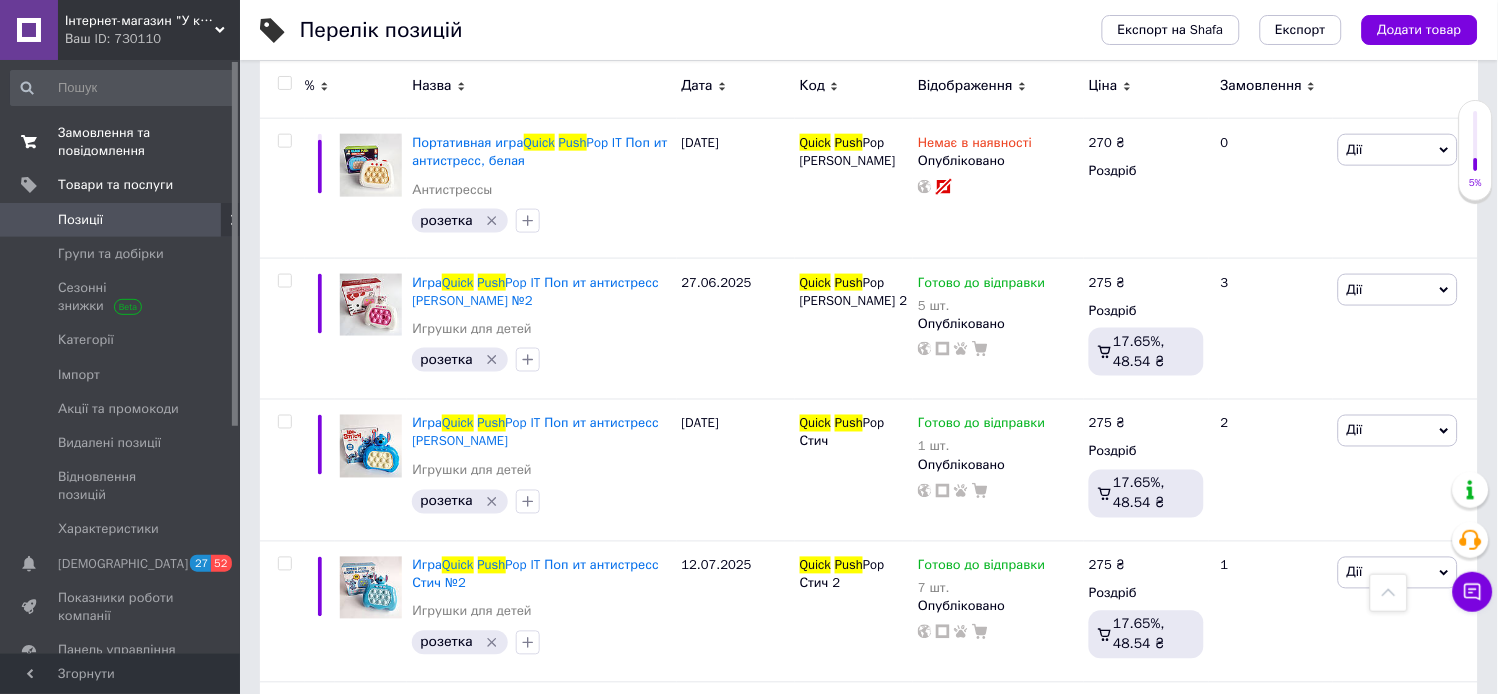 click on "Замовлення та повідомлення" at bounding box center (121, 142) 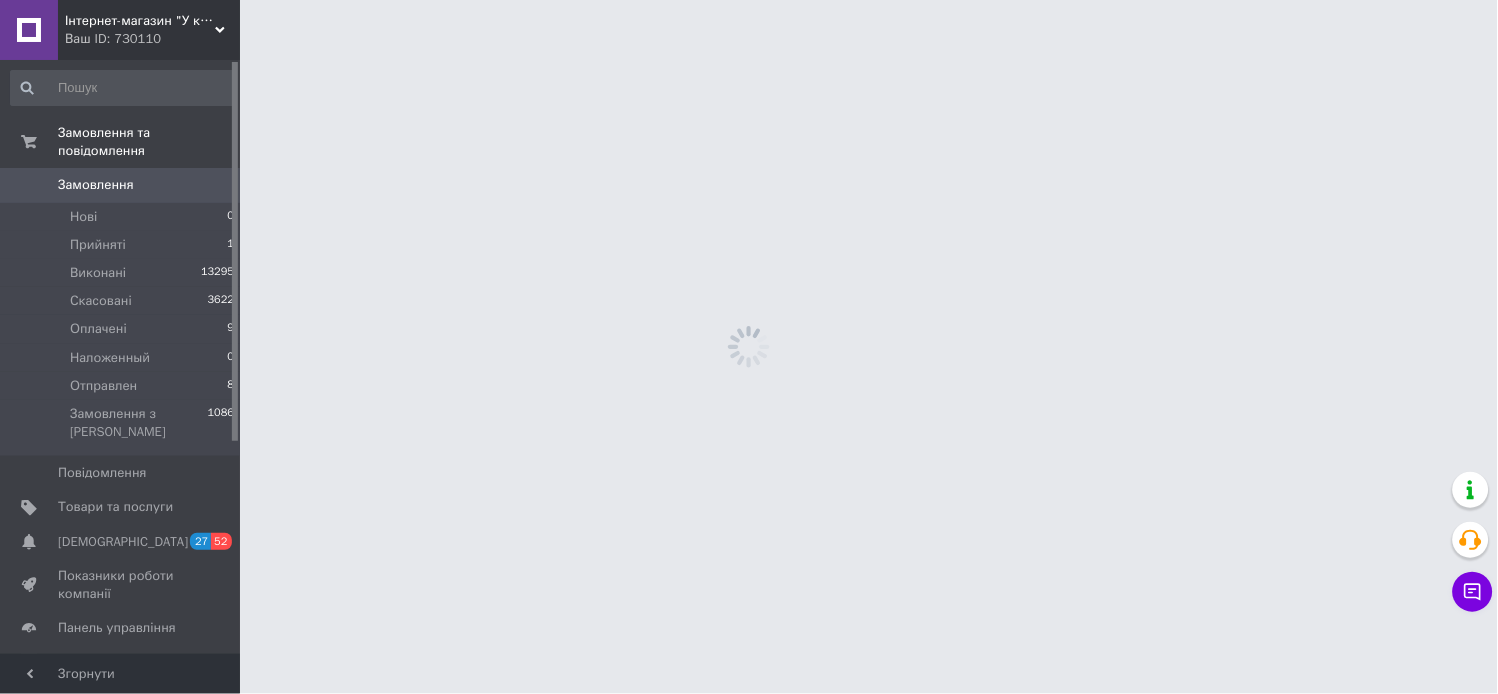 scroll, scrollTop: 0, scrollLeft: 0, axis: both 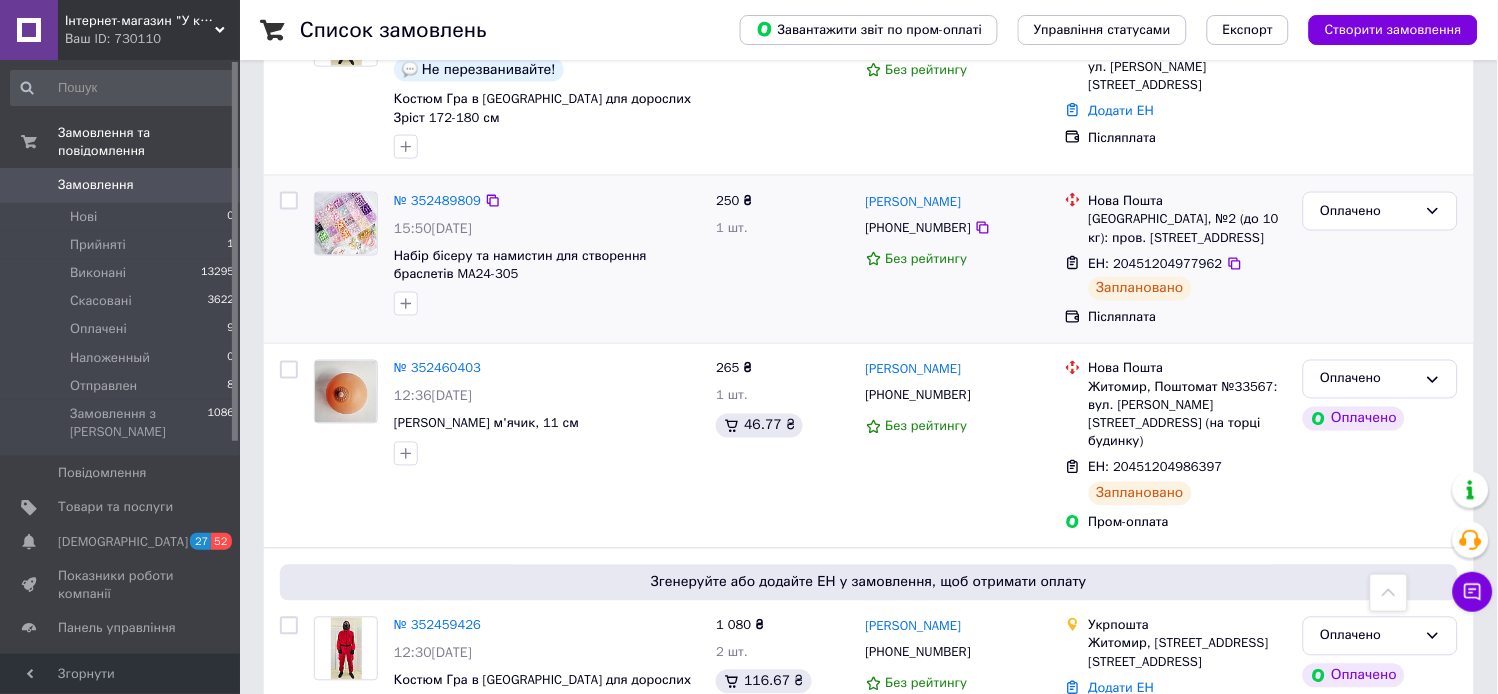 click 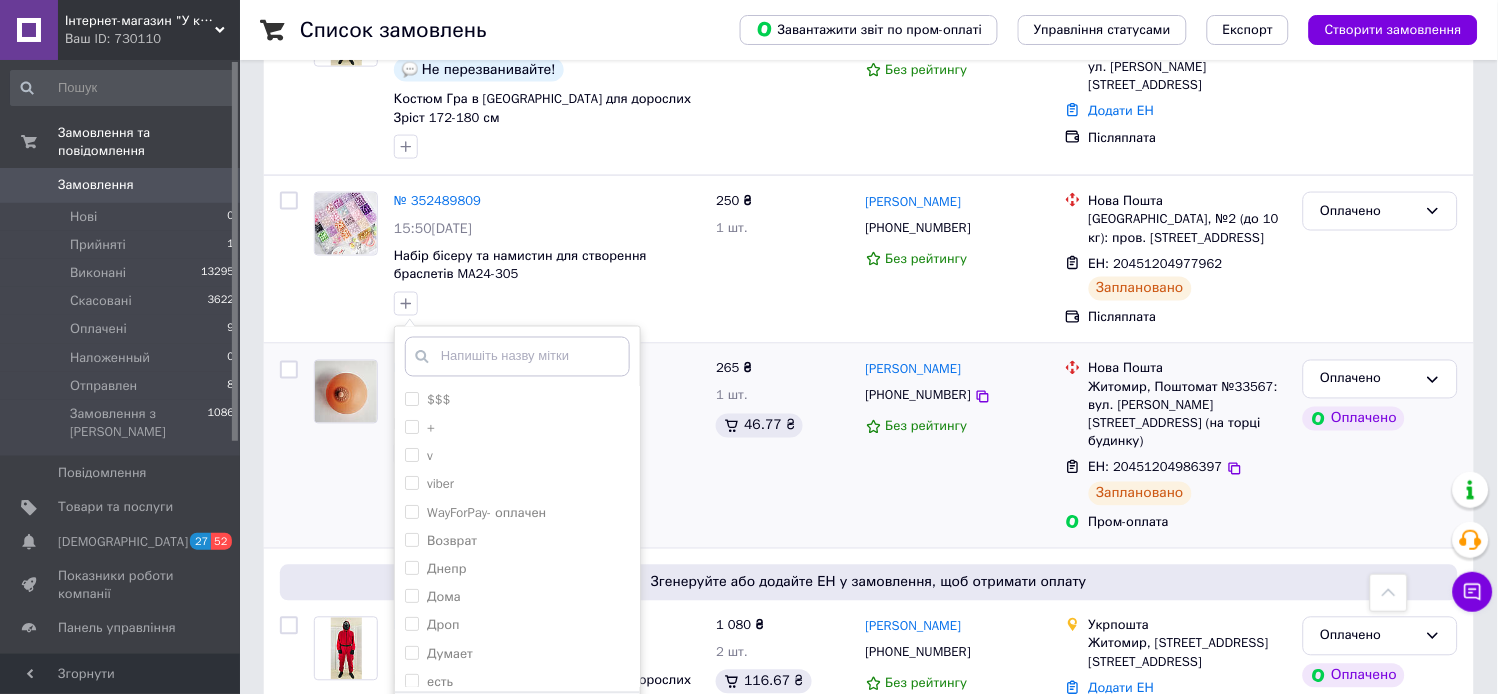 click at bounding box center (547, 147) 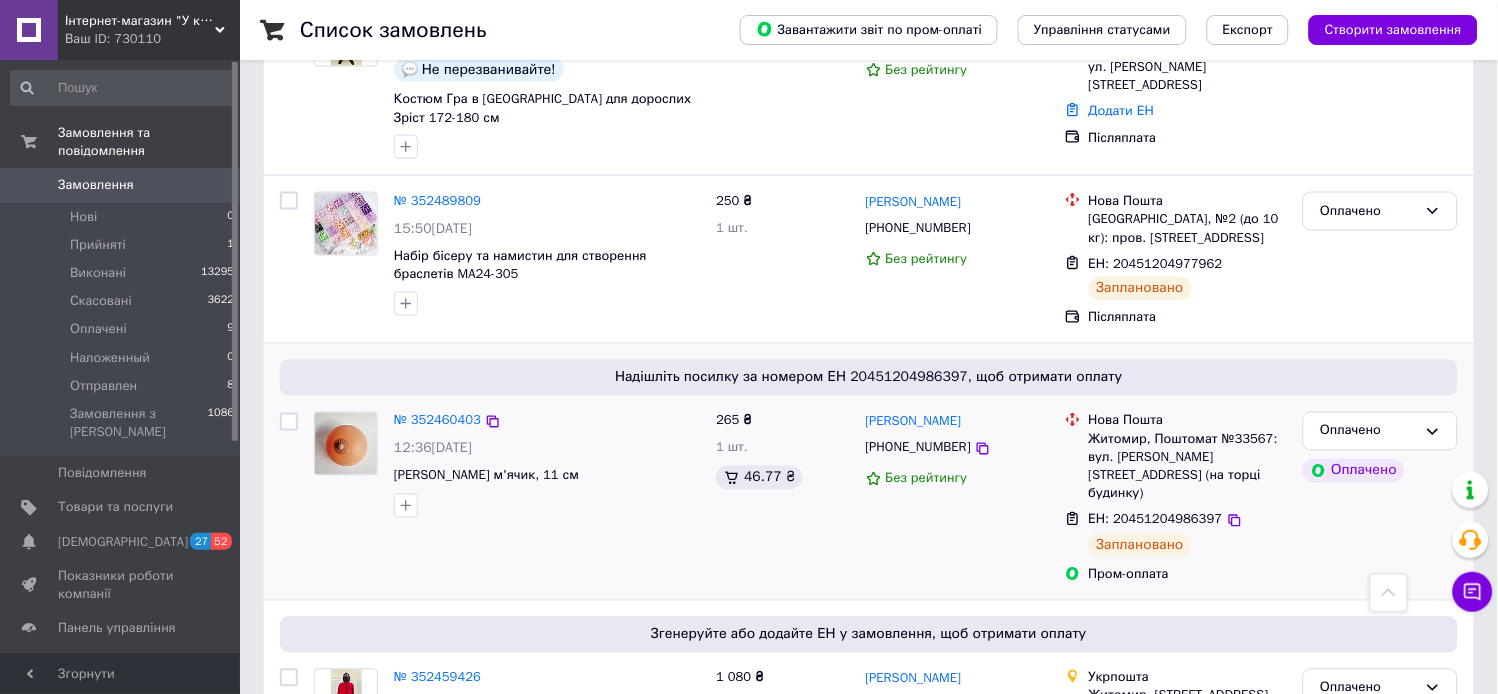 scroll, scrollTop: 888, scrollLeft: 0, axis: vertical 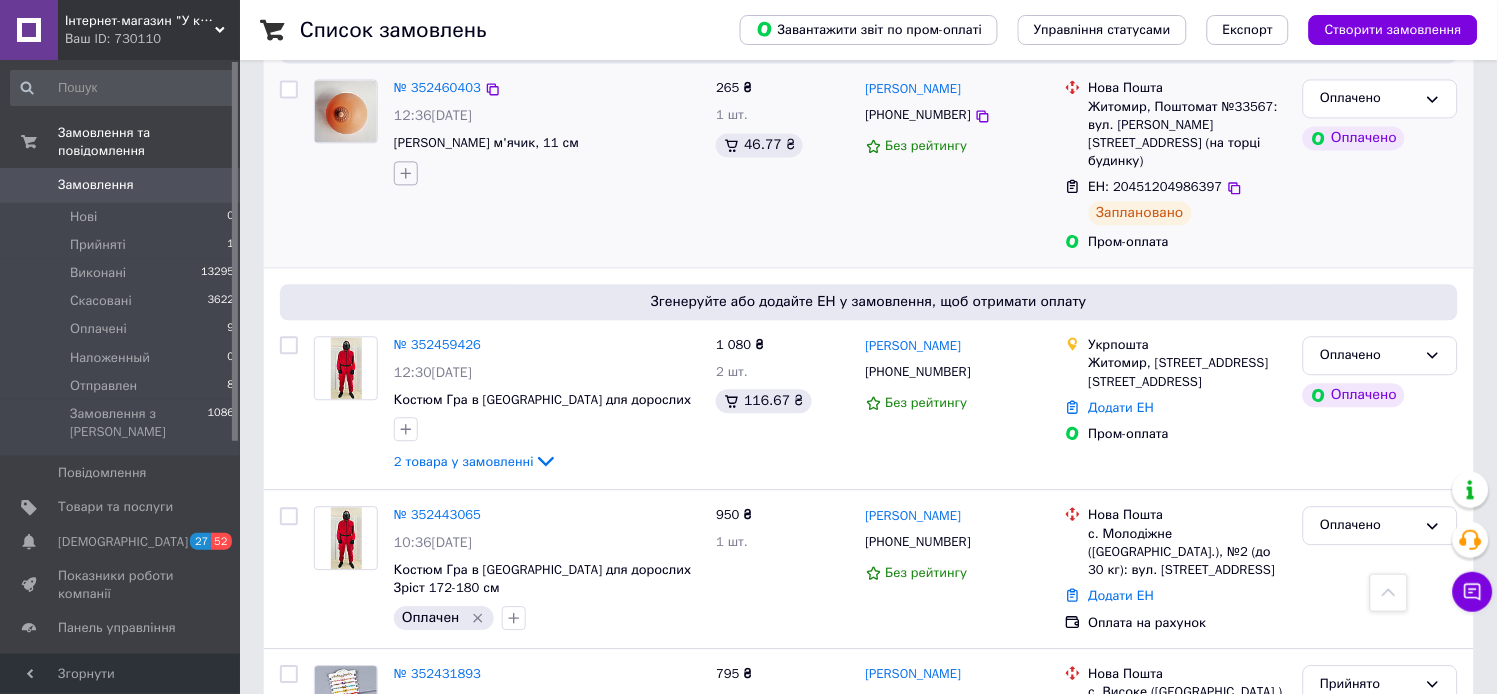 click 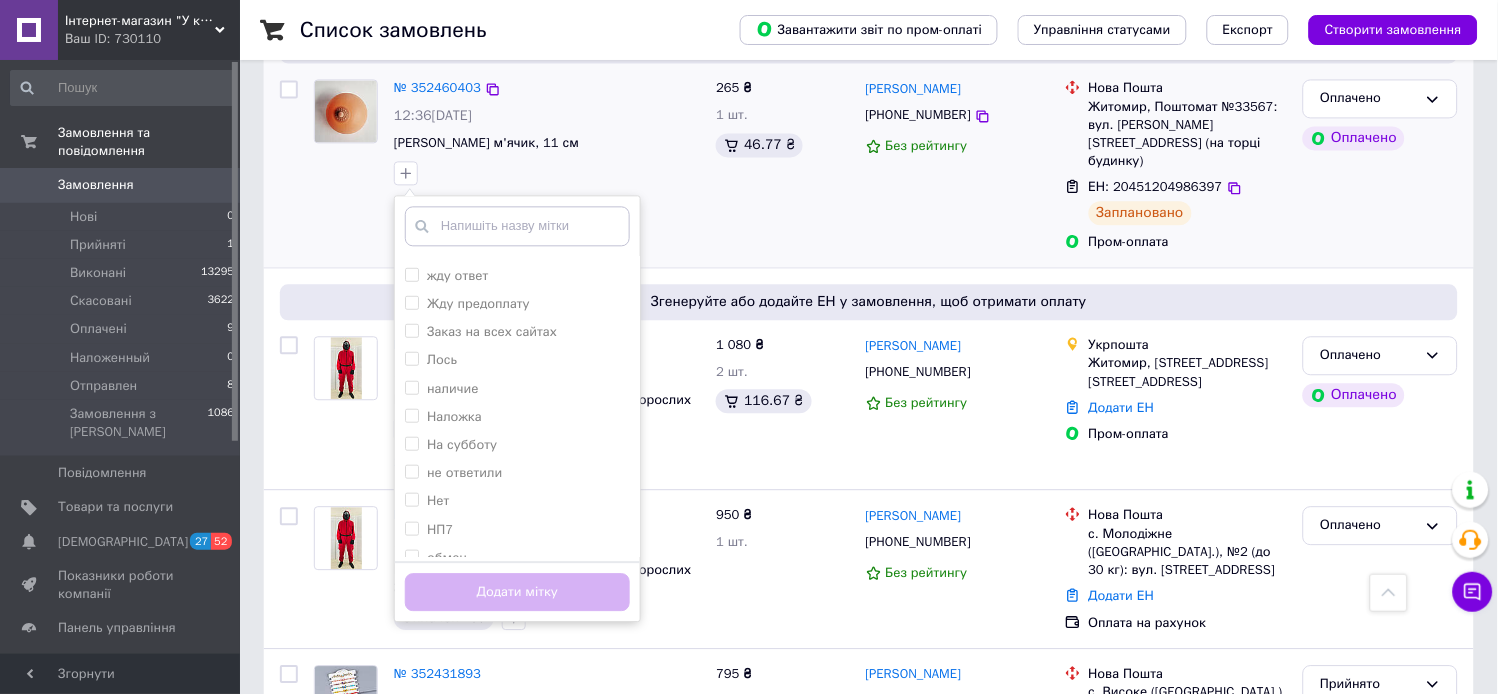 scroll, scrollTop: 555, scrollLeft: 0, axis: vertical 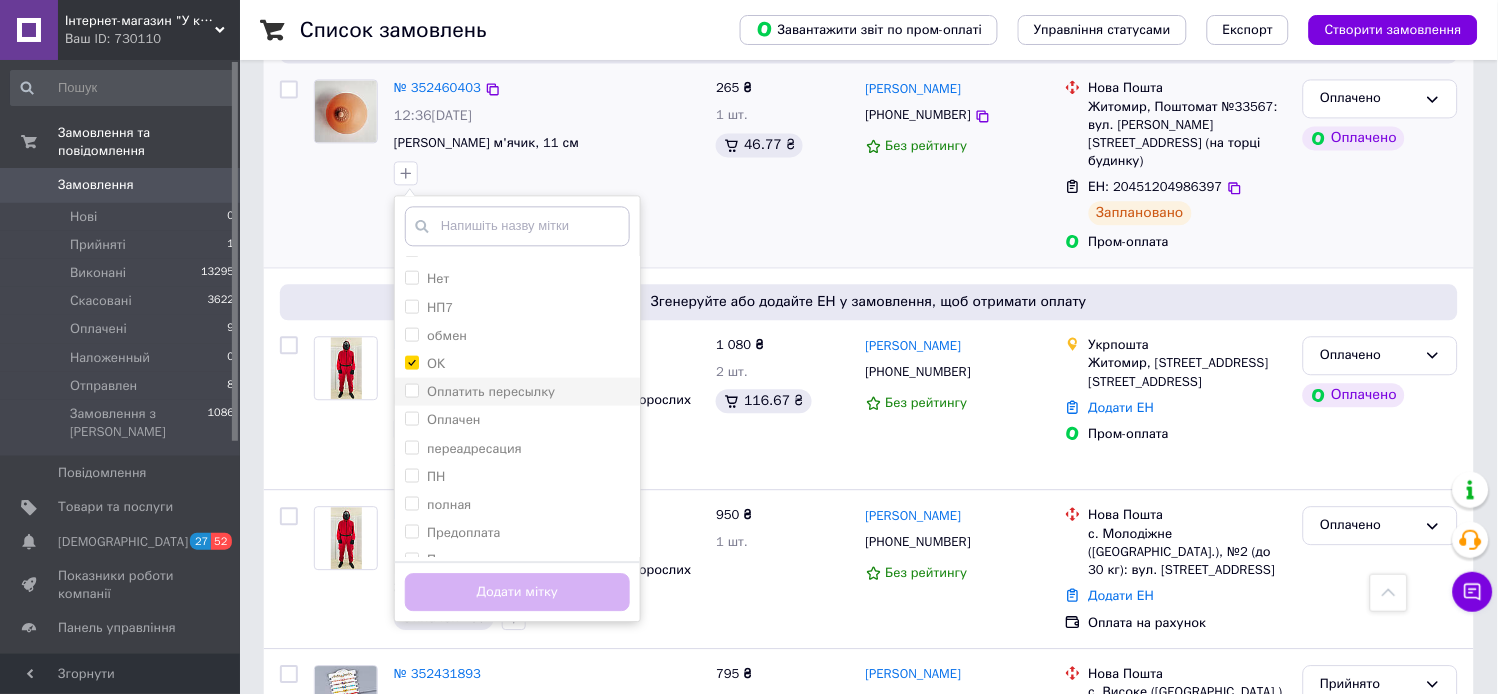 checkbox on "true" 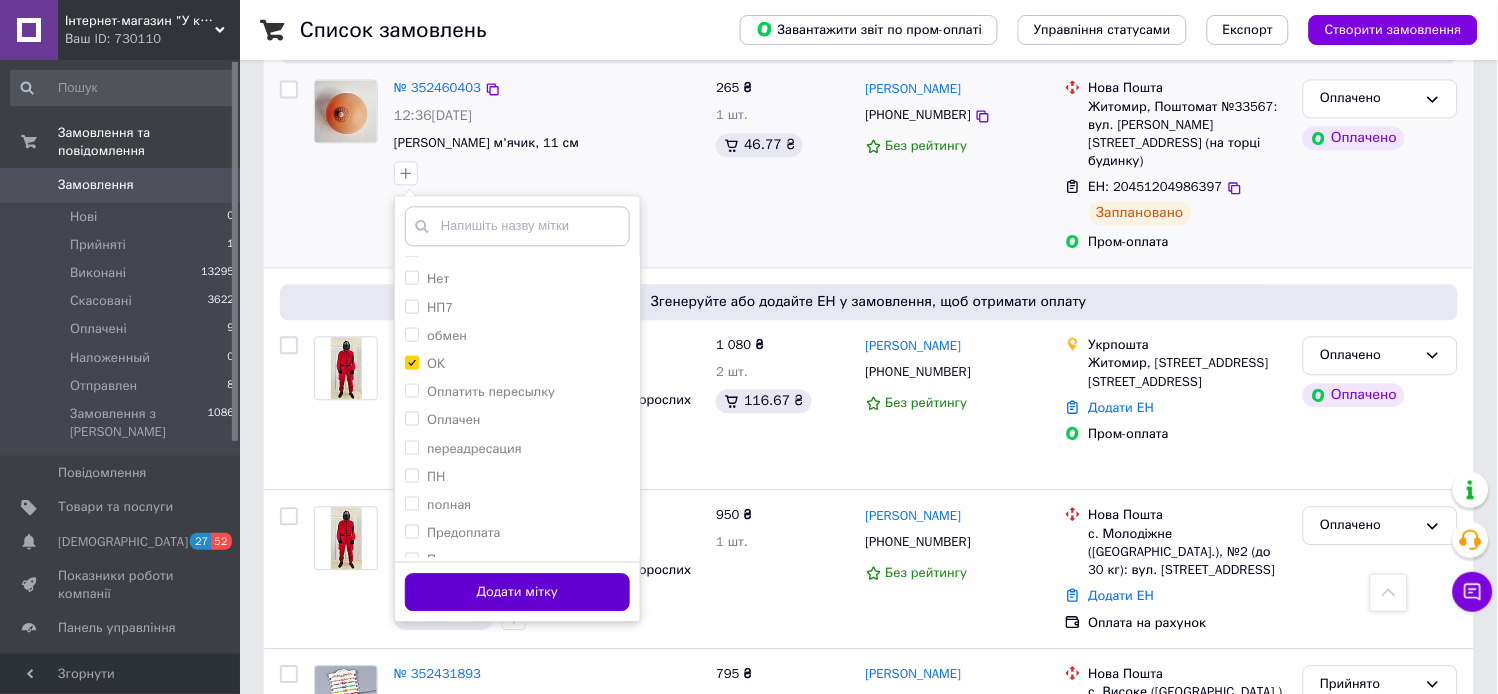 click on "Додати мітку" at bounding box center [517, 592] 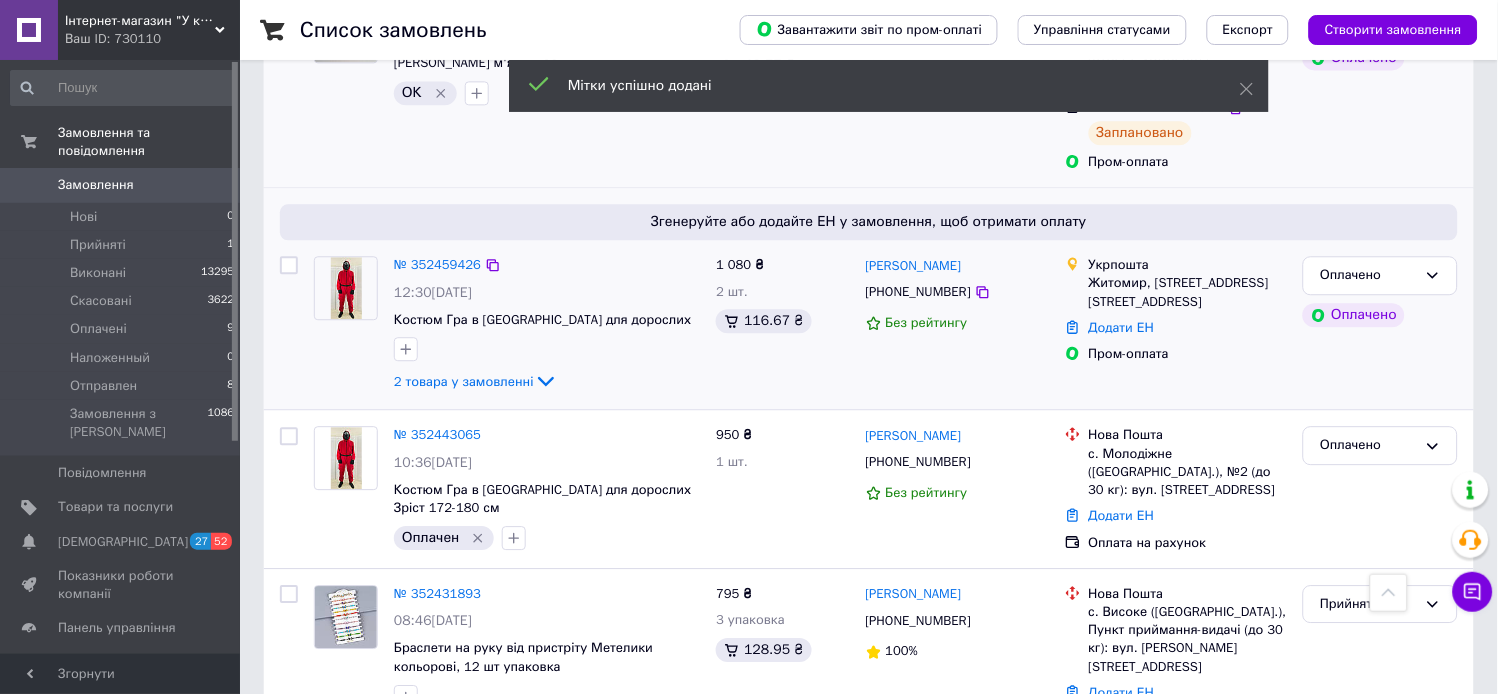 scroll, scrollTop: 1000, scrollLeft: 0, axis: vertical 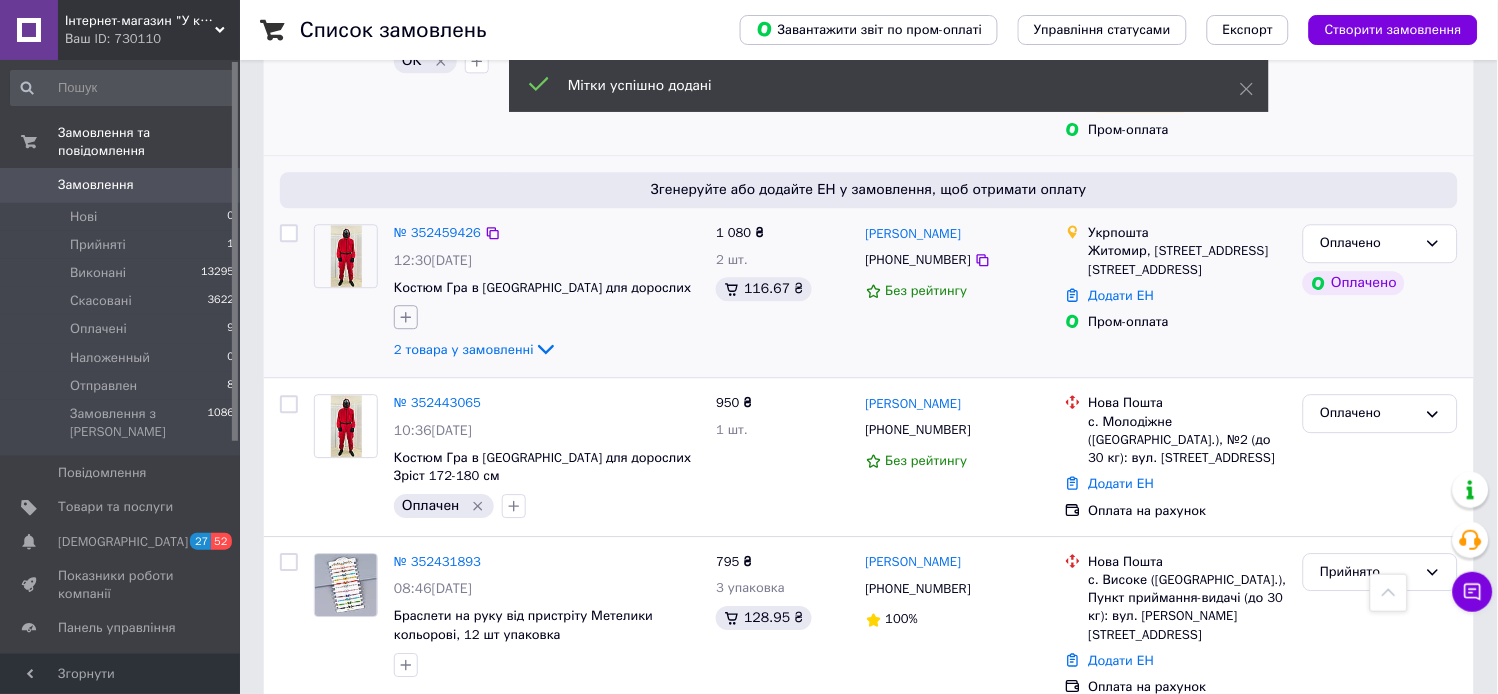 click 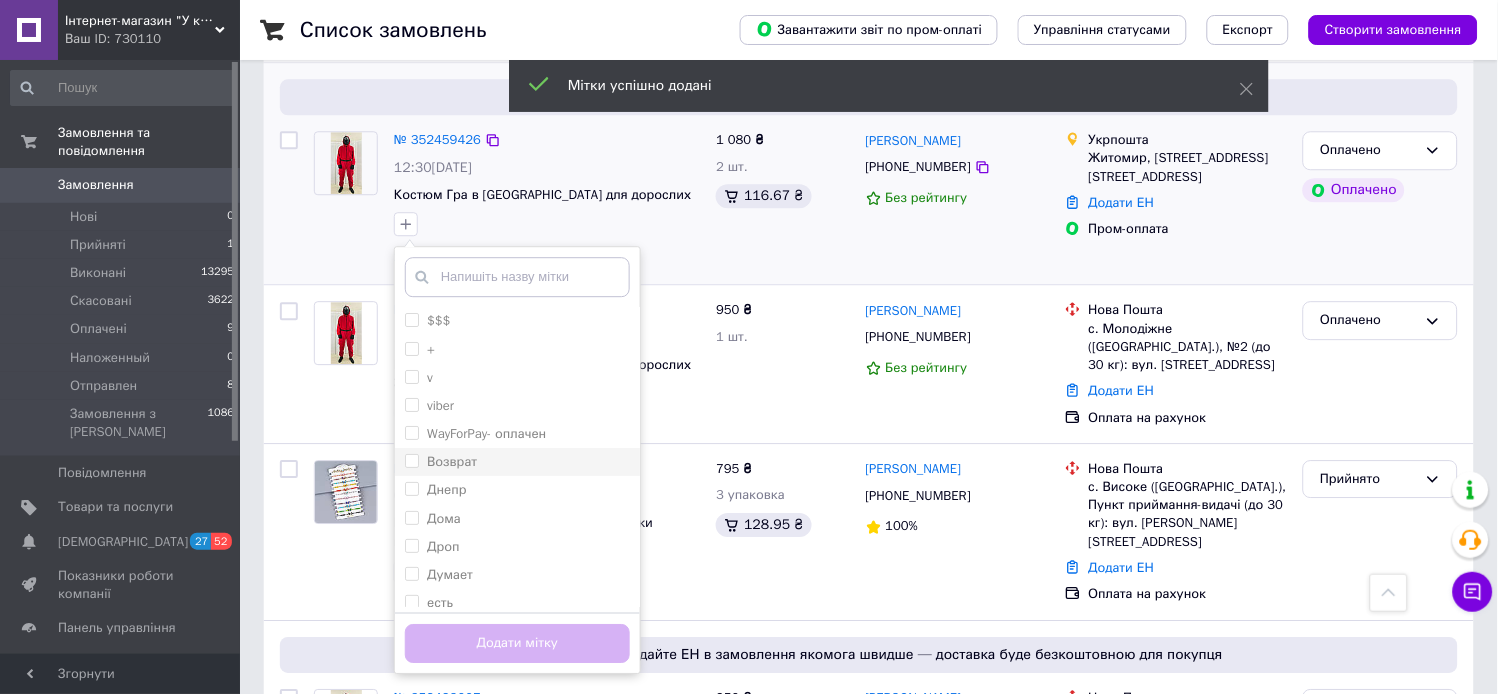 scroll, scrollTop: 1222, scrollLeft: 0, axis: vertical 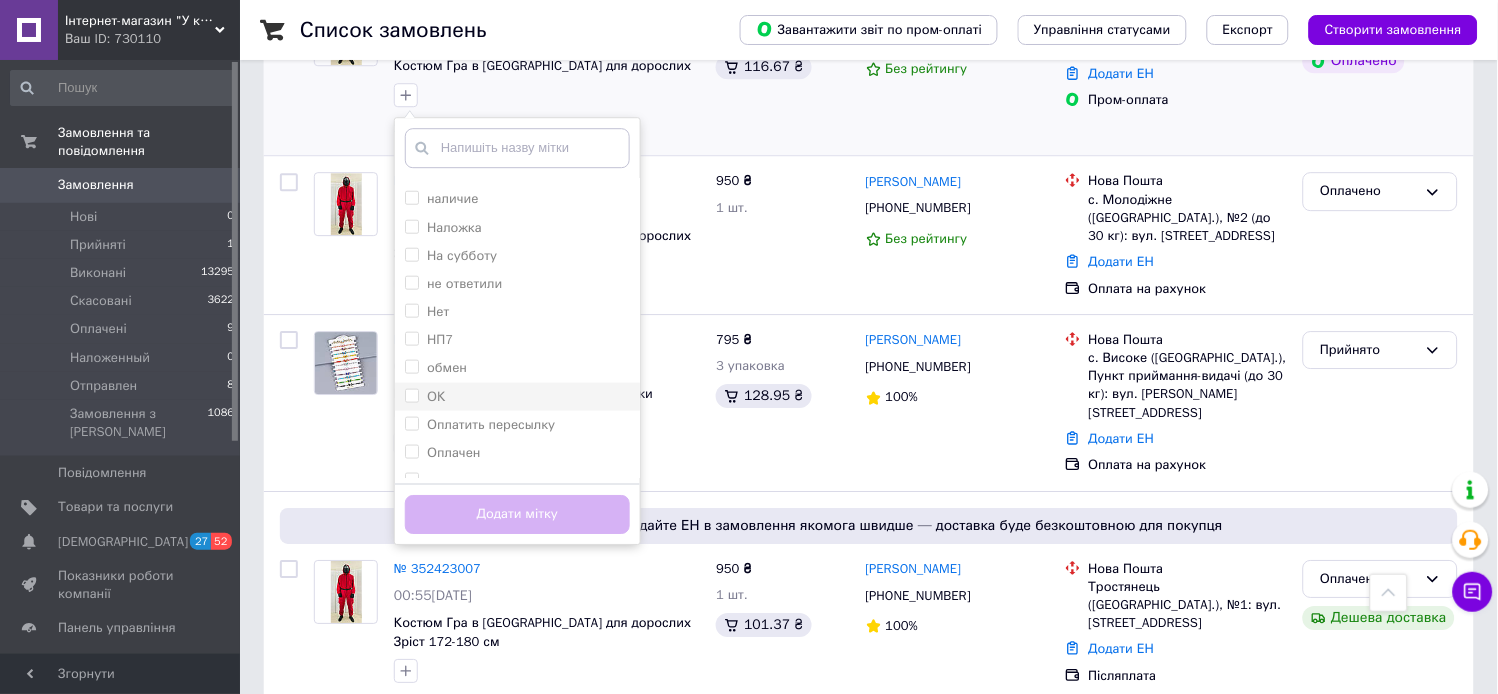 click on "ОК" at bounding box center [517, 397] 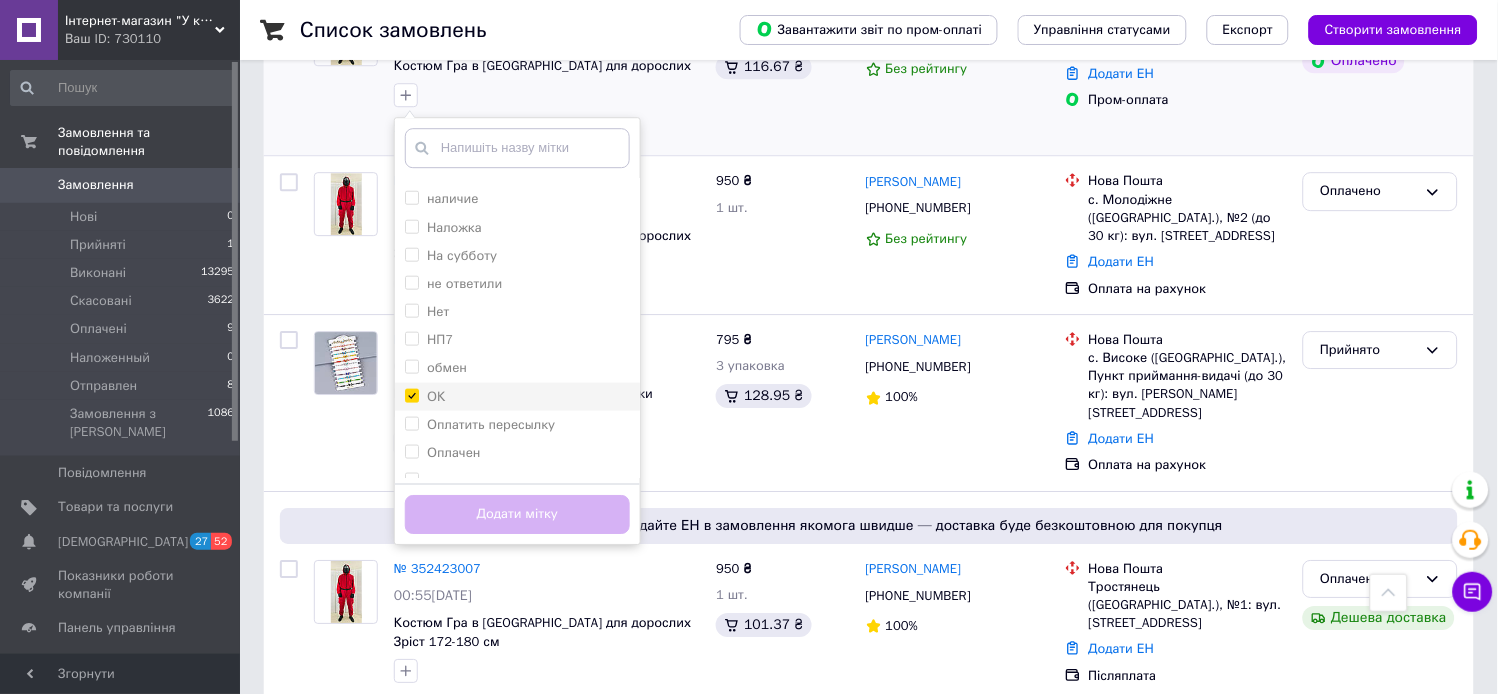 checkbox on "true" 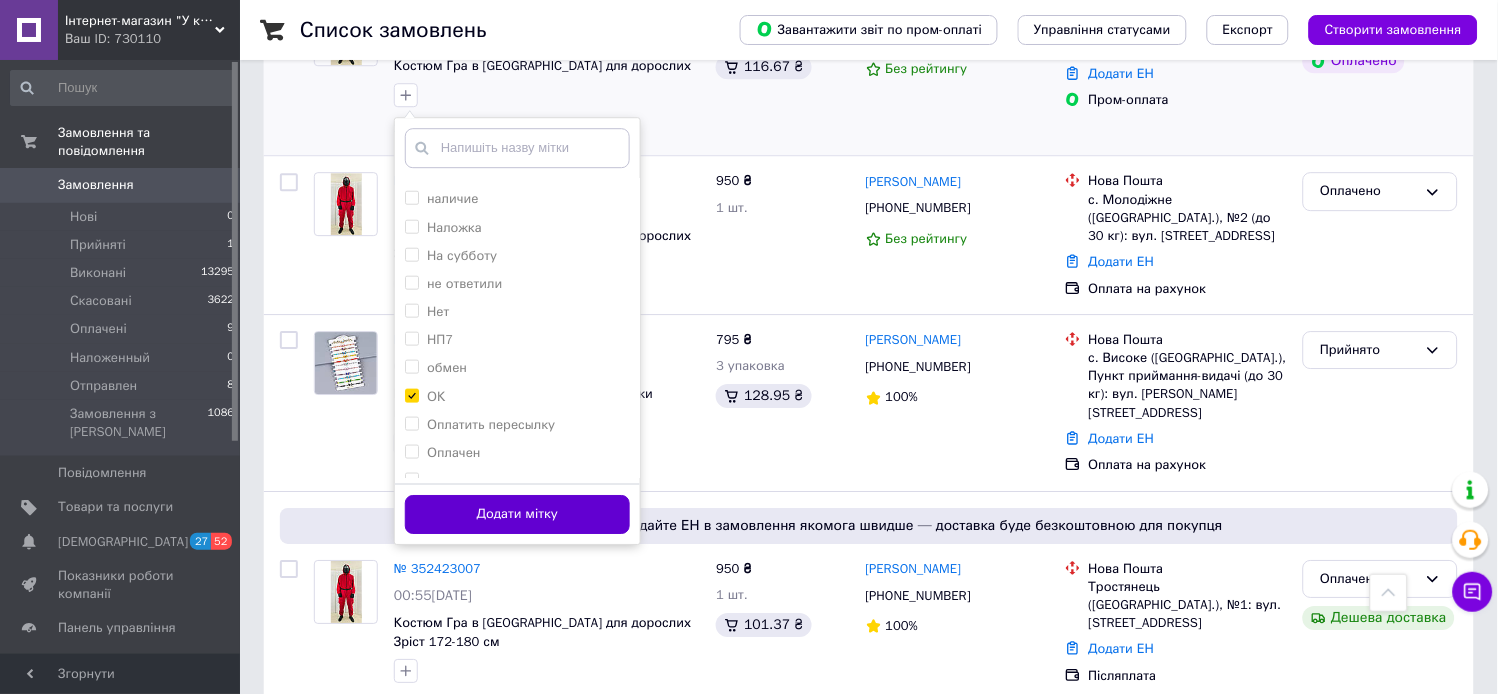 click on "Додати мітку" at bounding box center [517, 514] 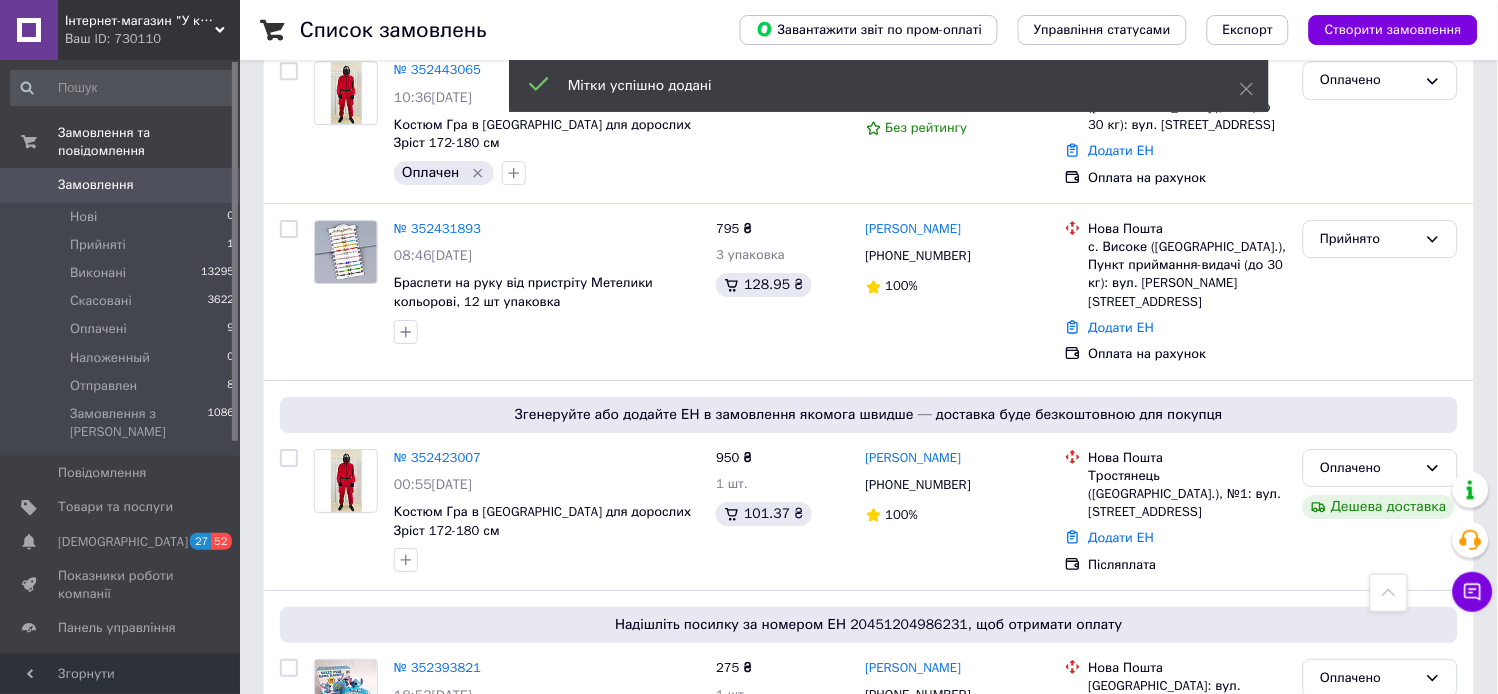 scroll, scrollTop: 666, scrollLeft: 0, axis: vertical 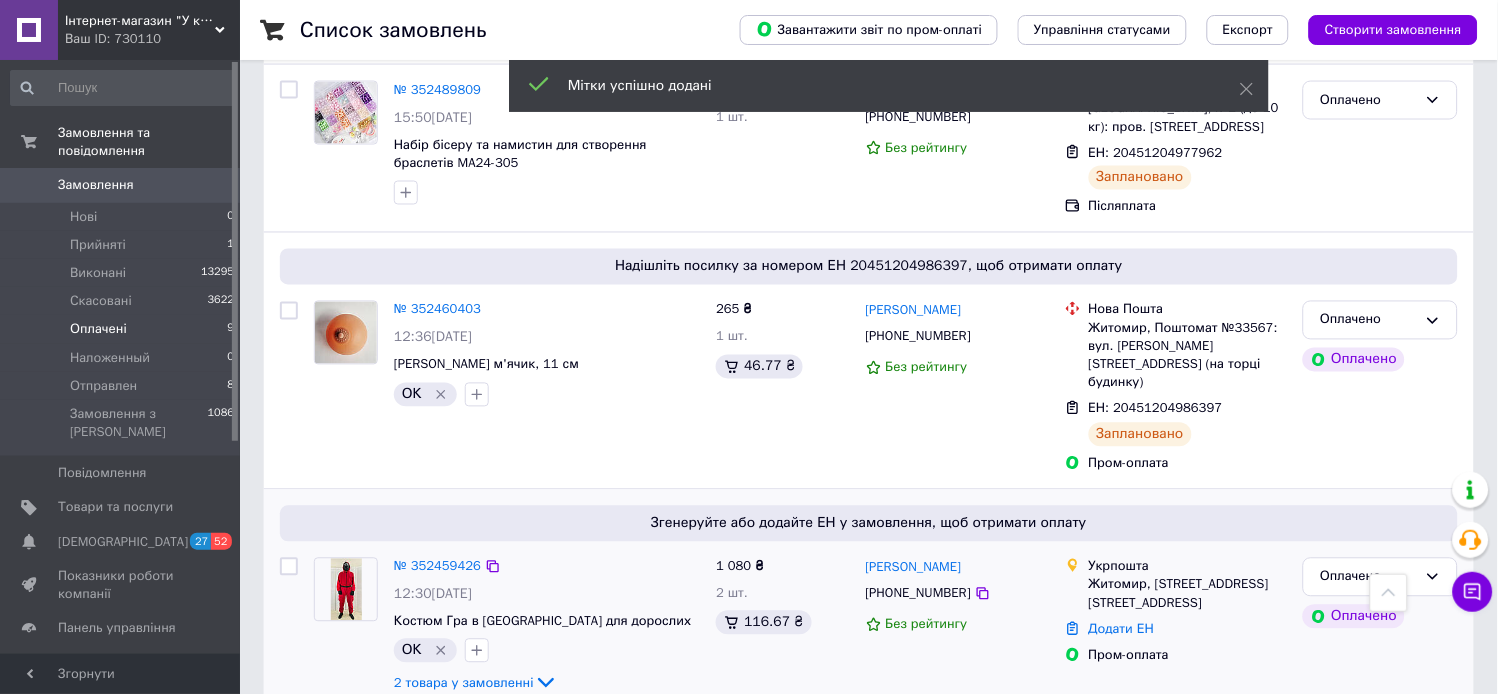 click on "Оплачені" at bounding box center [98, 329] 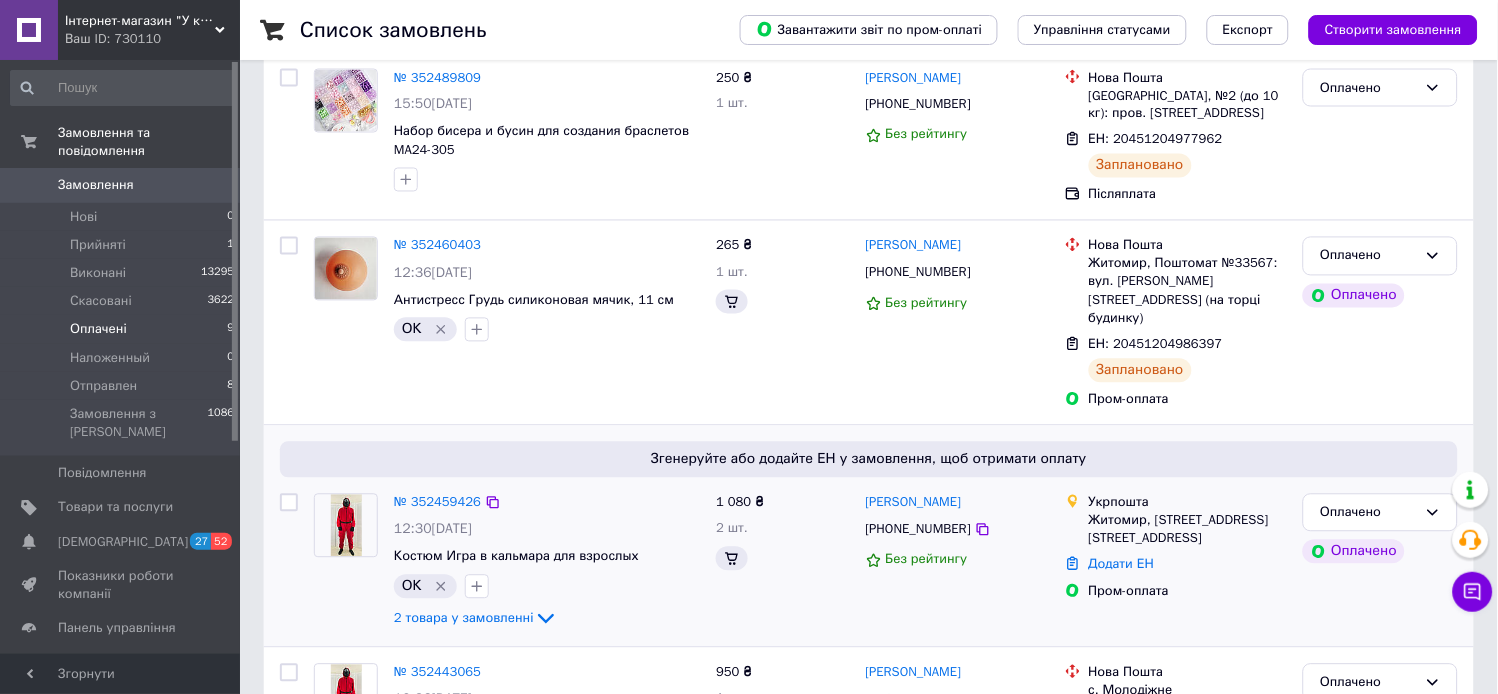 scroll, scrollTop: 0, scrollLeft: 0, axis: both 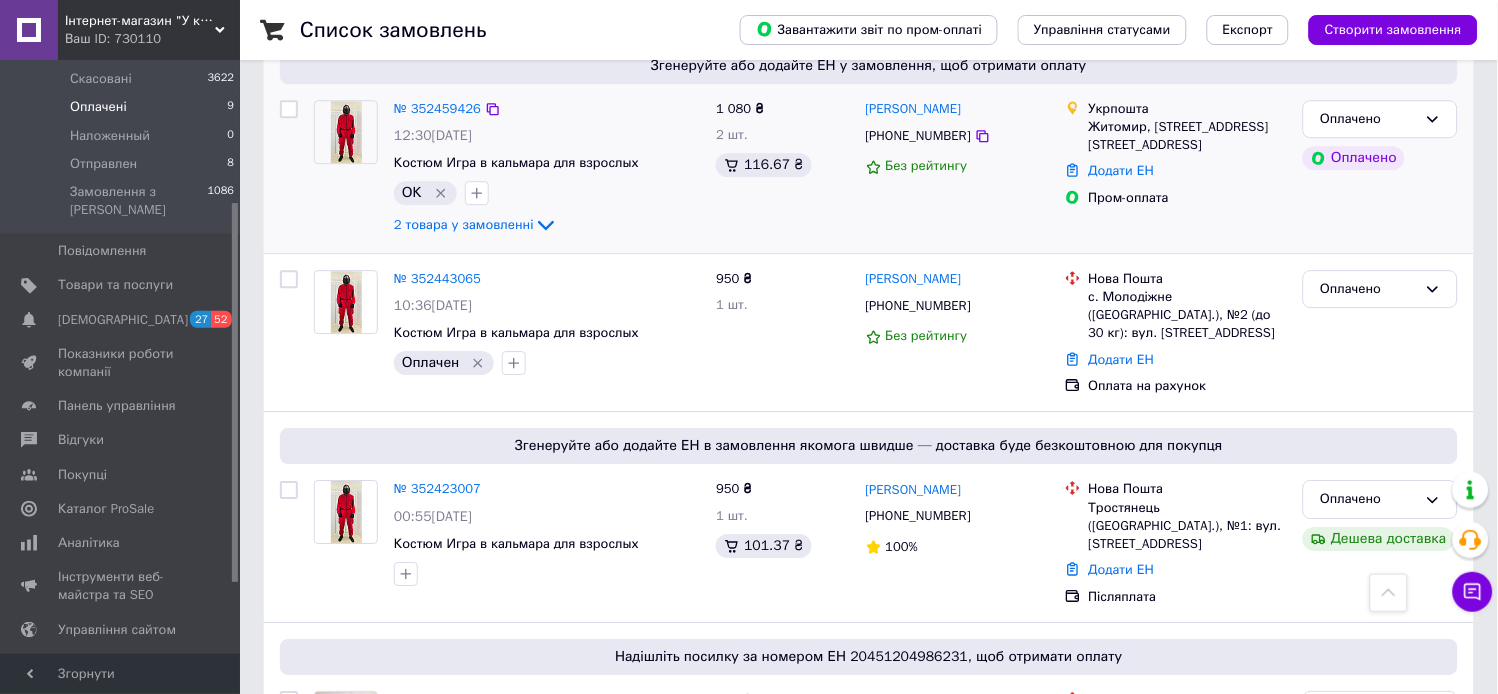 click on "№ 352423007" at bounding box center [437, 488] 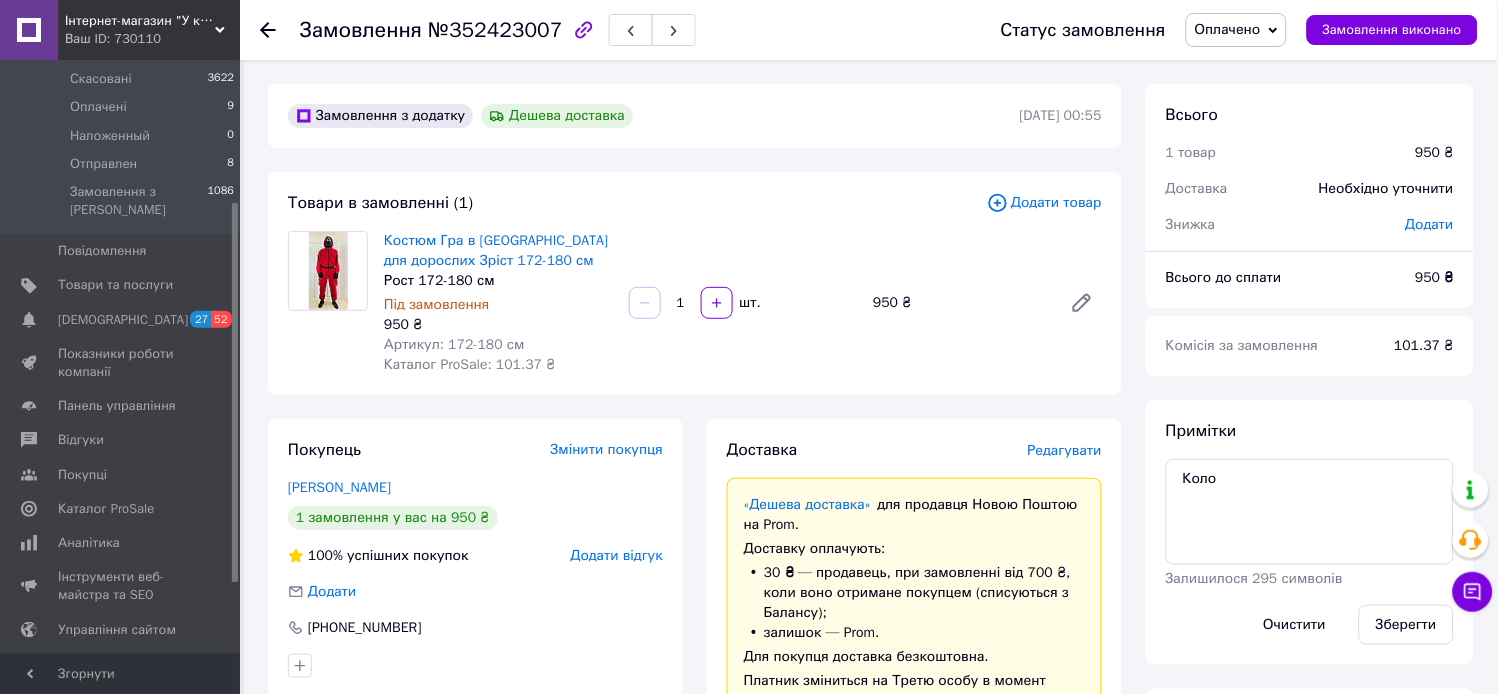scroll, scrollTop: 222, scrollLeft: 0, axis: vertical 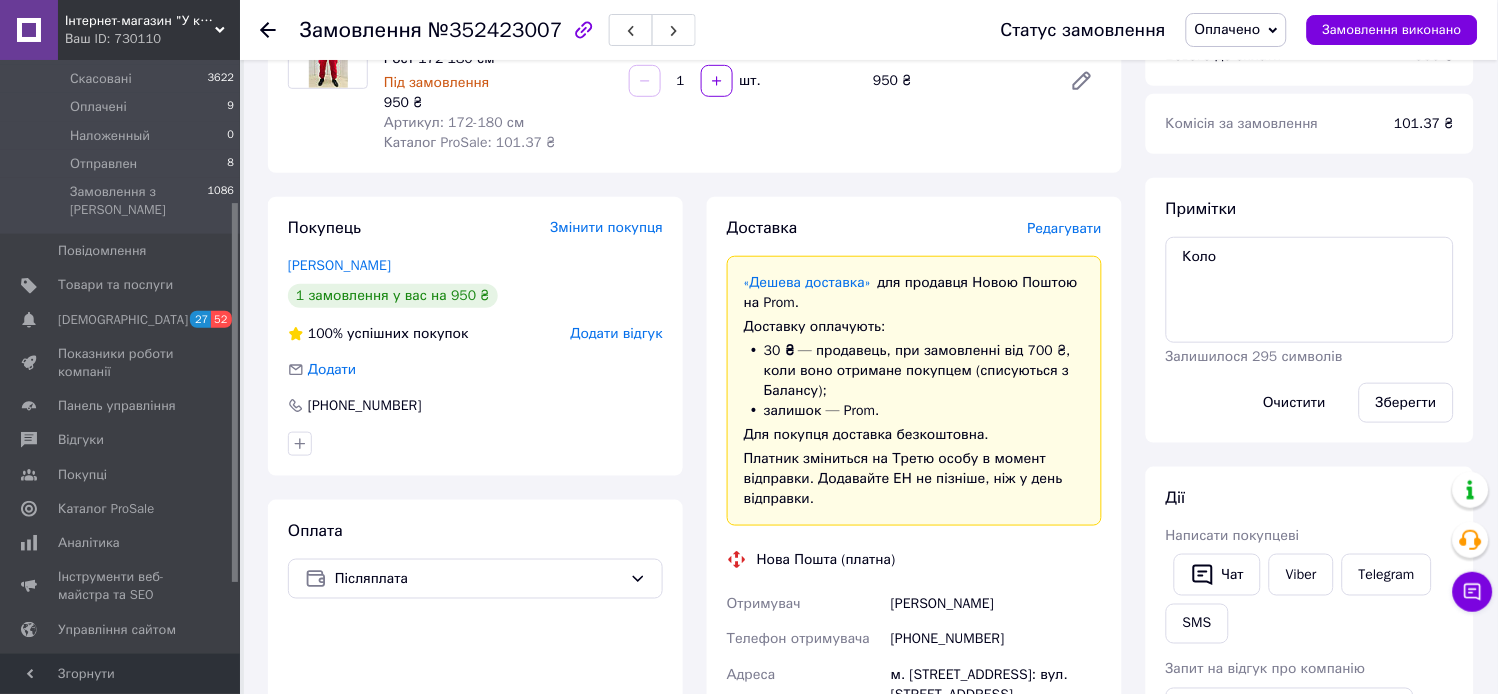 click 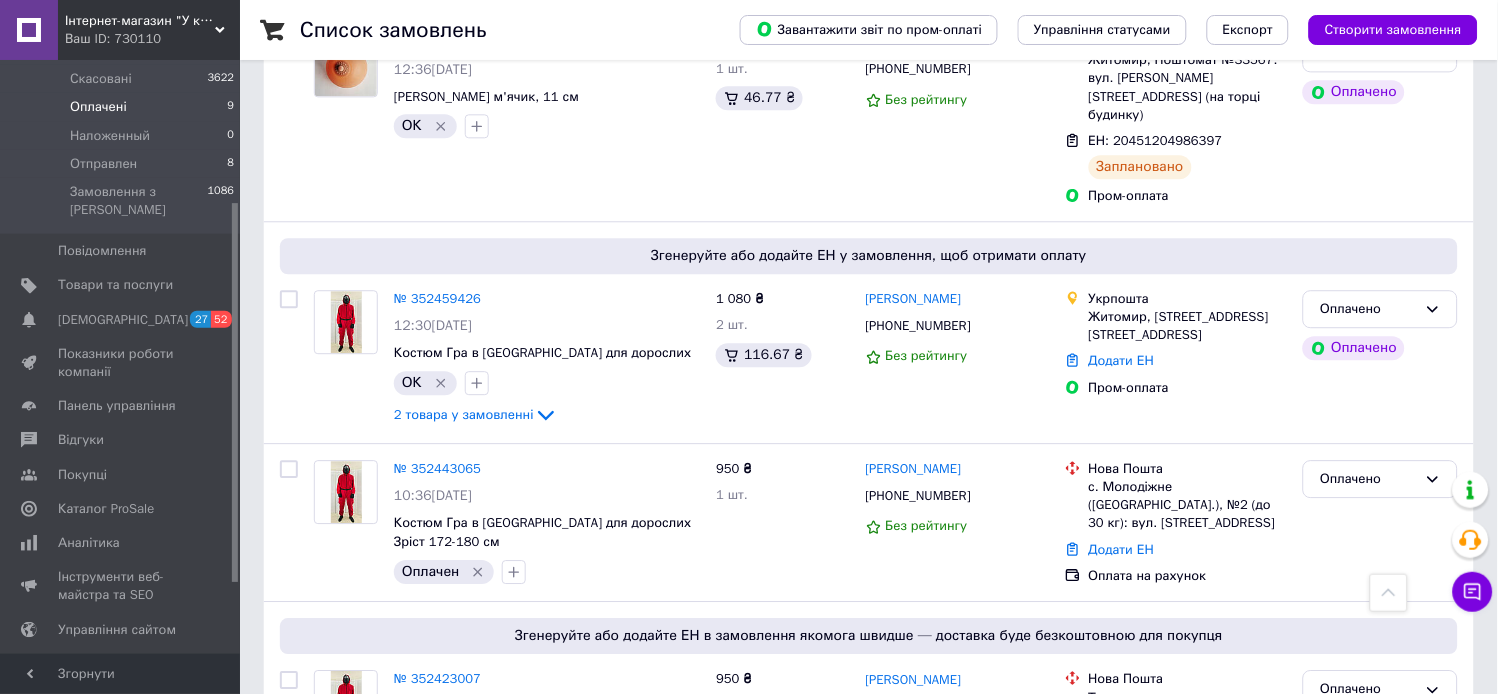 scroll, scrollTop: 1000, scrollLeft: 0, axis: vertical 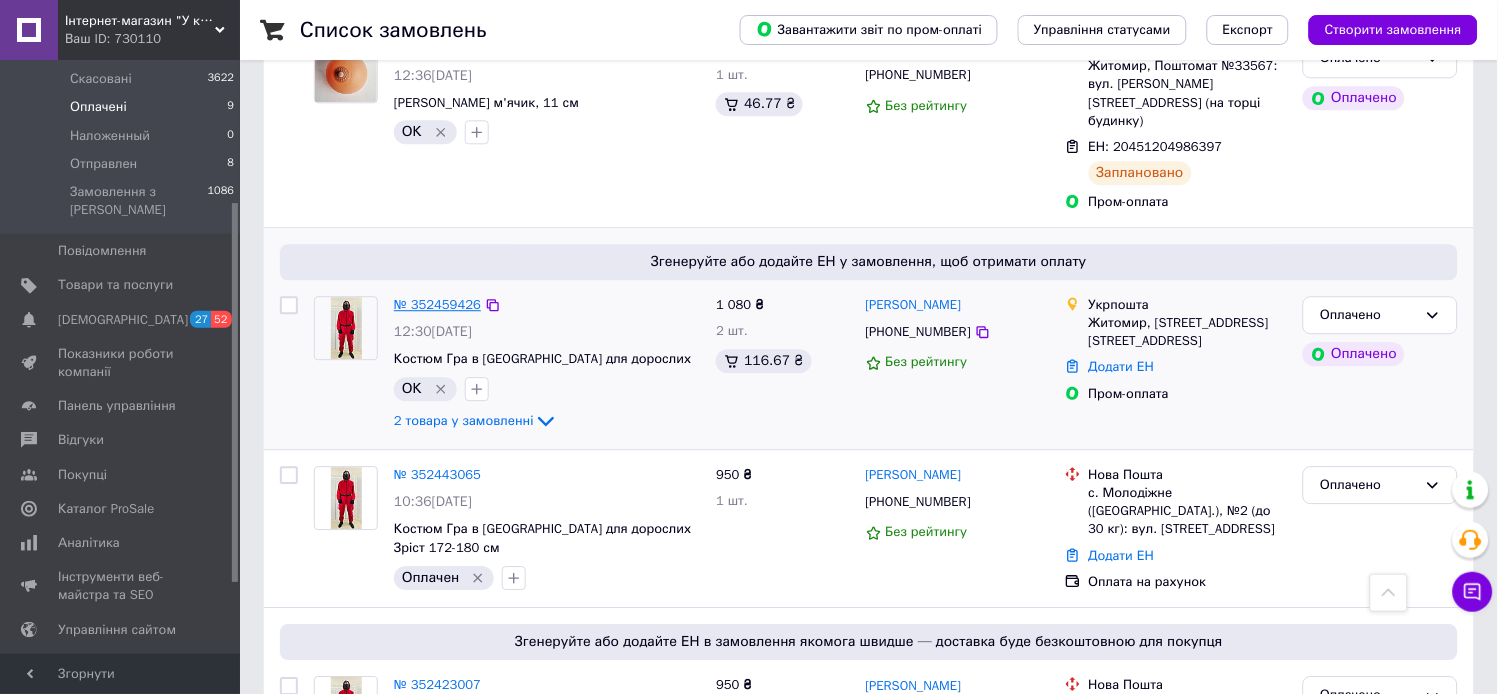 click on "№ 352459426" at bounding box center [437, 304] 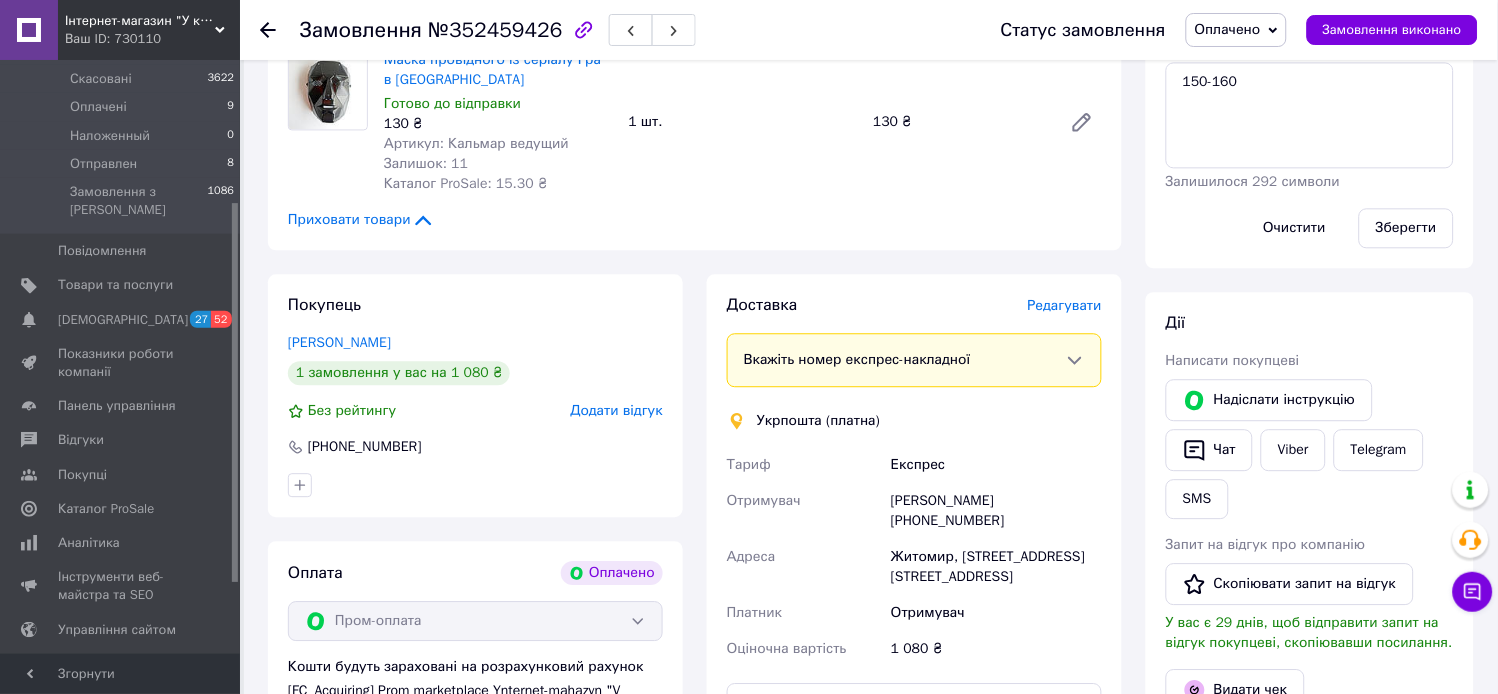 scroll, scrollTop: 664, scrollLeft: 0, axis: vertical 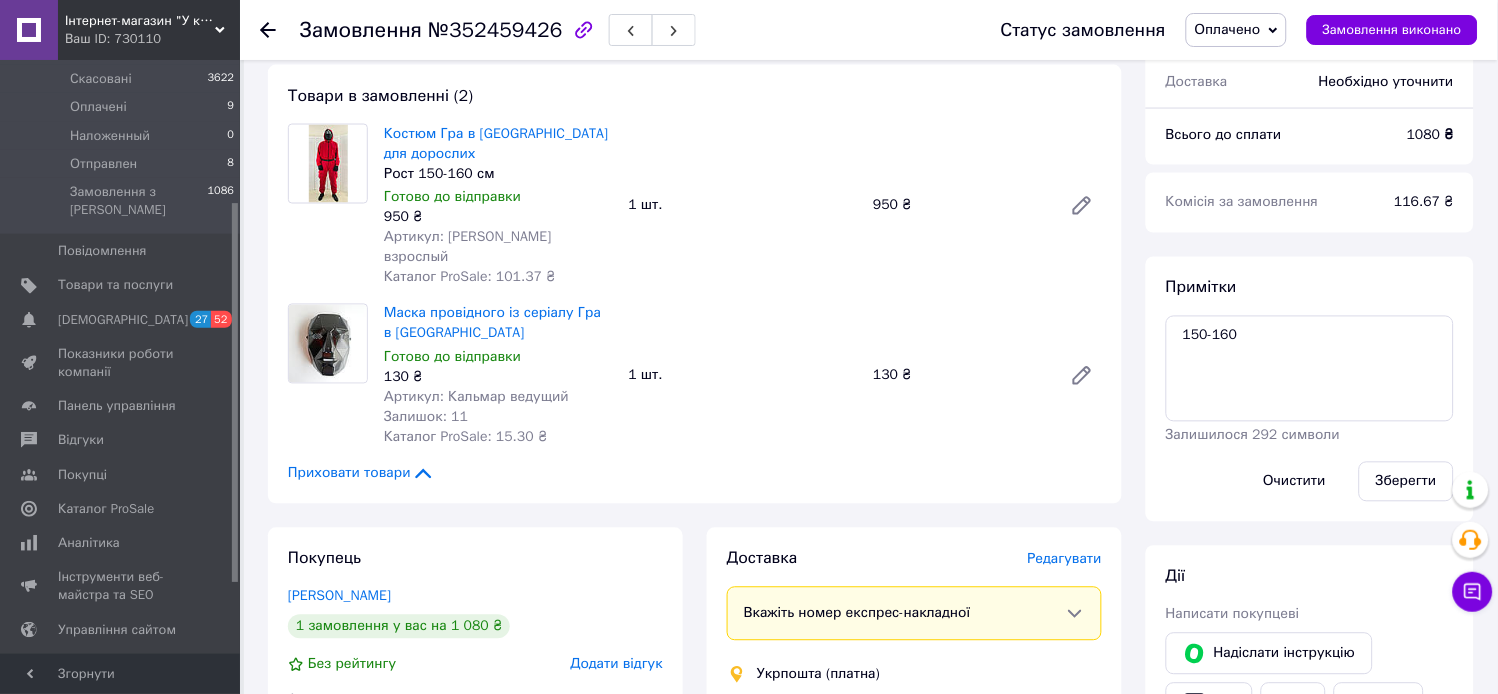 click 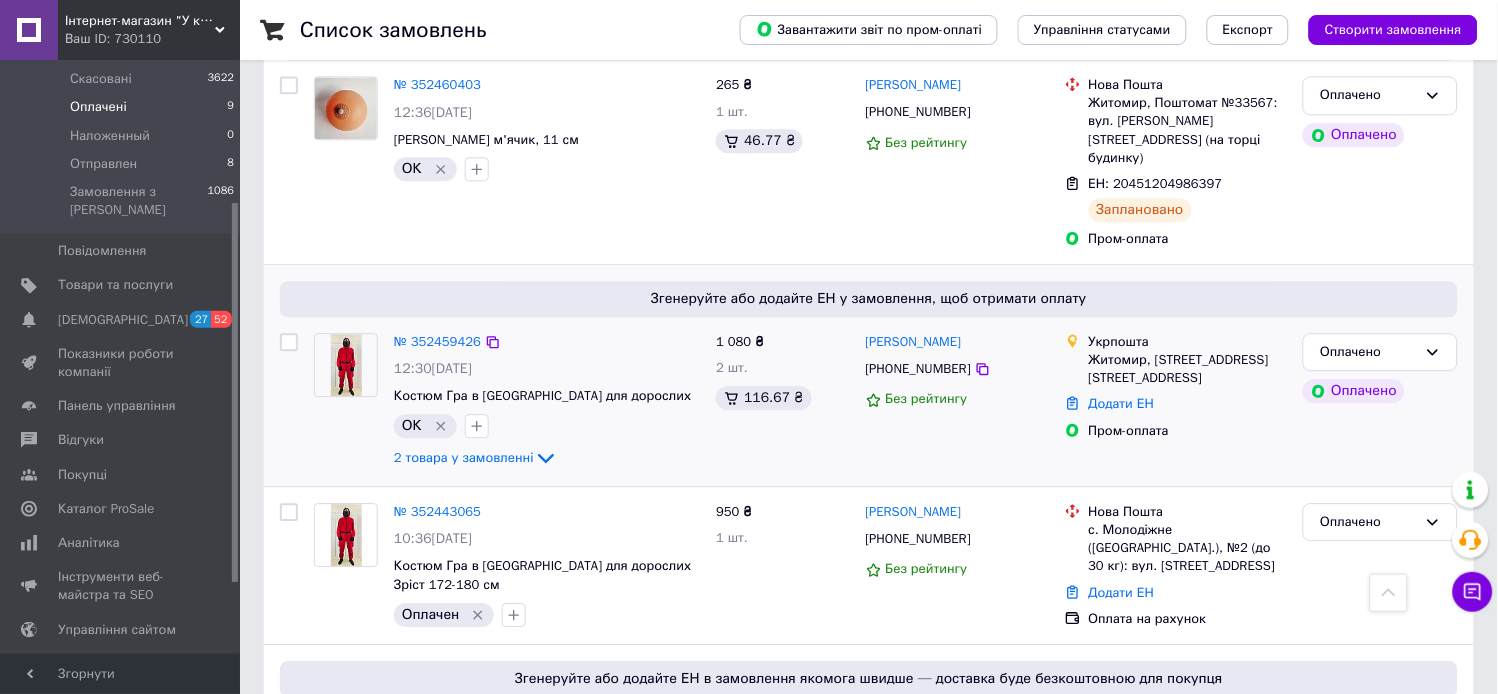 scroll, scrollTop: 918, scrollLeft: 0, axis: vertical 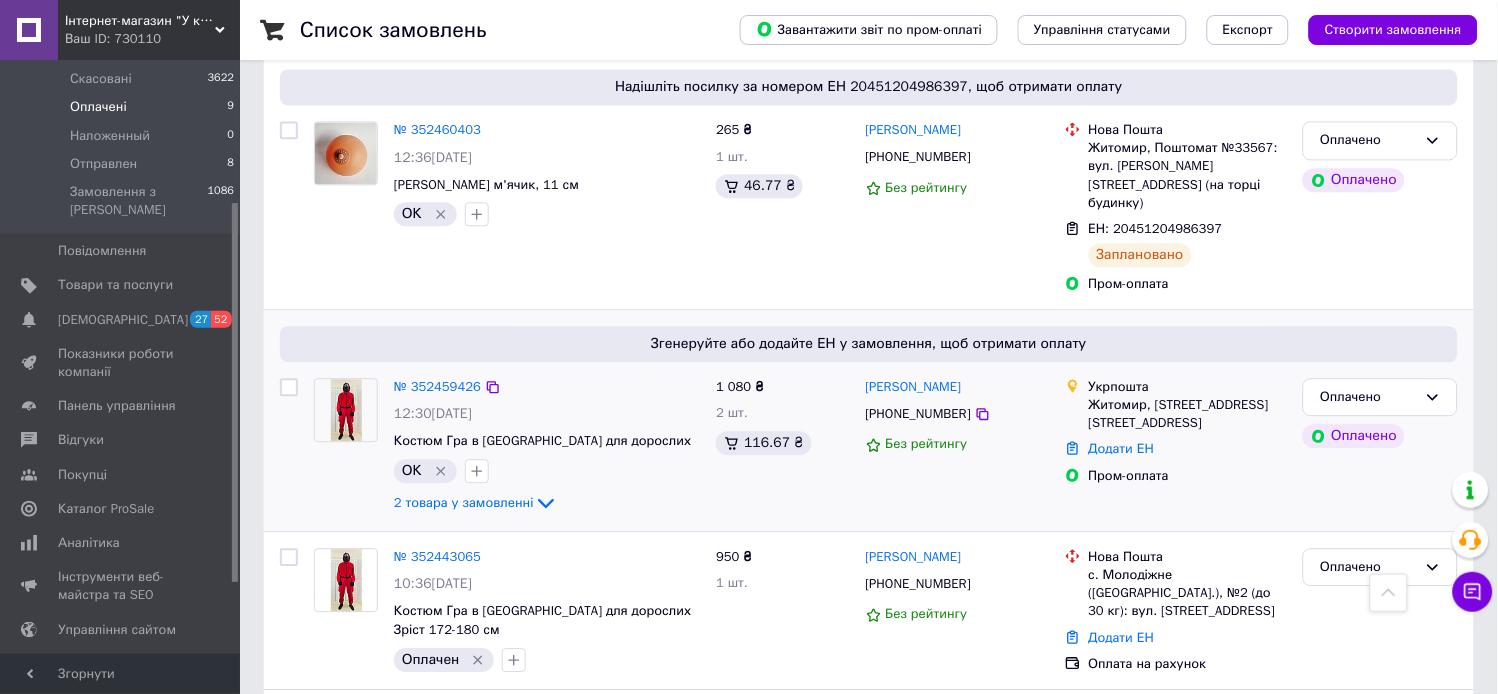 click 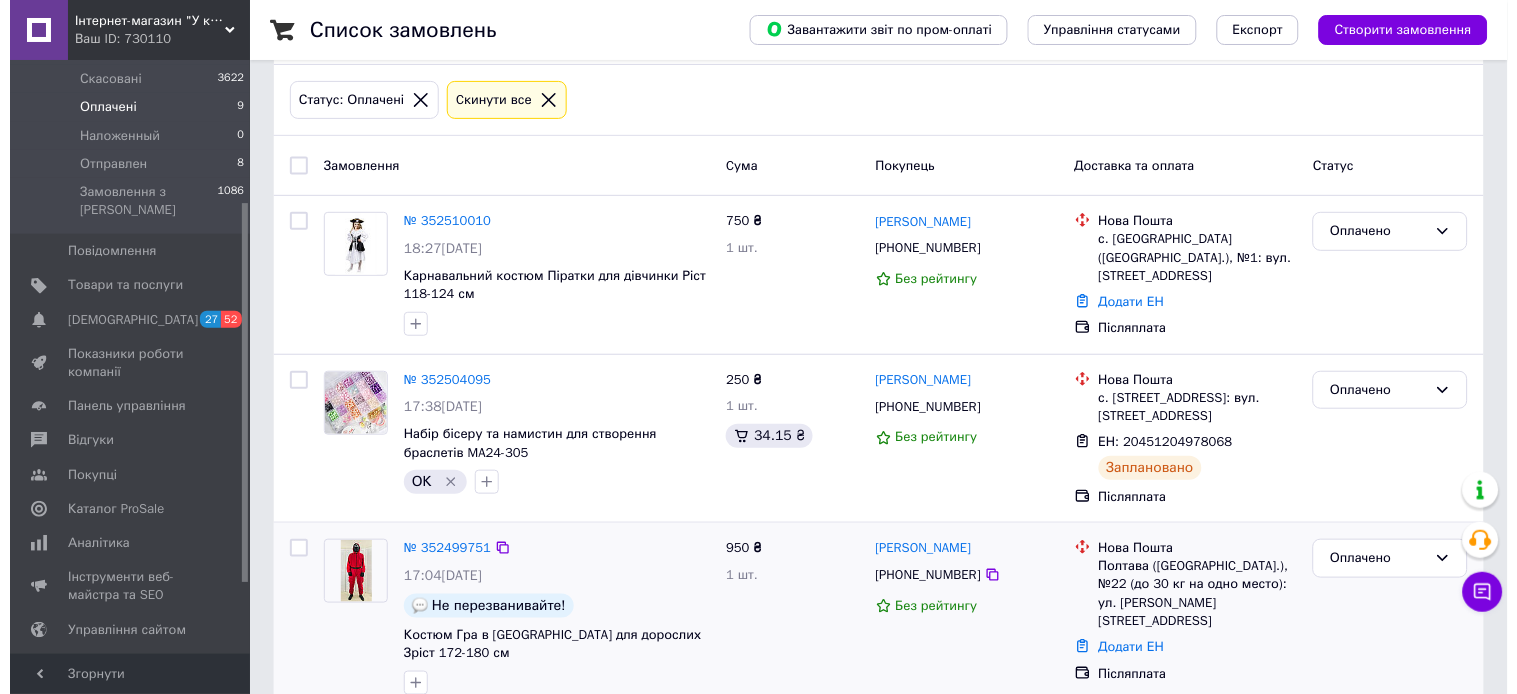 scroll, scrollTop: 30, scrollLeft: 0, axis: vertical 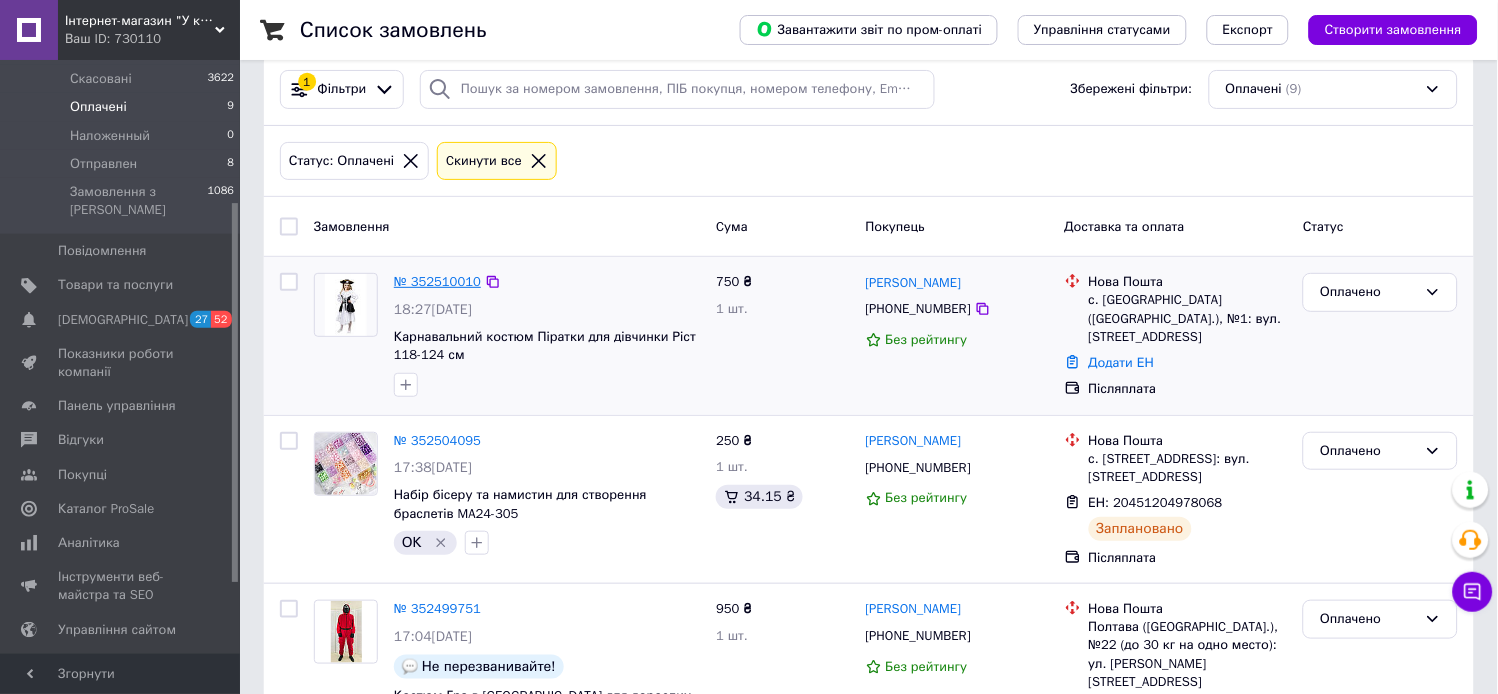 click on "№ 352510010" at bounding box center (437, 281) 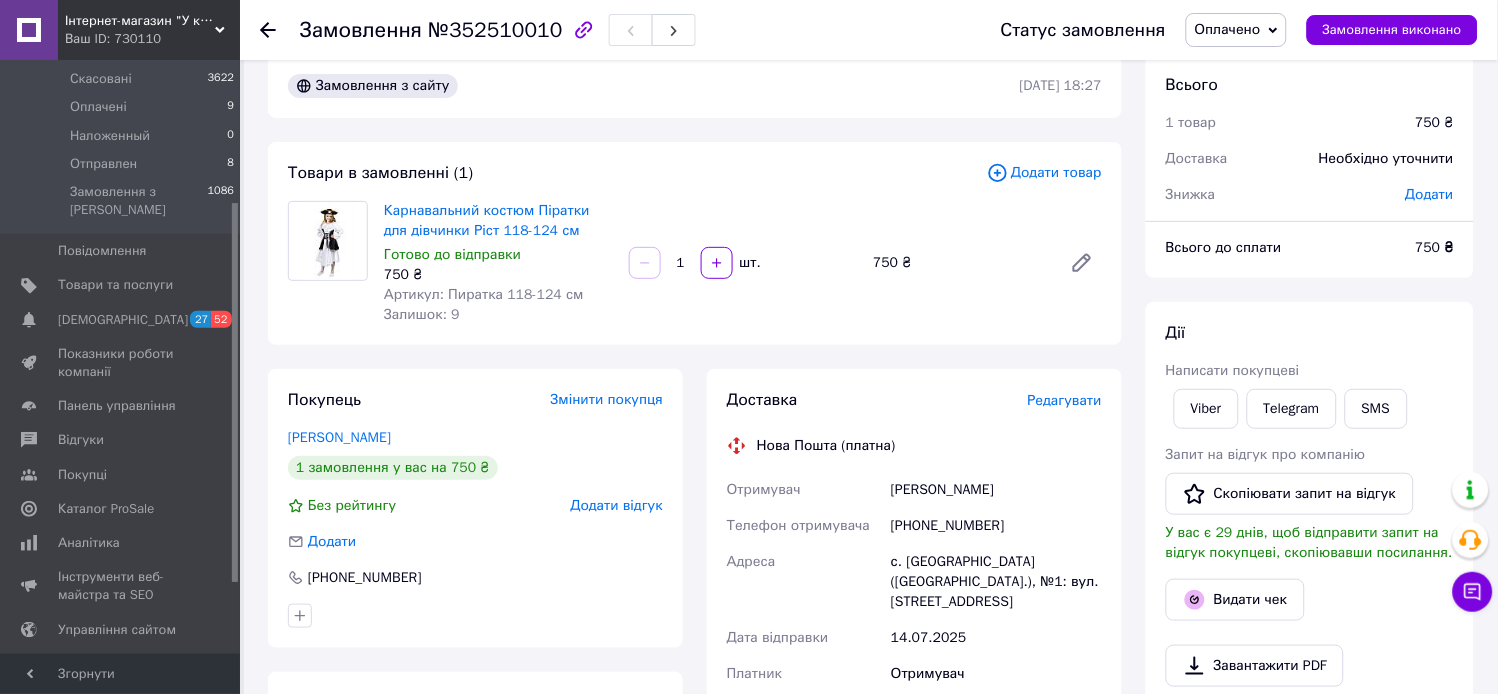 click on "Редагувати" at bounding box center [1065, 400] 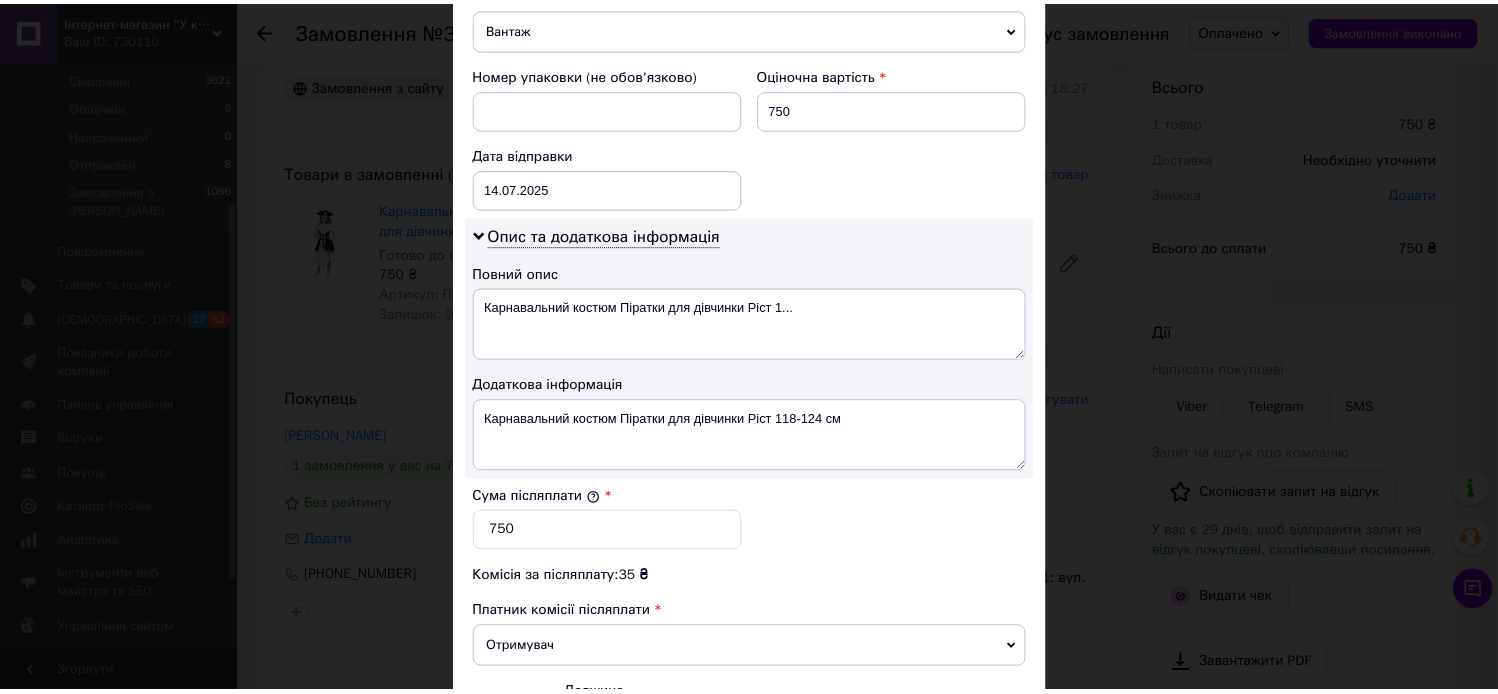 scroll, scrollTop: 1058, scrollLeft: 0, axis: vertical 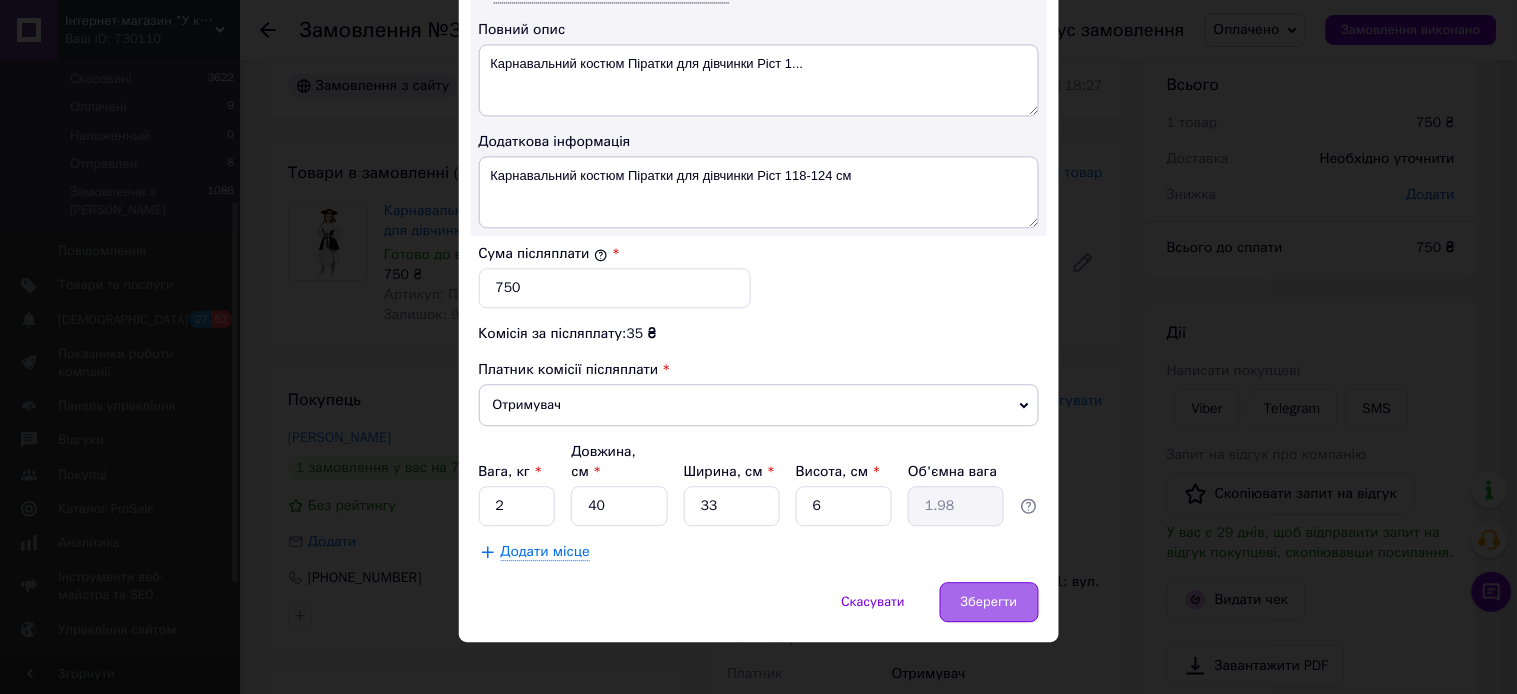 click on "Зберегти" at bounding box center [989, 602] 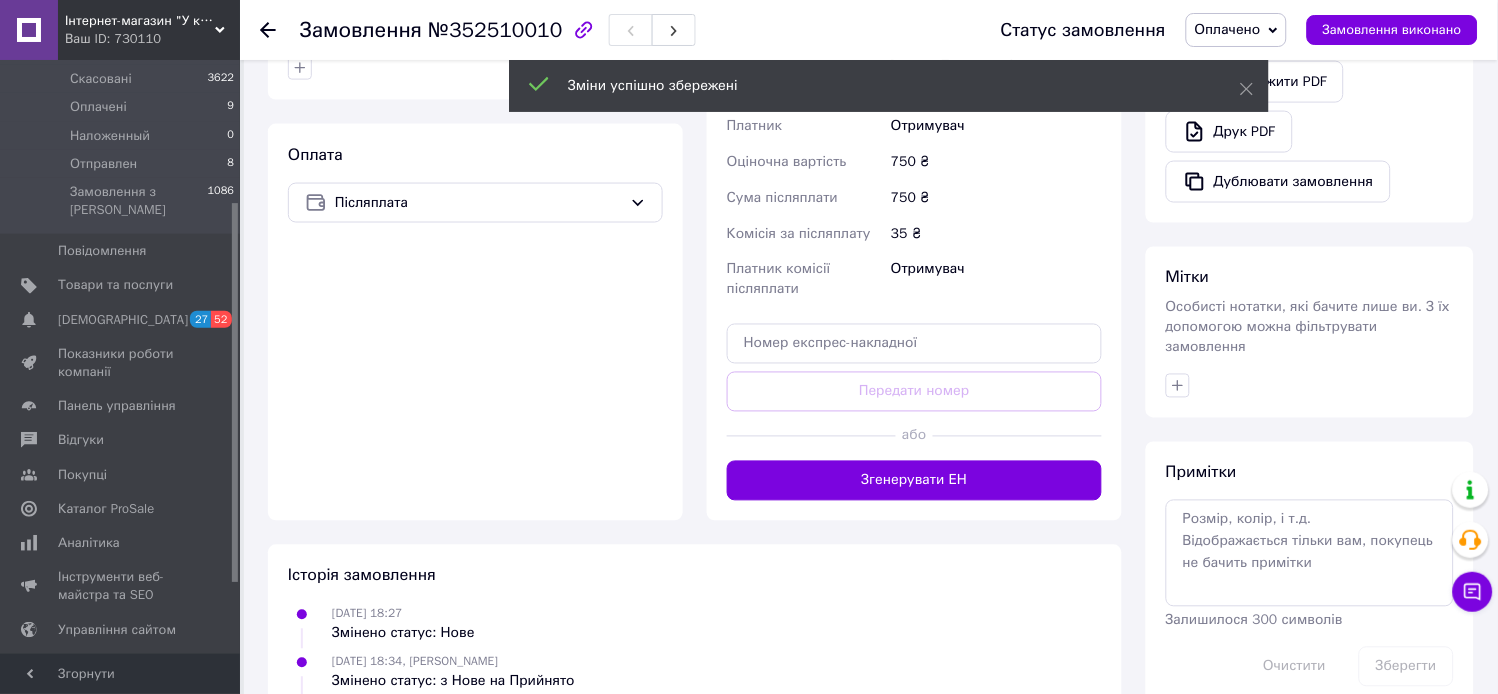 scroll, scrollTop: 585, scrollLeft: 0, axis: vertical 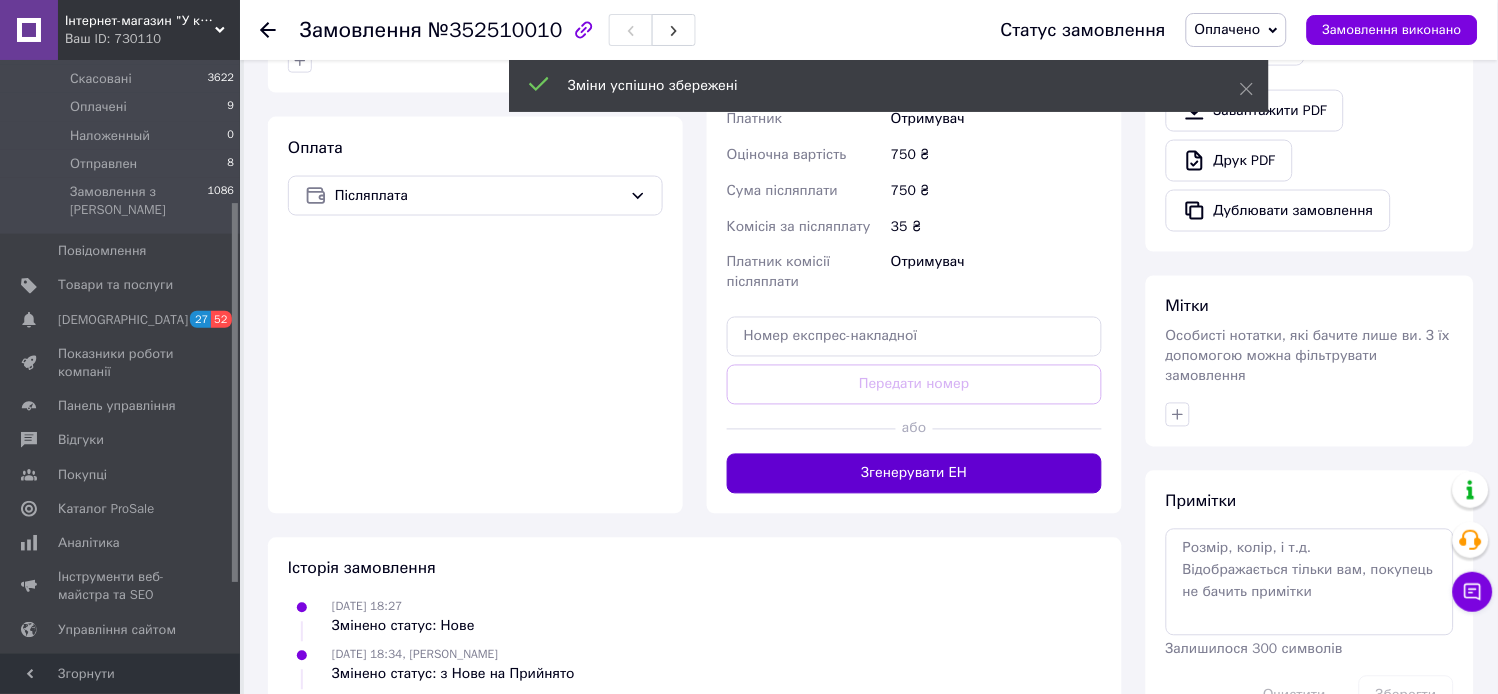 click on "Згенерувати ЕН" at bounding box center [914, 474] 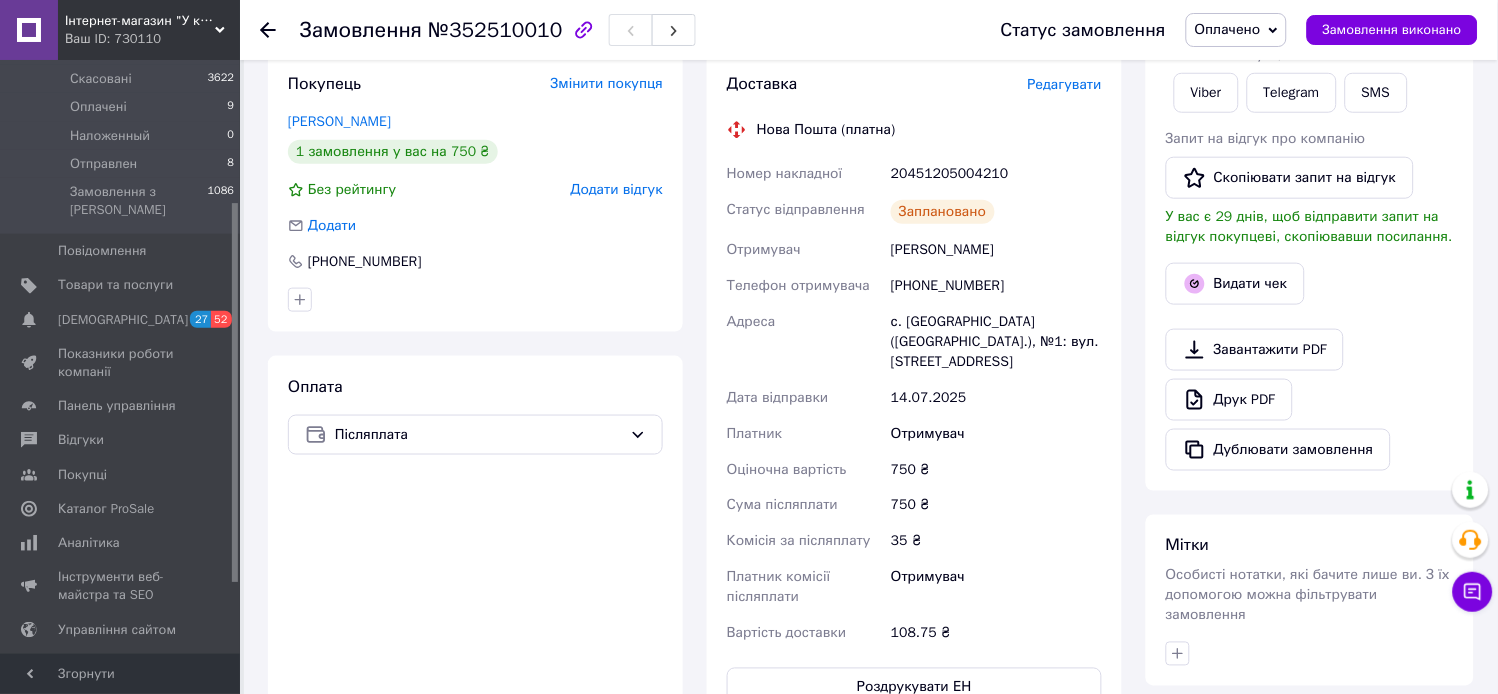 scroll, scrollTop: 30, scrollLeft: 0, axis: vertical 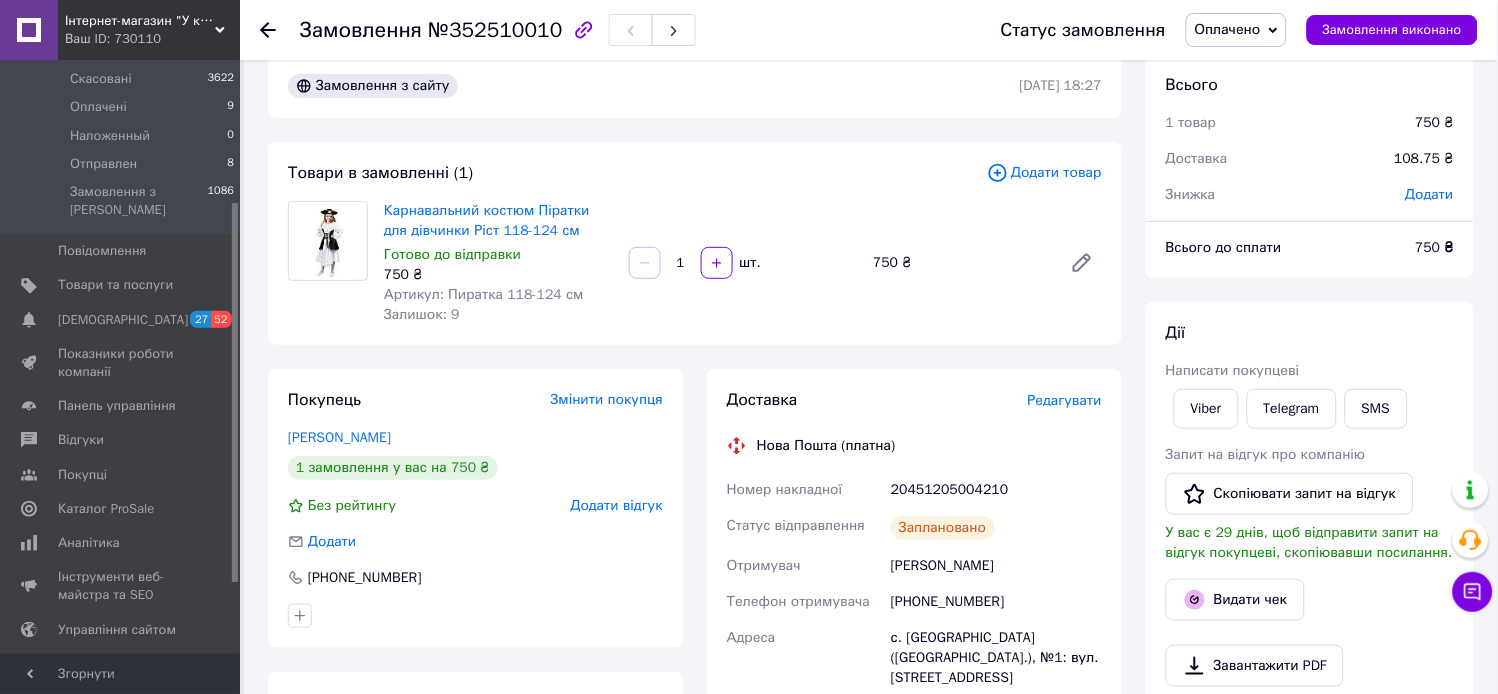 click 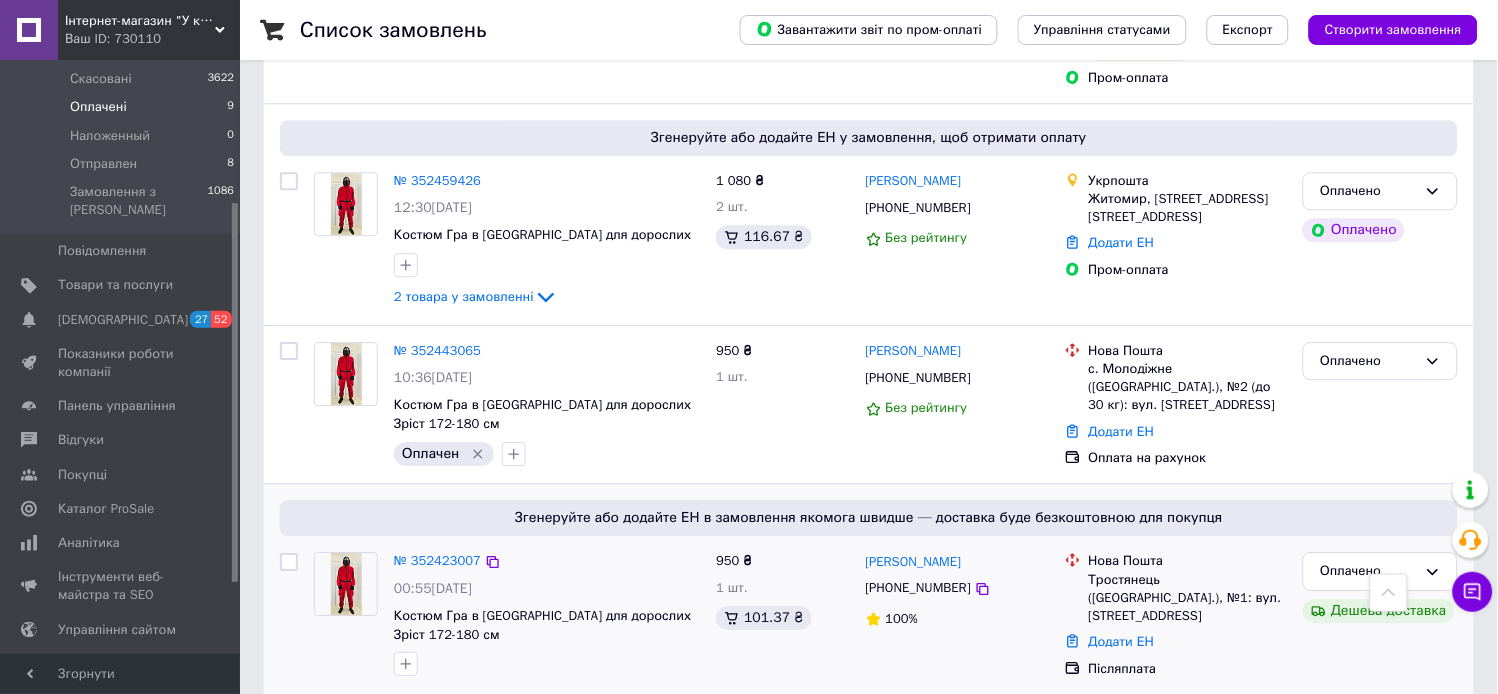 scroll, scrollTop: 1041, scrollLeft: 0, axis: vertical 